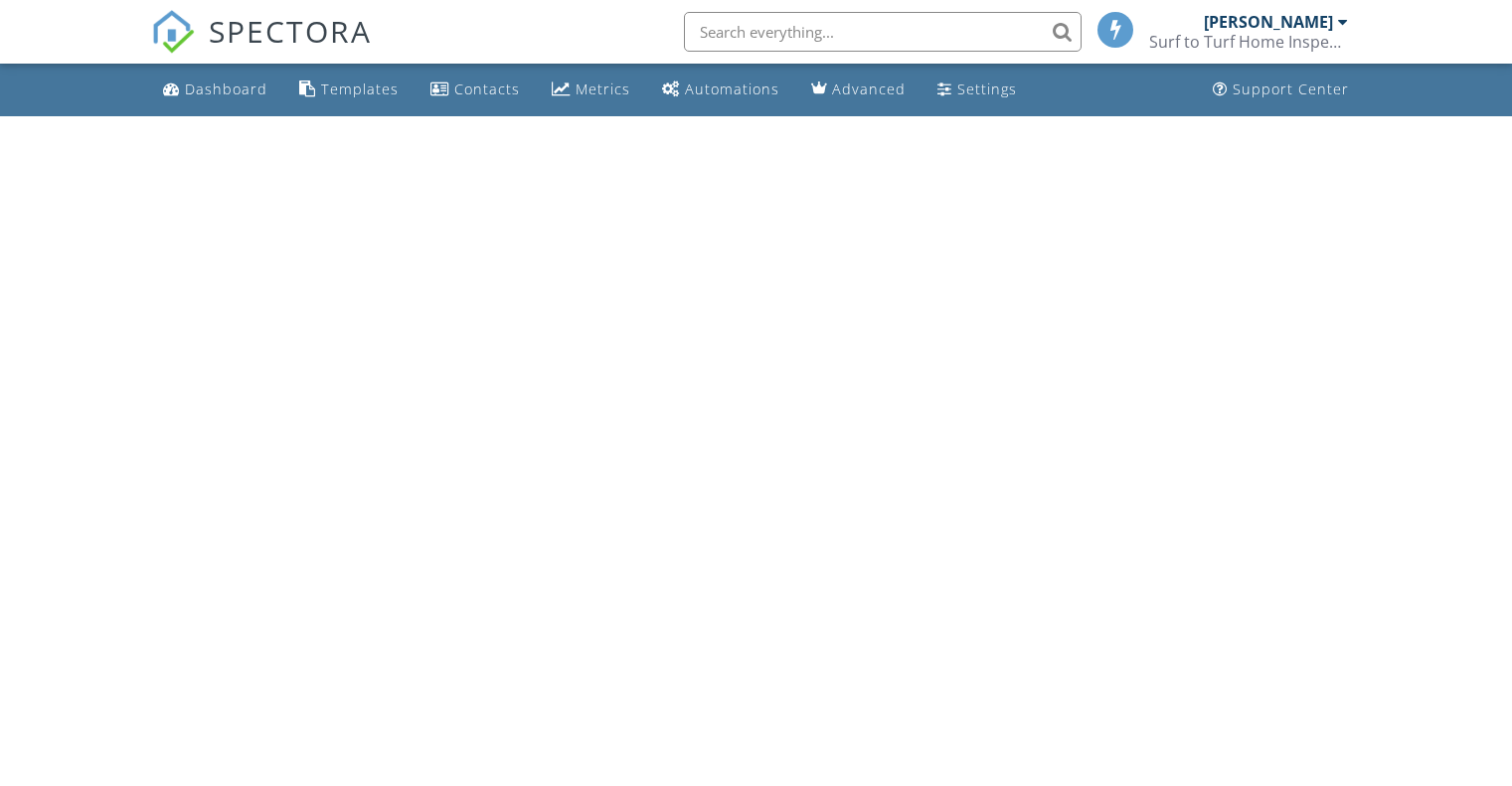 scroll, scrollTop: 0, scrollLeft: 0, axis: both 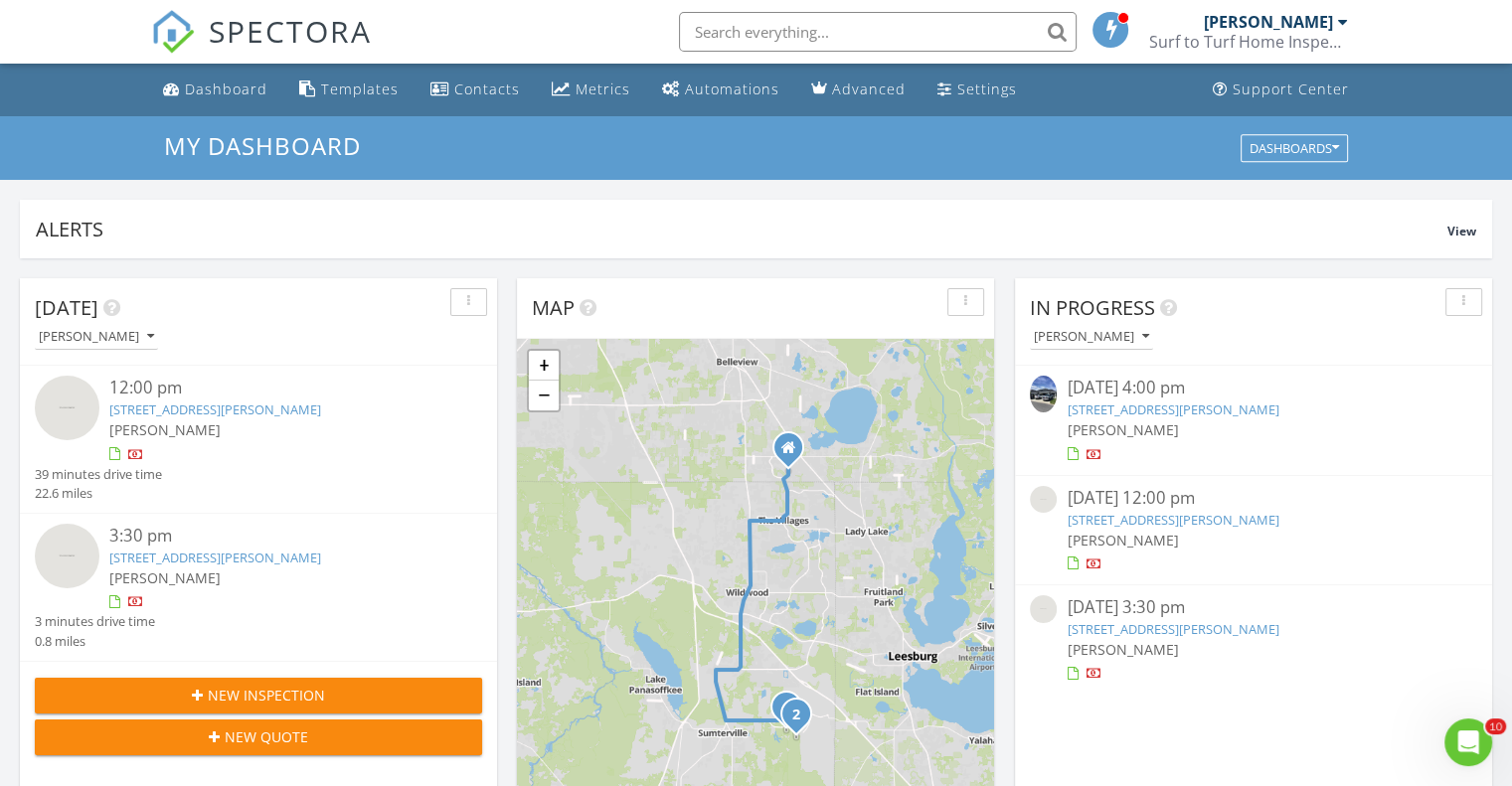 click at bounding box center [1343, 22] 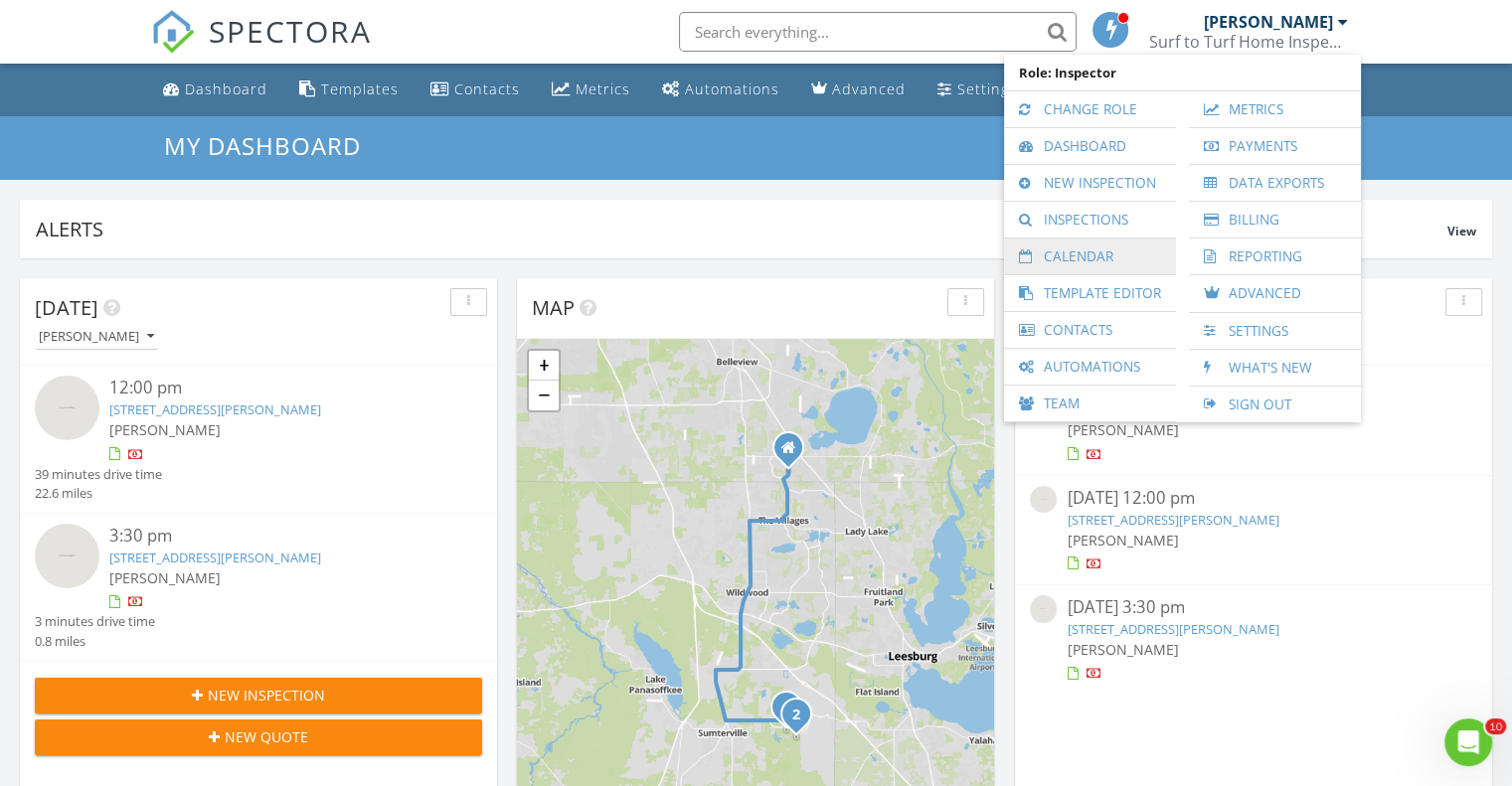 click on "Calendar" at bounding box center (1090, 256) 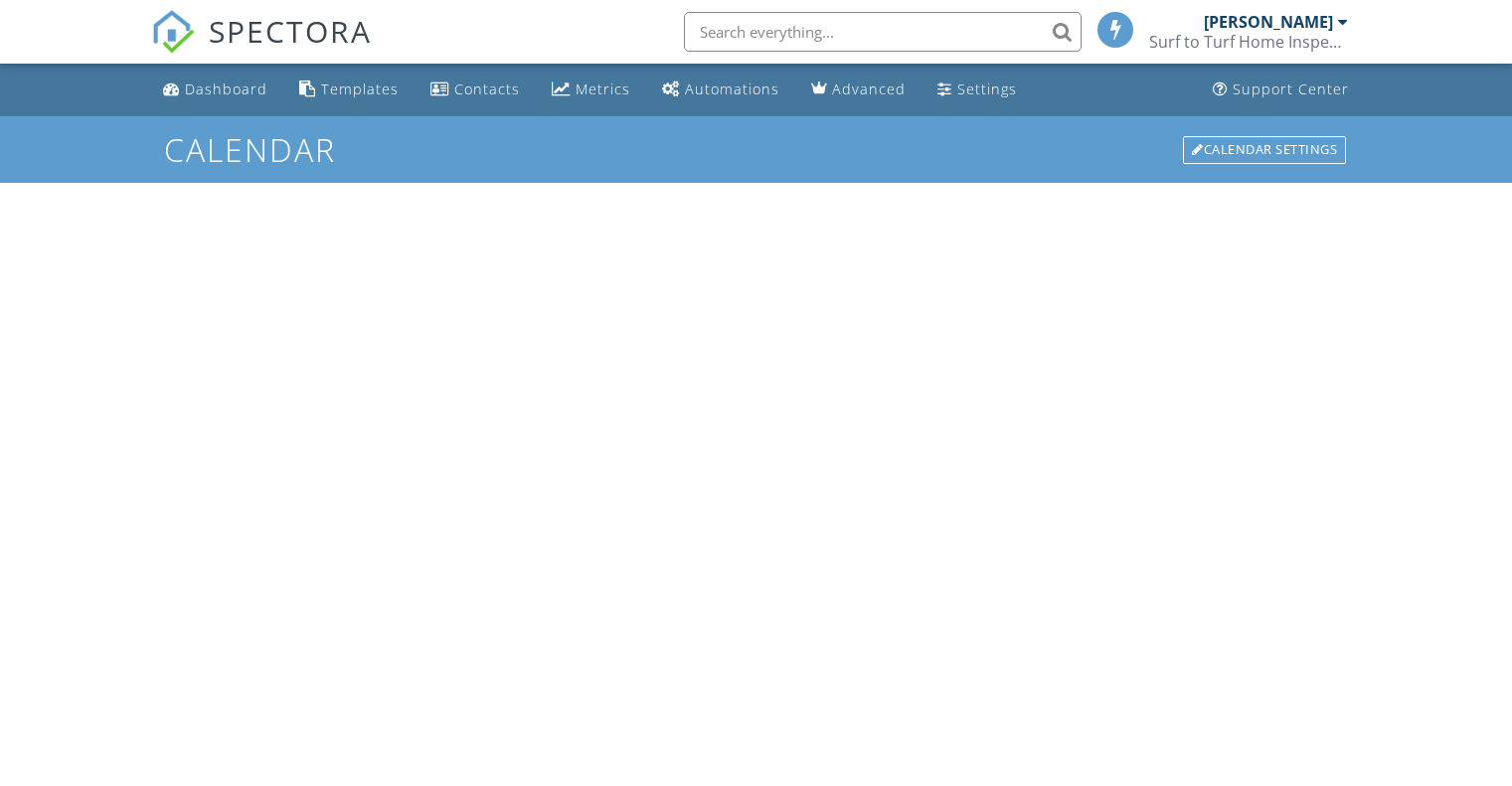 scroll, scrollTop: 0, scrollLeft: 0, axis: both 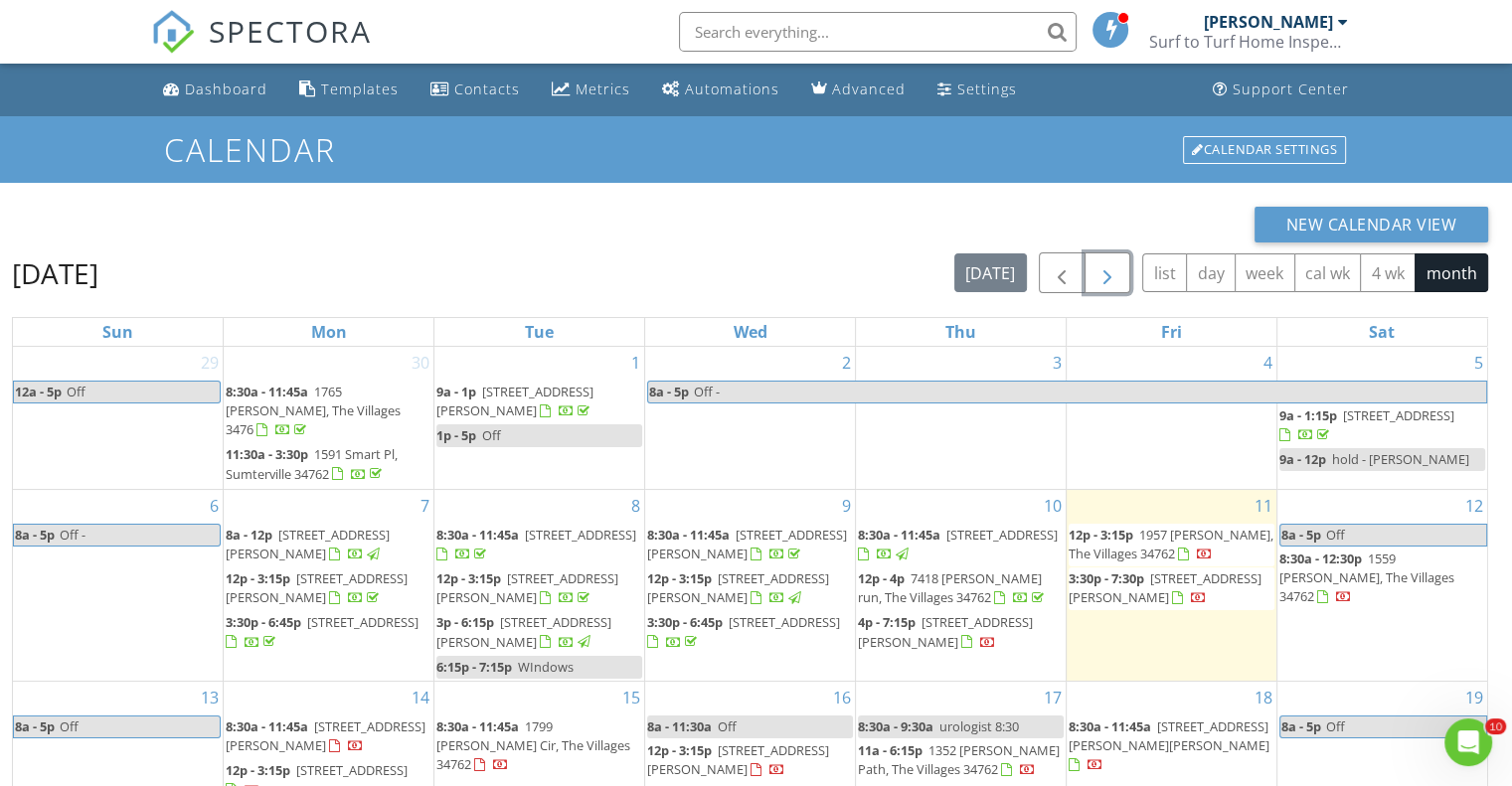 click at bounding box center (1107, 272) 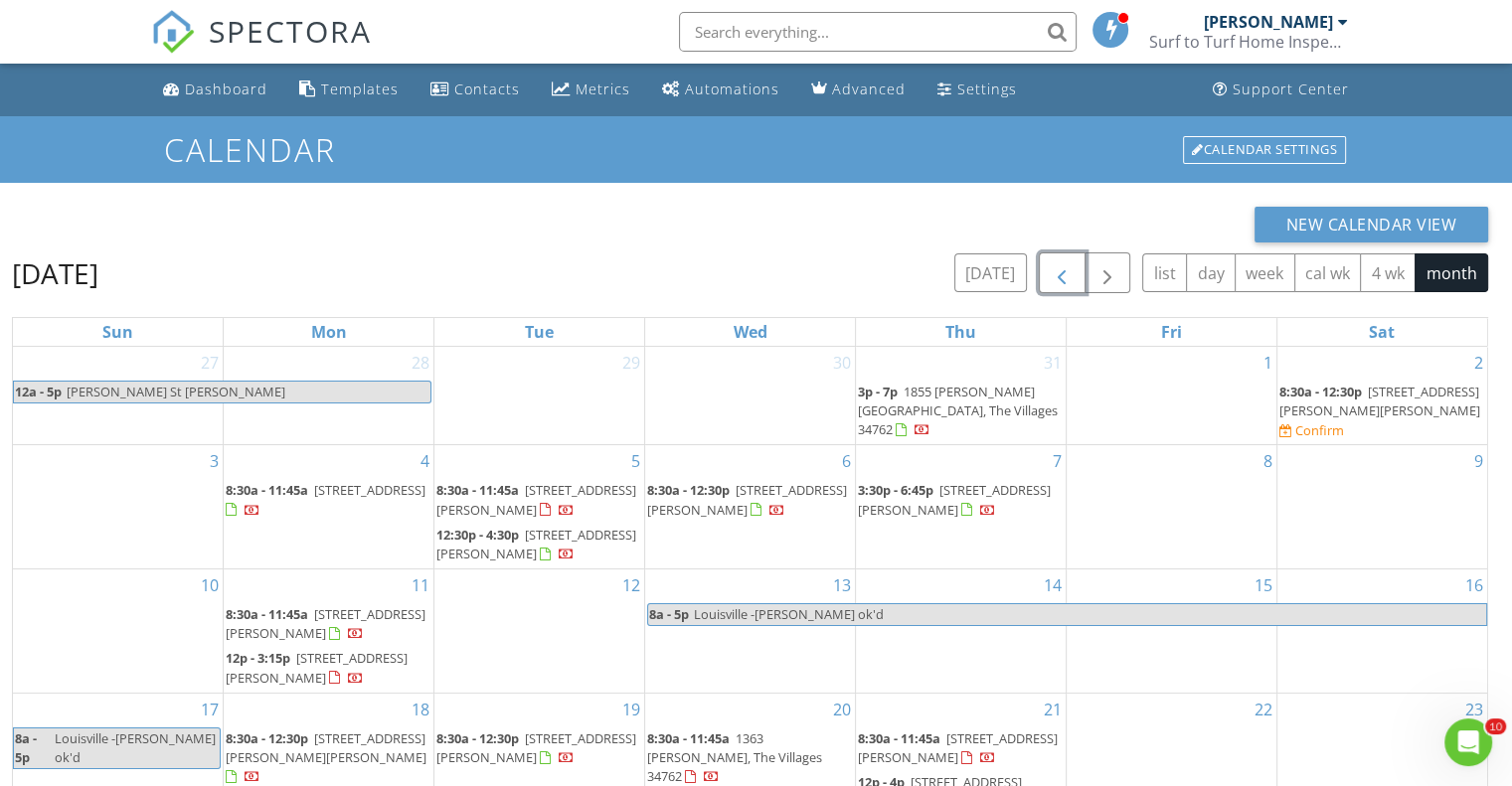 click at bounding box center [1062, 273] 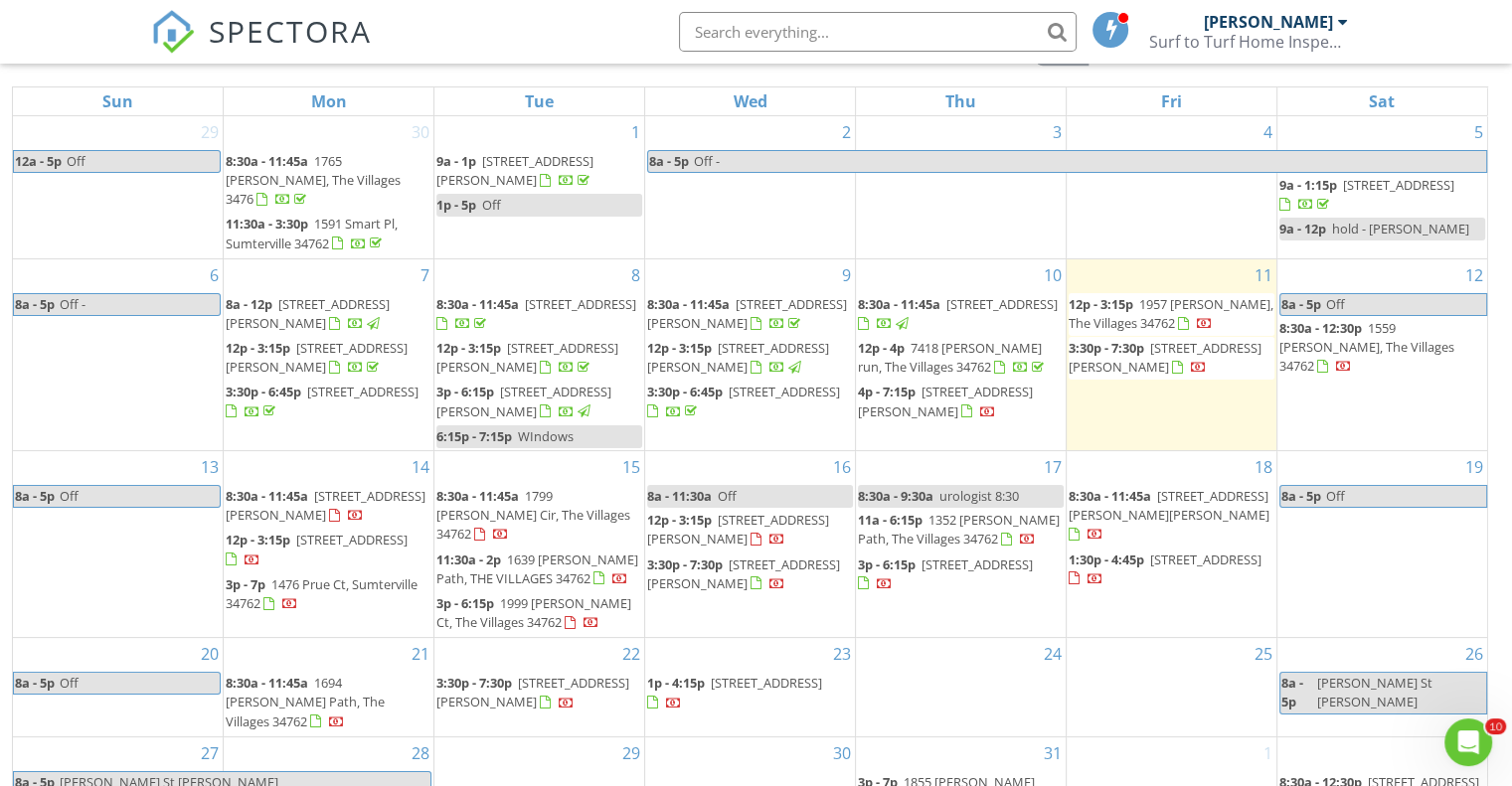 scroll, scrollTop: 264, scrollLeft: 0, axis: vertical 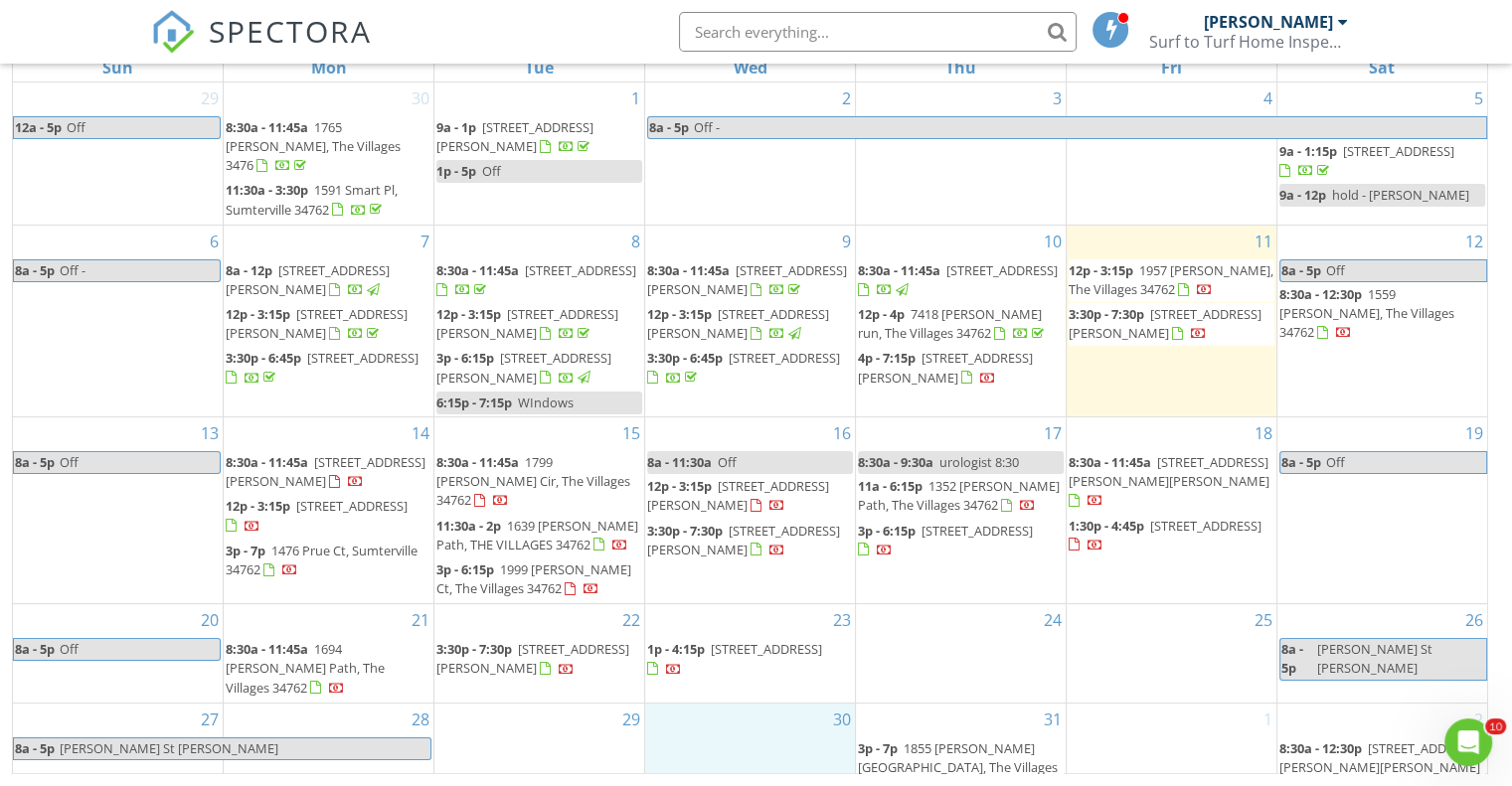 click on "30" at bounding box center (750, 752) 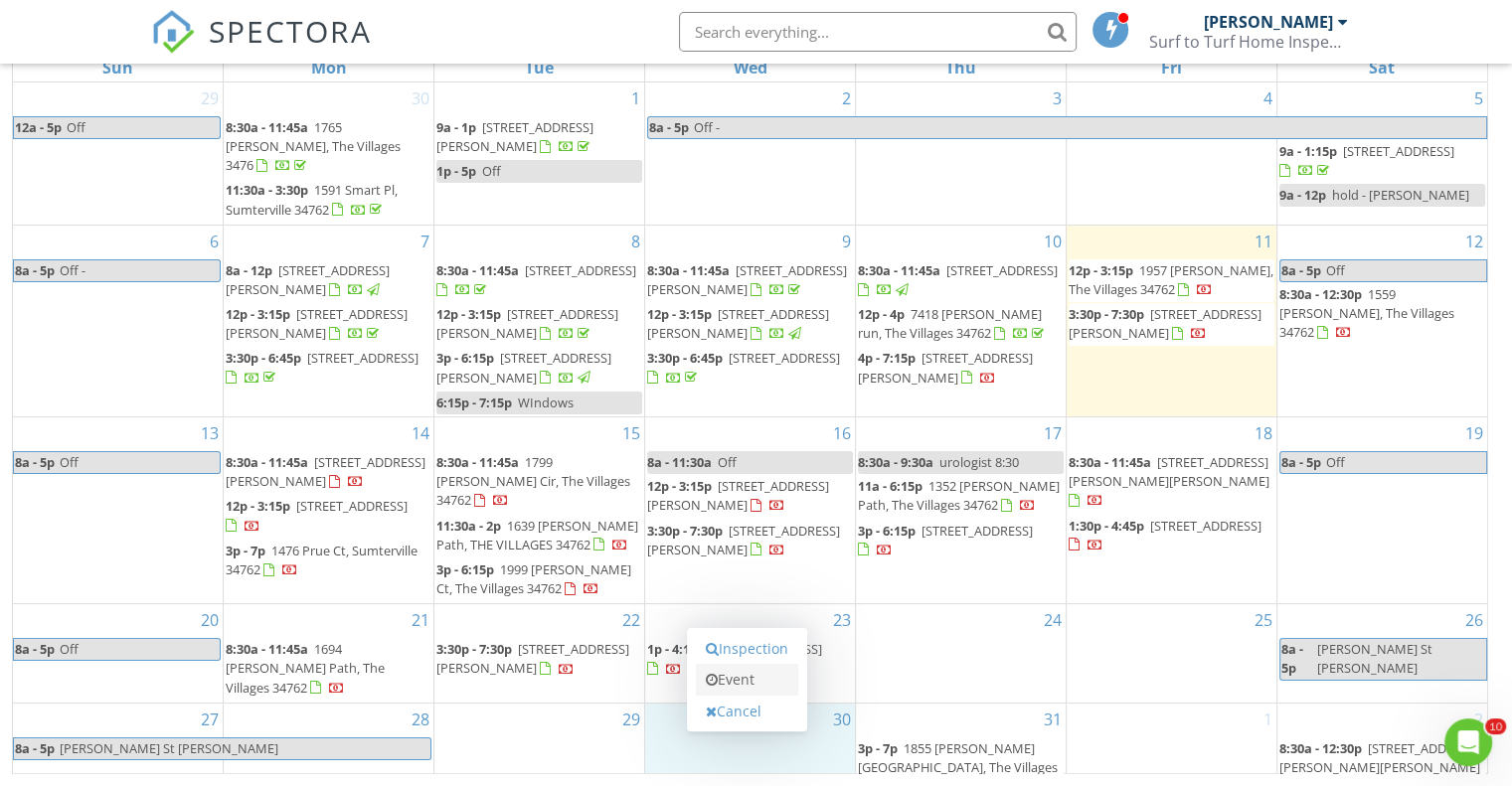 click on "Event" at bounding box center (747, 680) 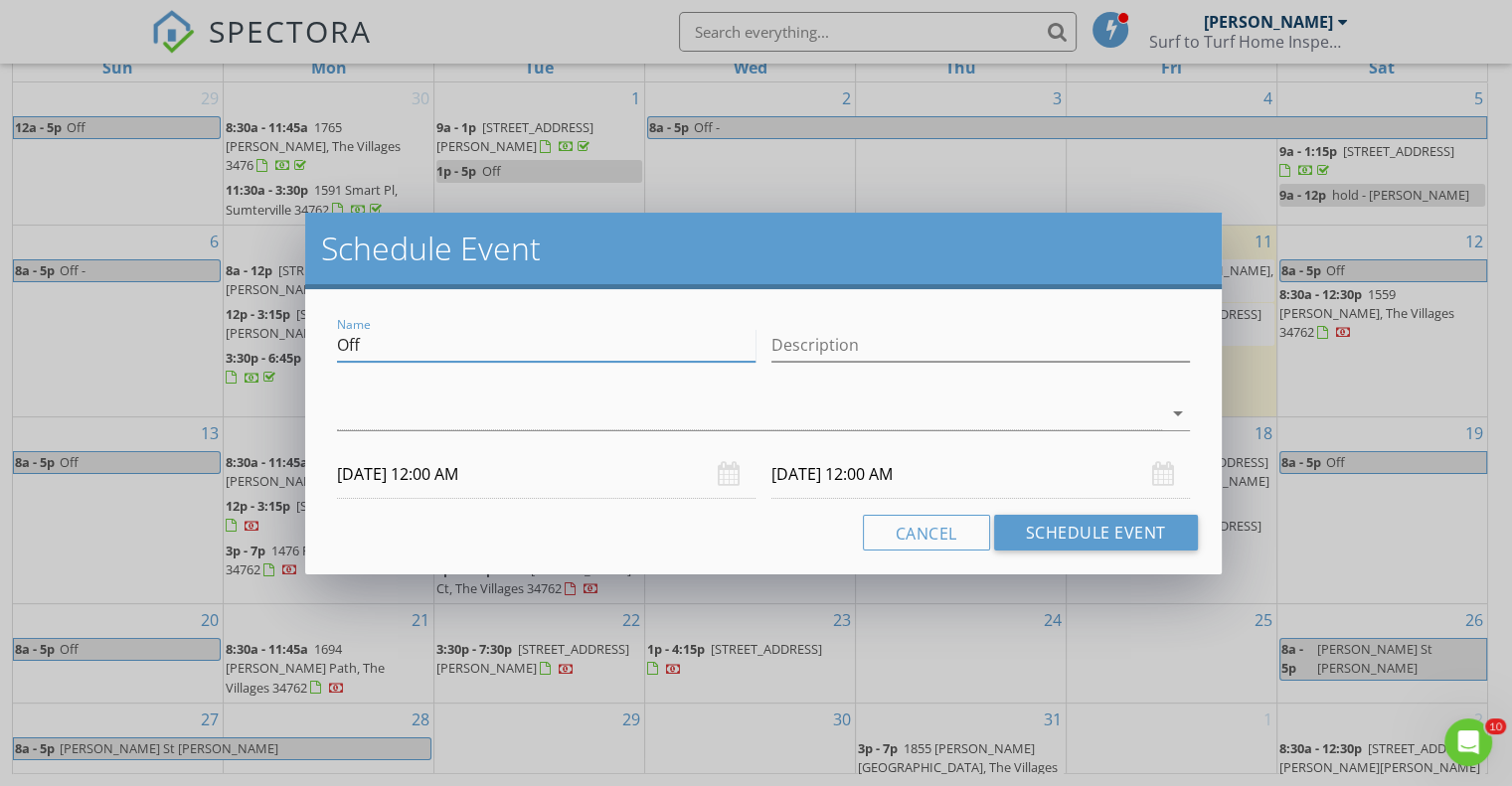 click on "Off" at bounding box center (546, 345) 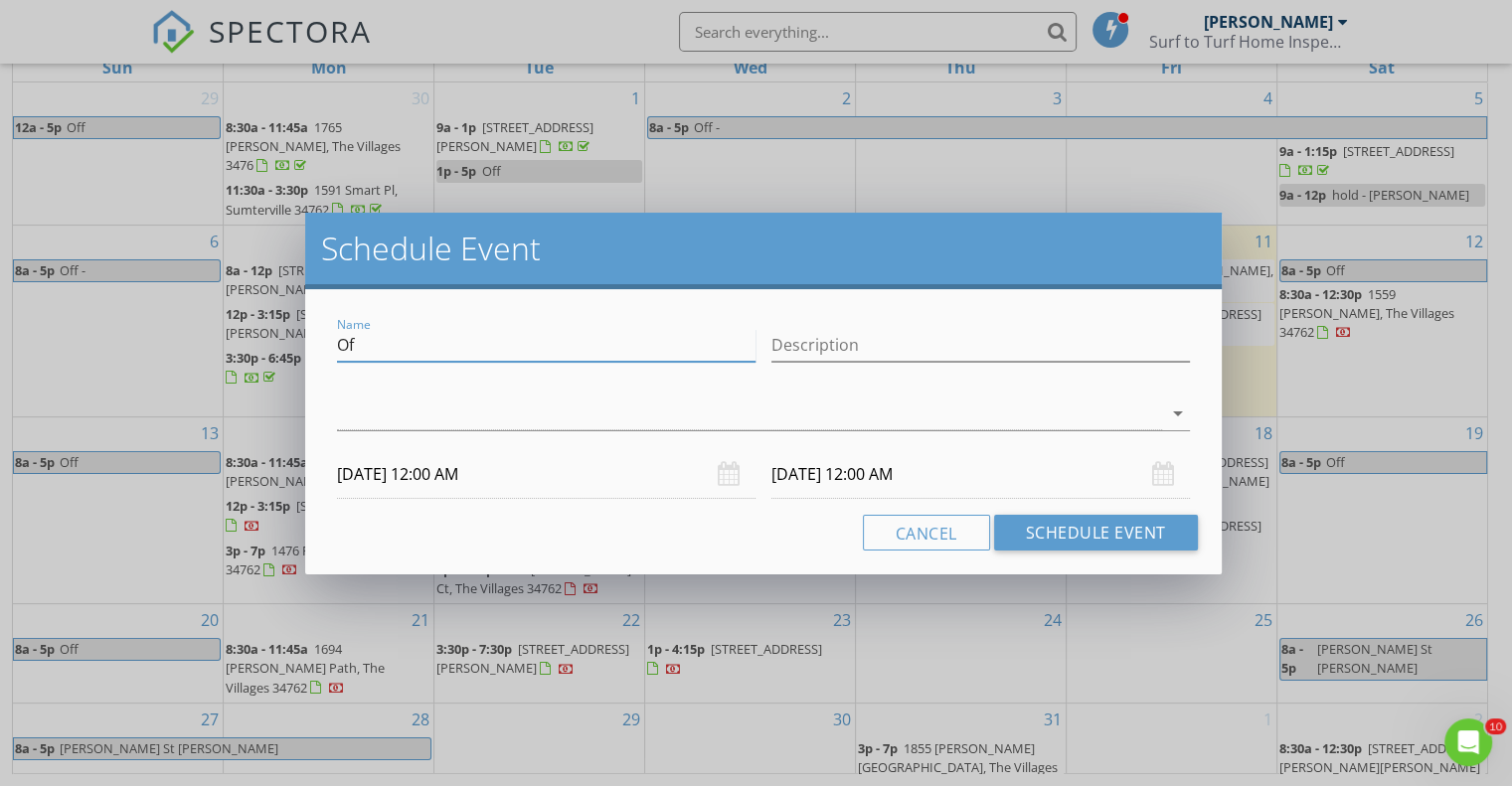 type on "O" 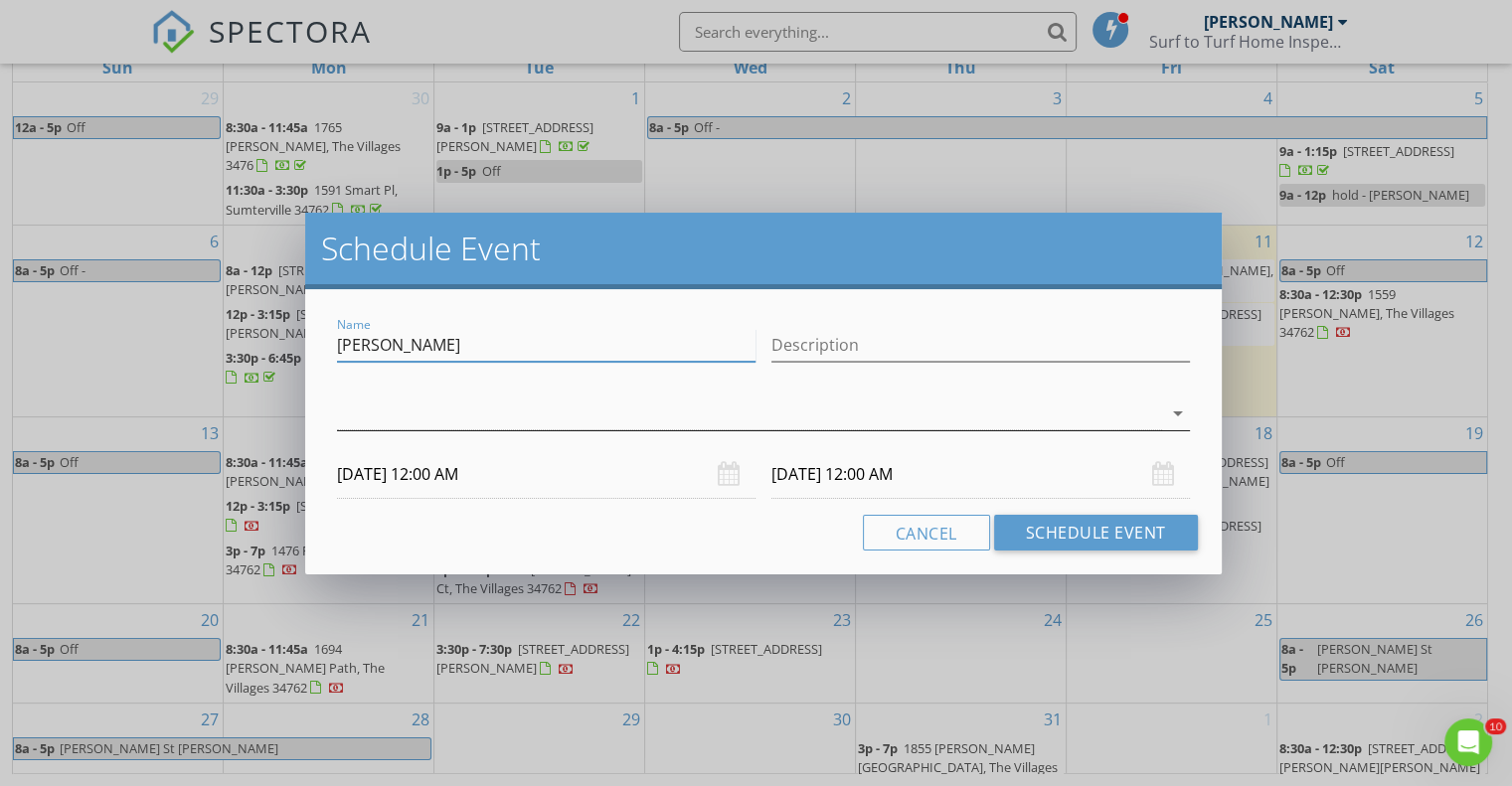type on "Dr Jillian Keighron" 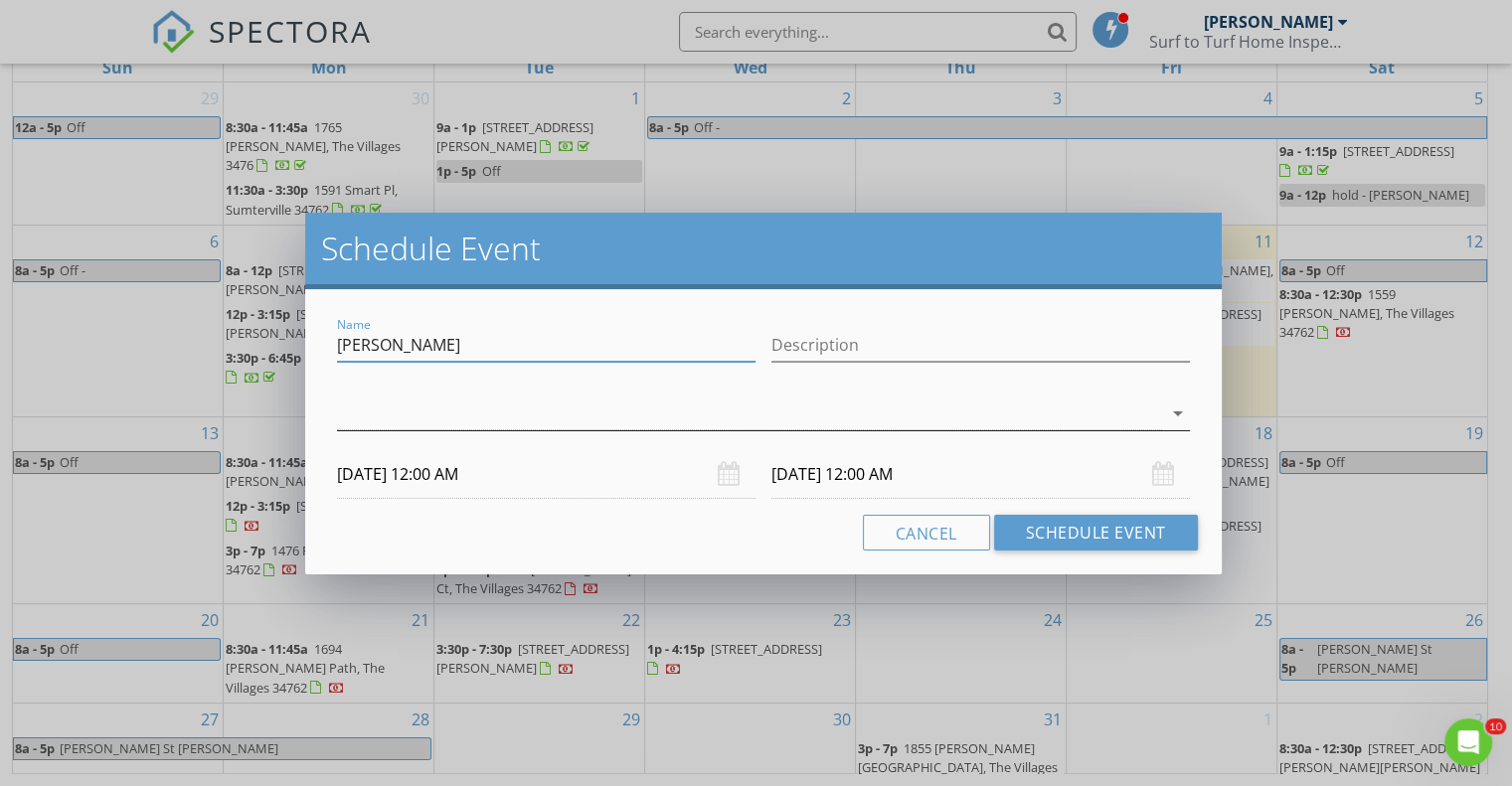 click on "arrow_drop_down" at bounding box center (1178, 413) 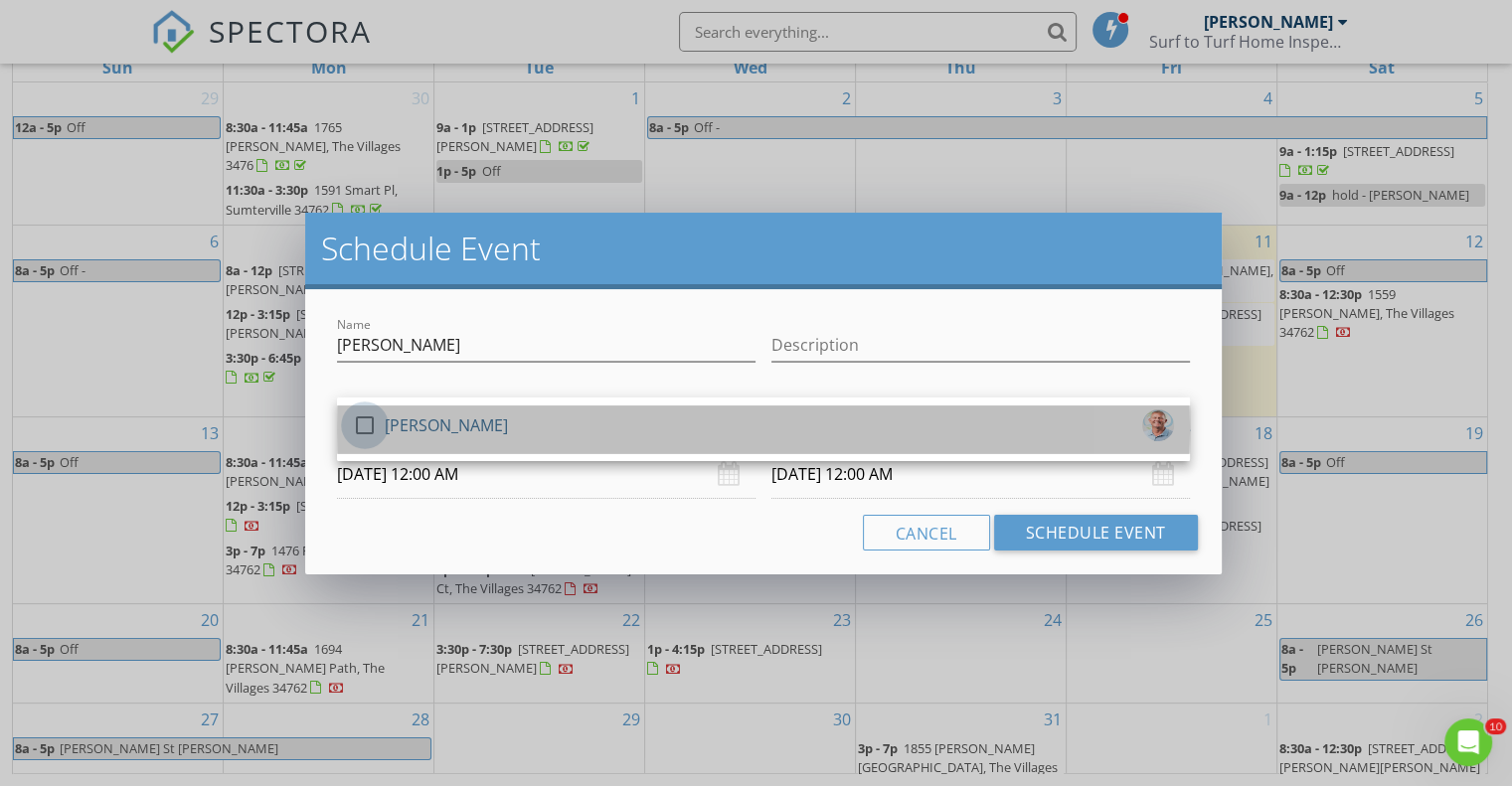click at bounding box center [365, 425] 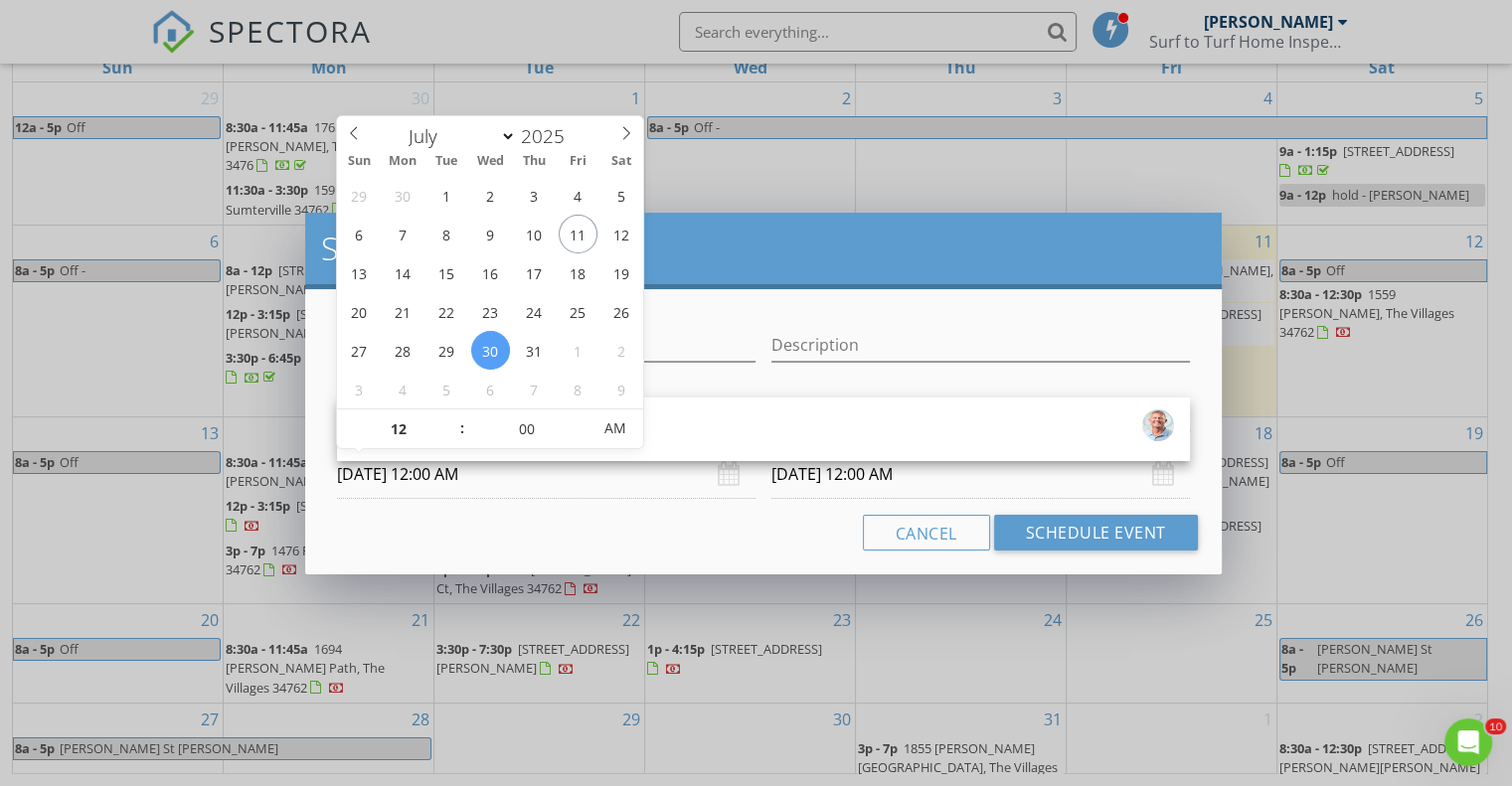 click on "07/30/2025 12:00 AM" at bounding box center [546, 474] 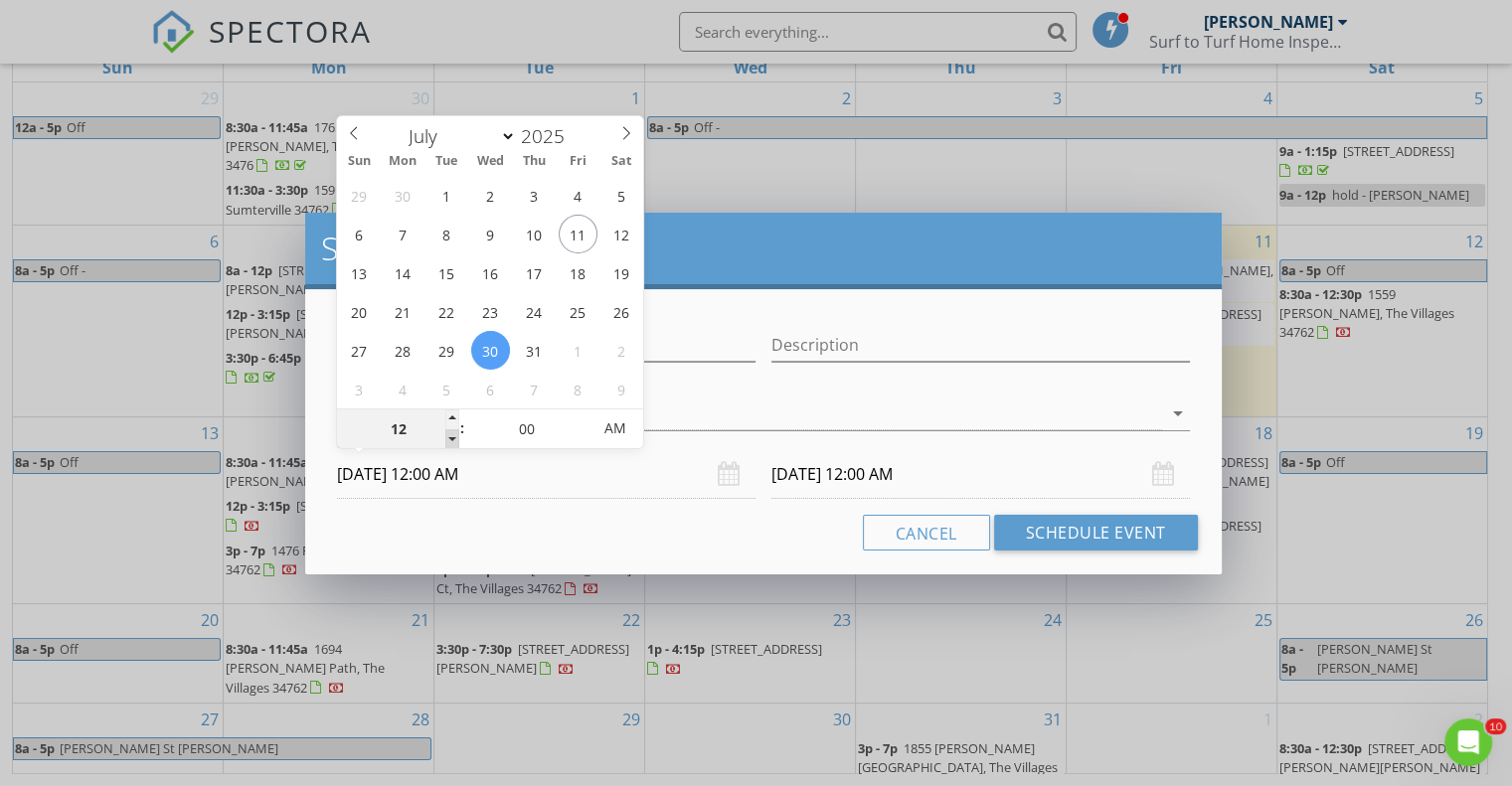 type on "11" 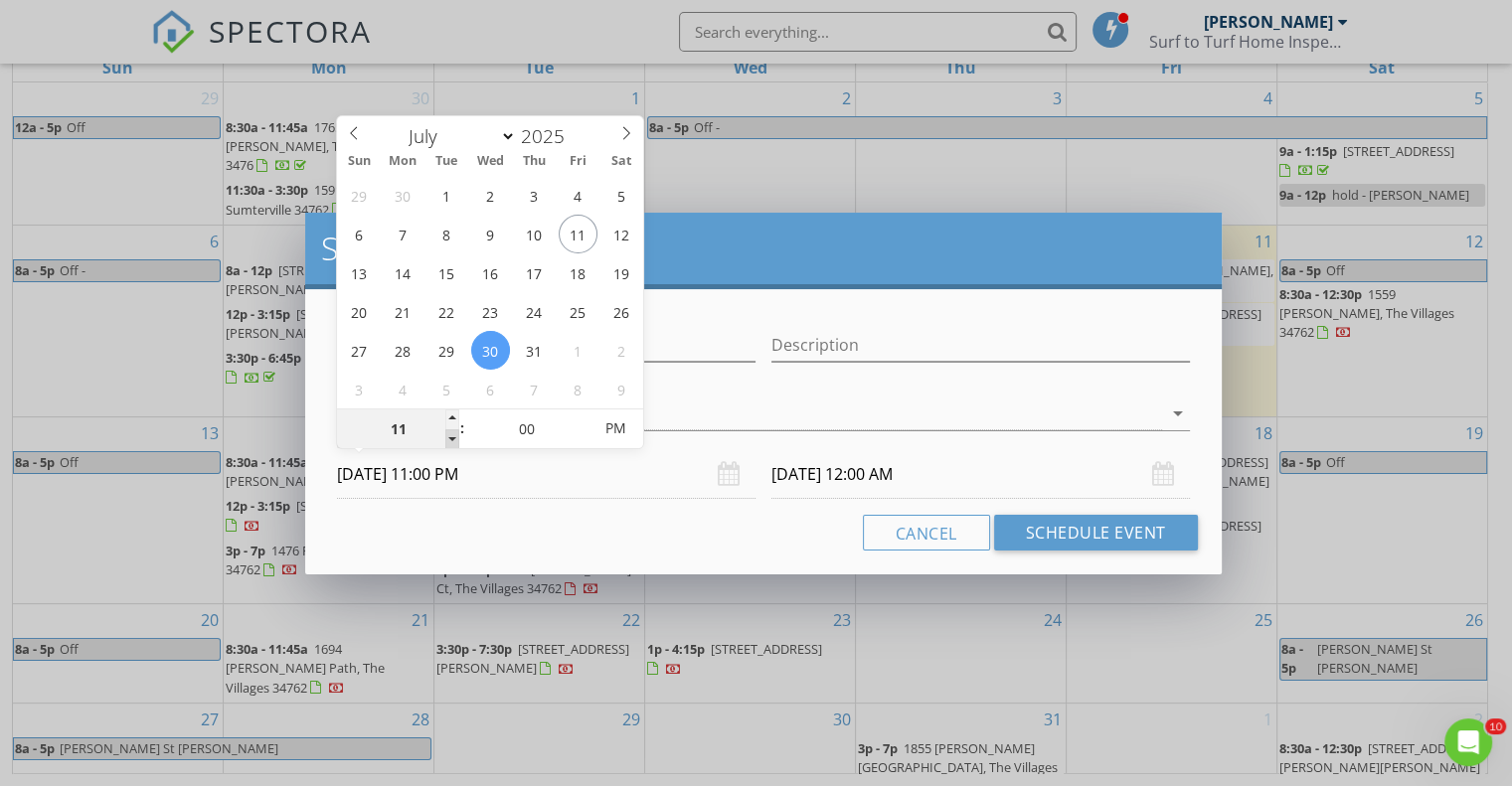 click at bounding box center [452, 439] 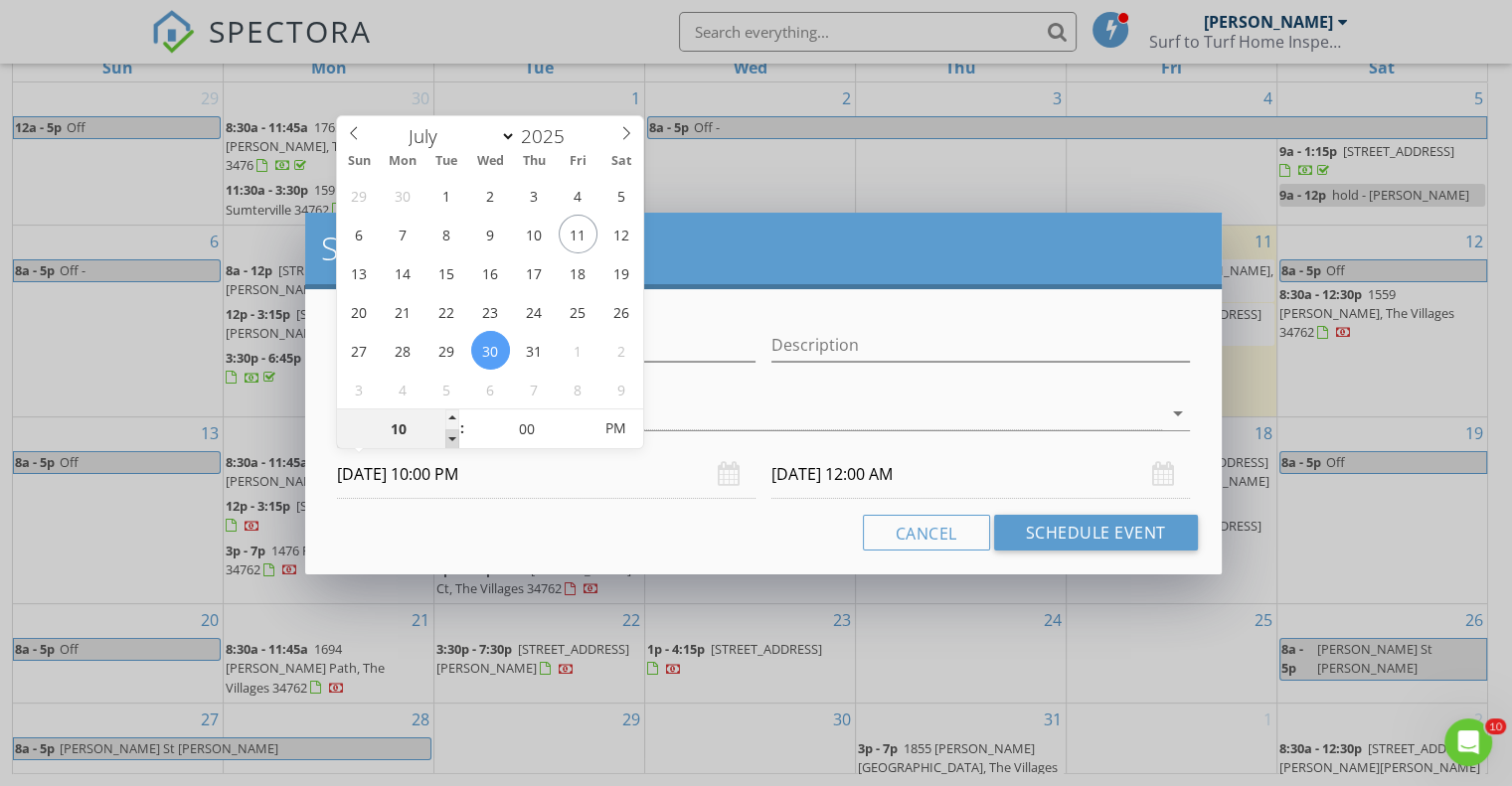 click at bounding box center (452, 439) 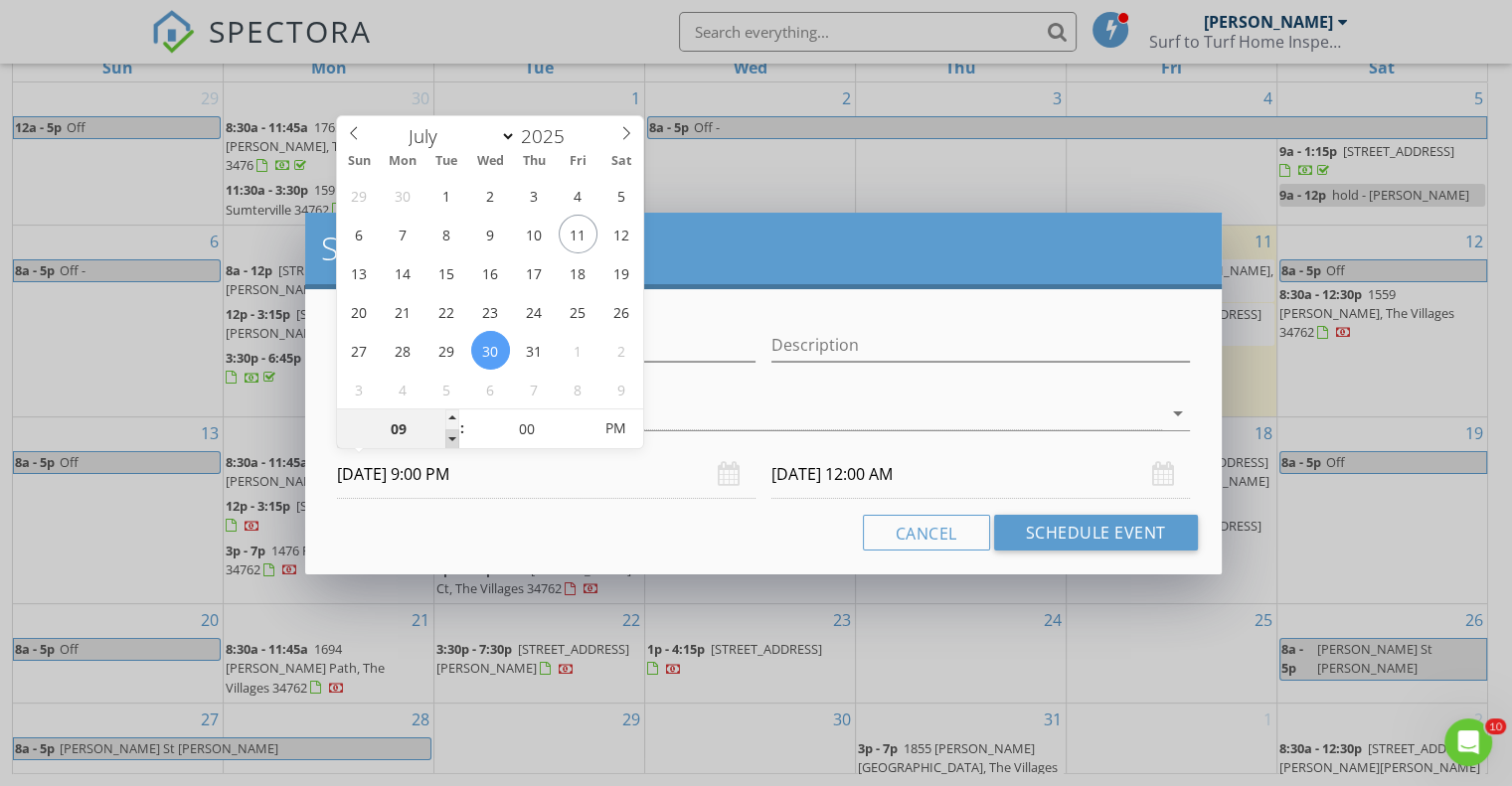 click at bounding box center [452, 439] 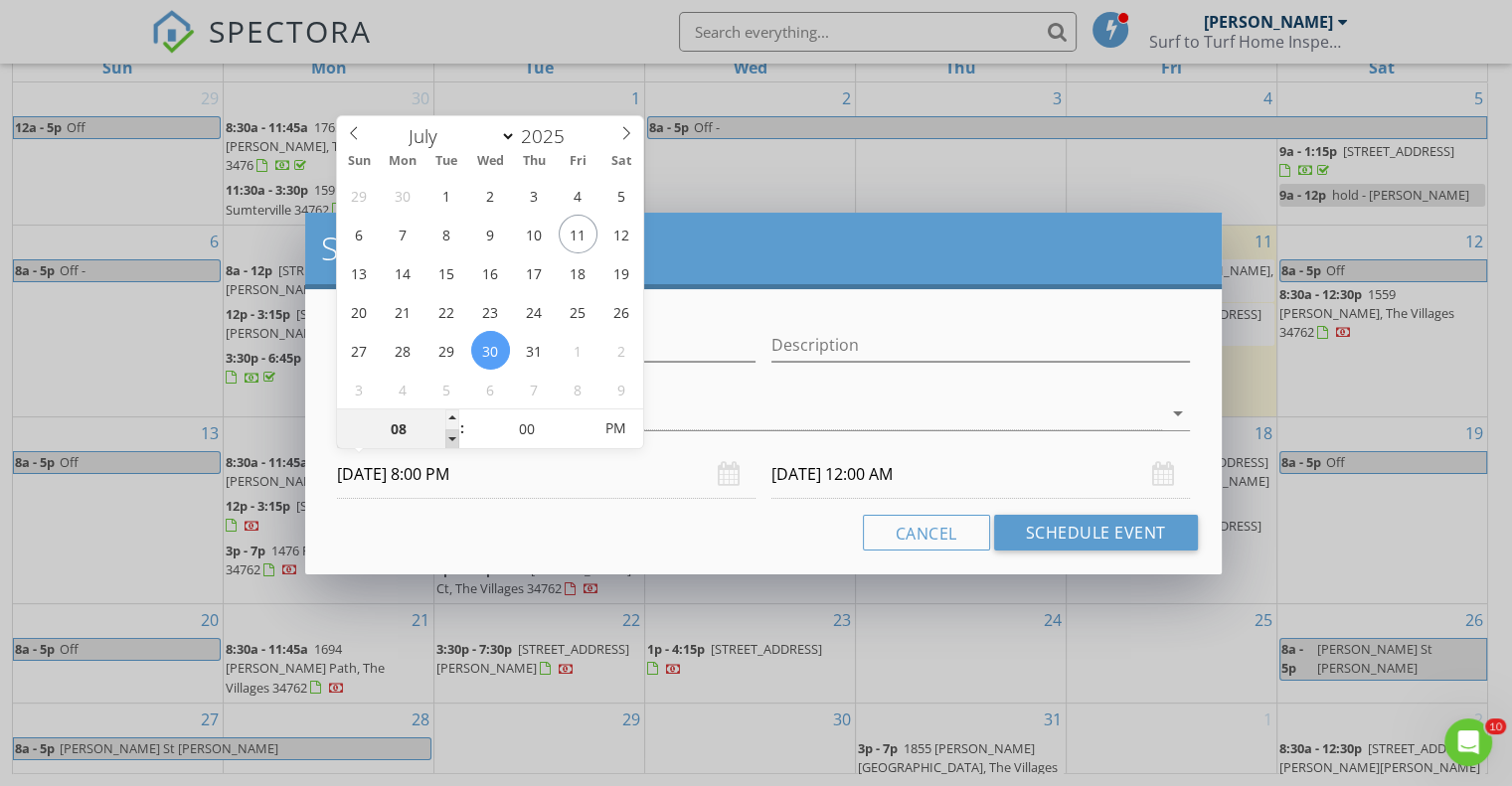 click at bounding box center [452, 439] 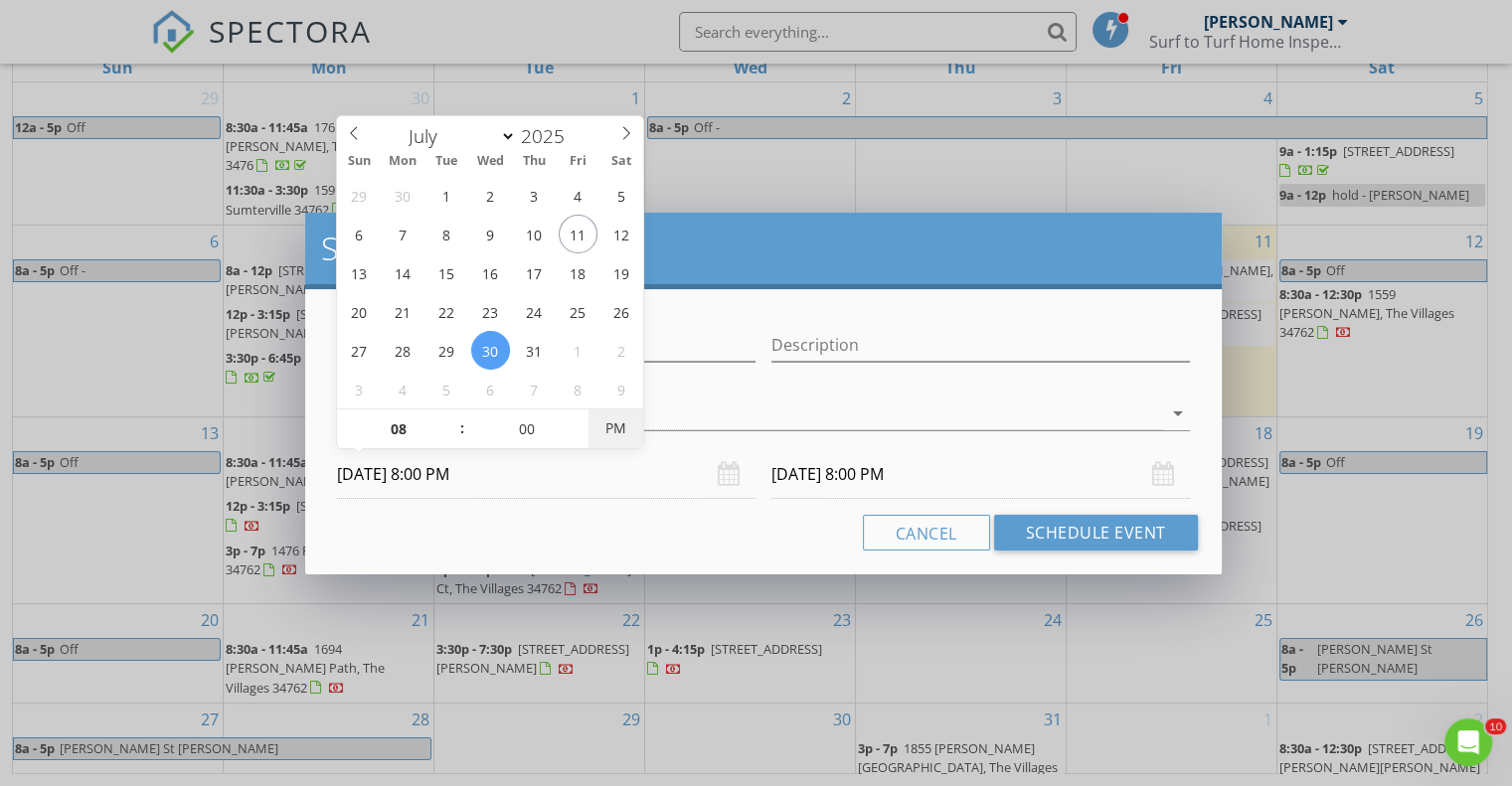 type on "07/30/2025 8:00 AM" 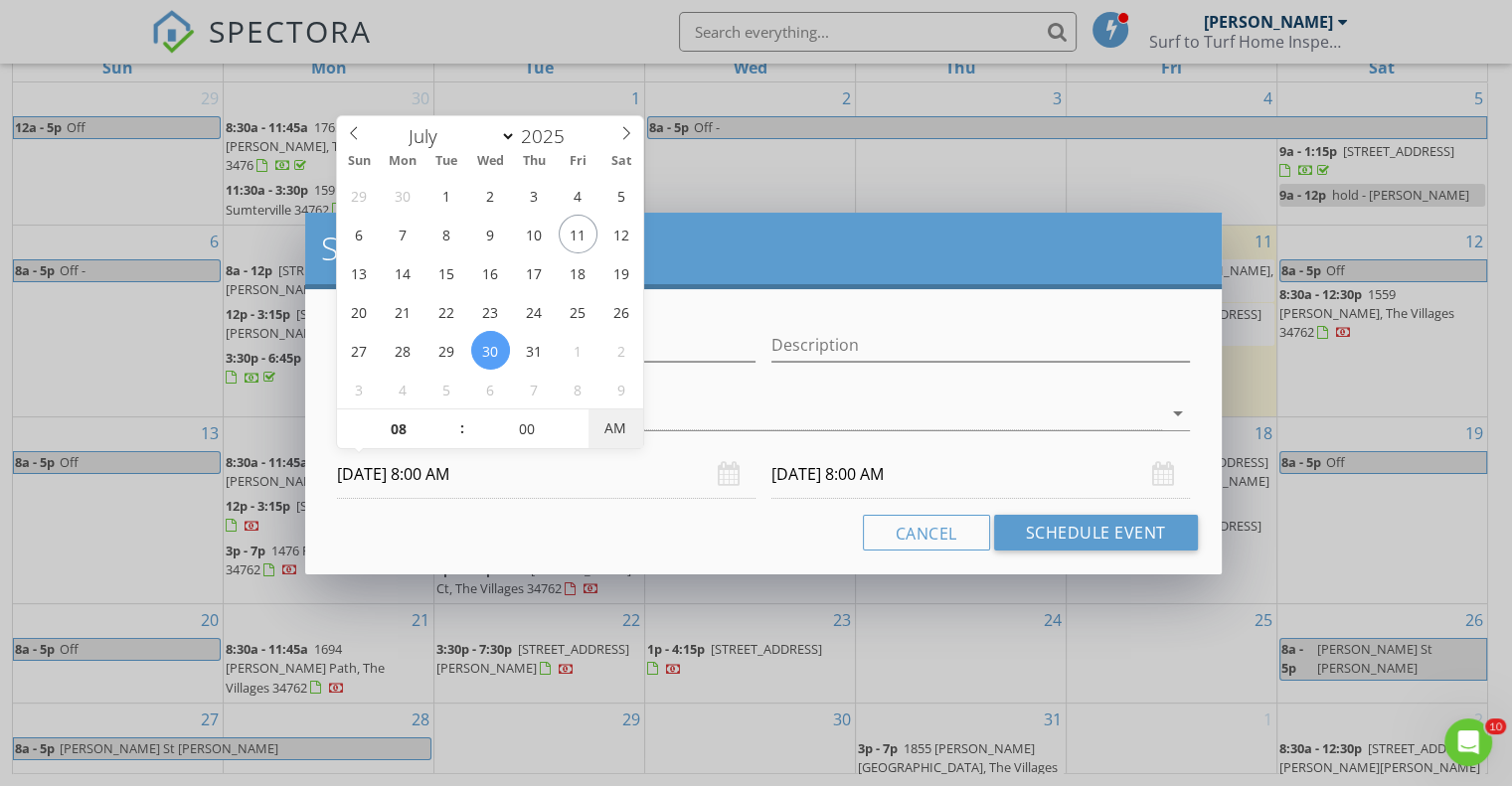 click on "AM" at bounding box center (615, 428) 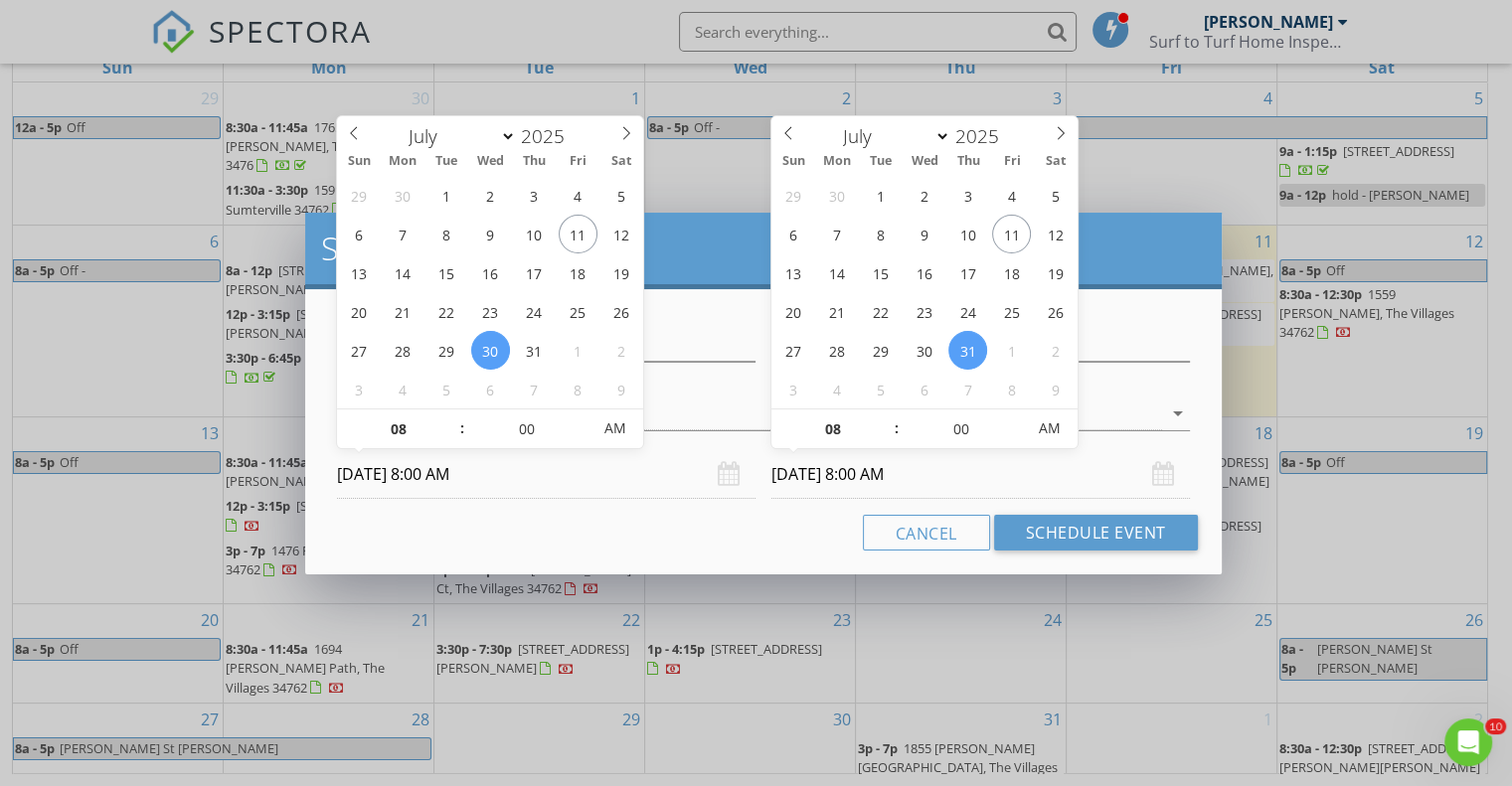click on "07/31/2025 8:00 AM" at bounding box center [980, 474] 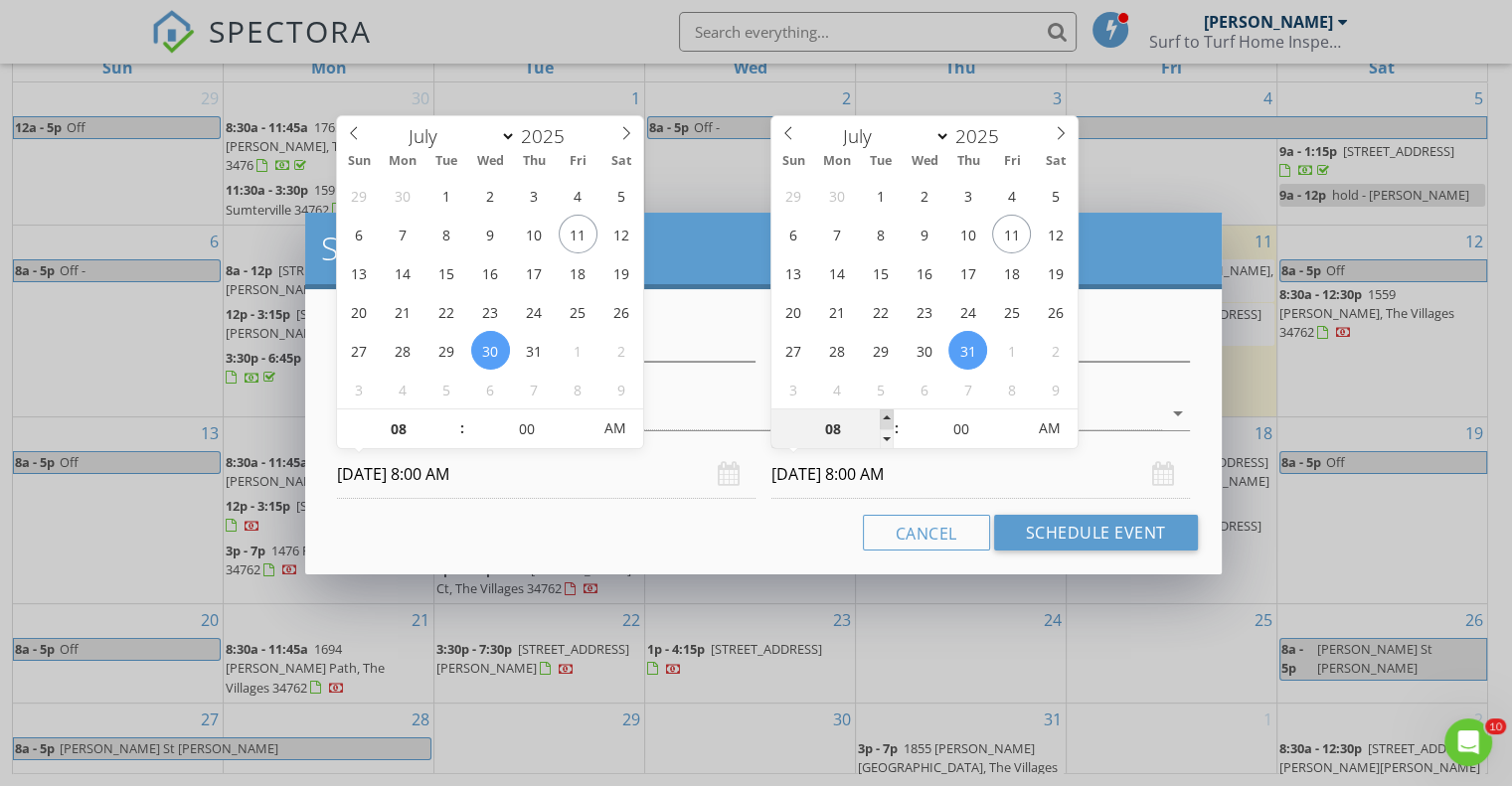 type on "09" 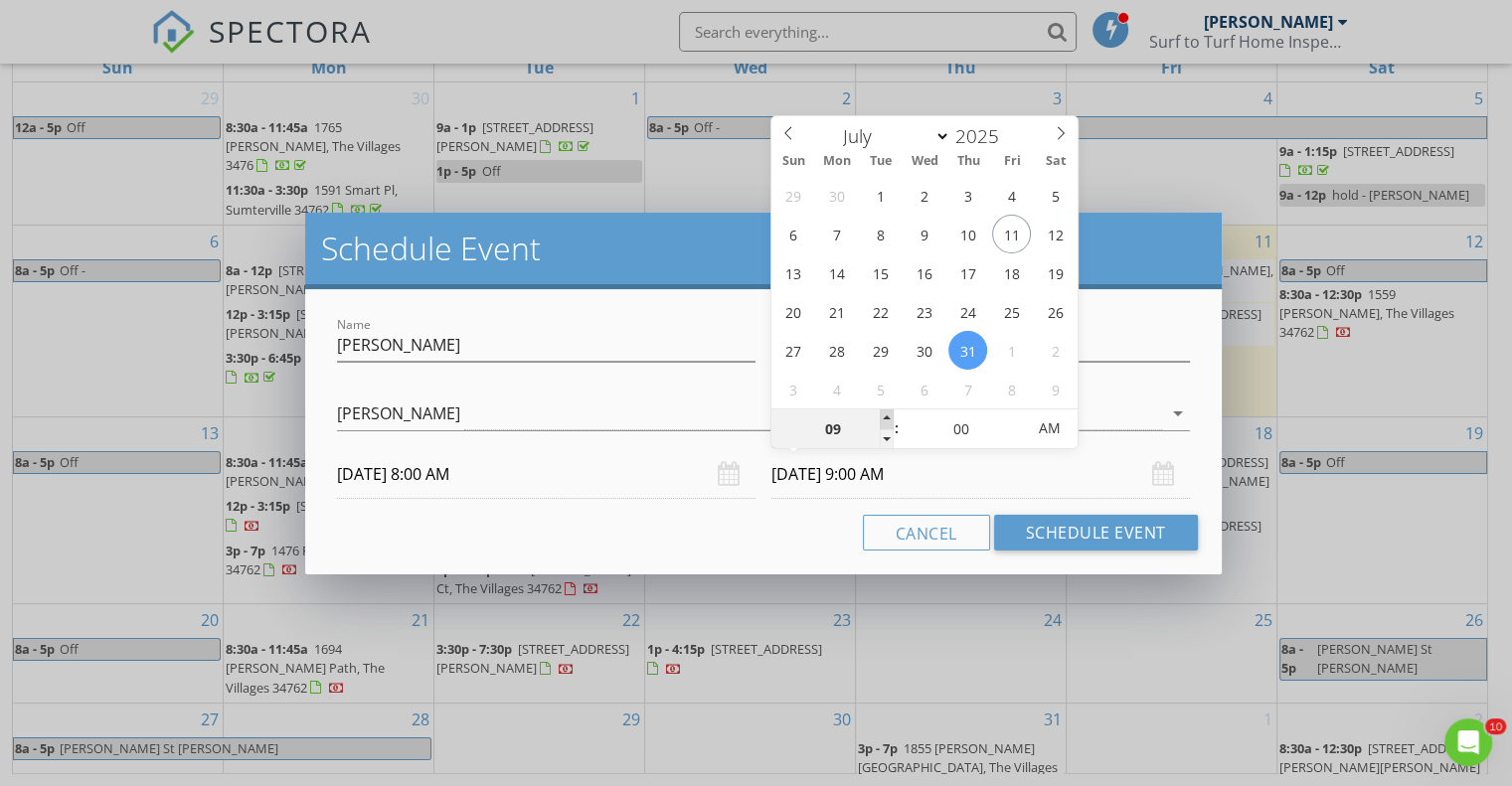 click at bounding box center (887, 419) 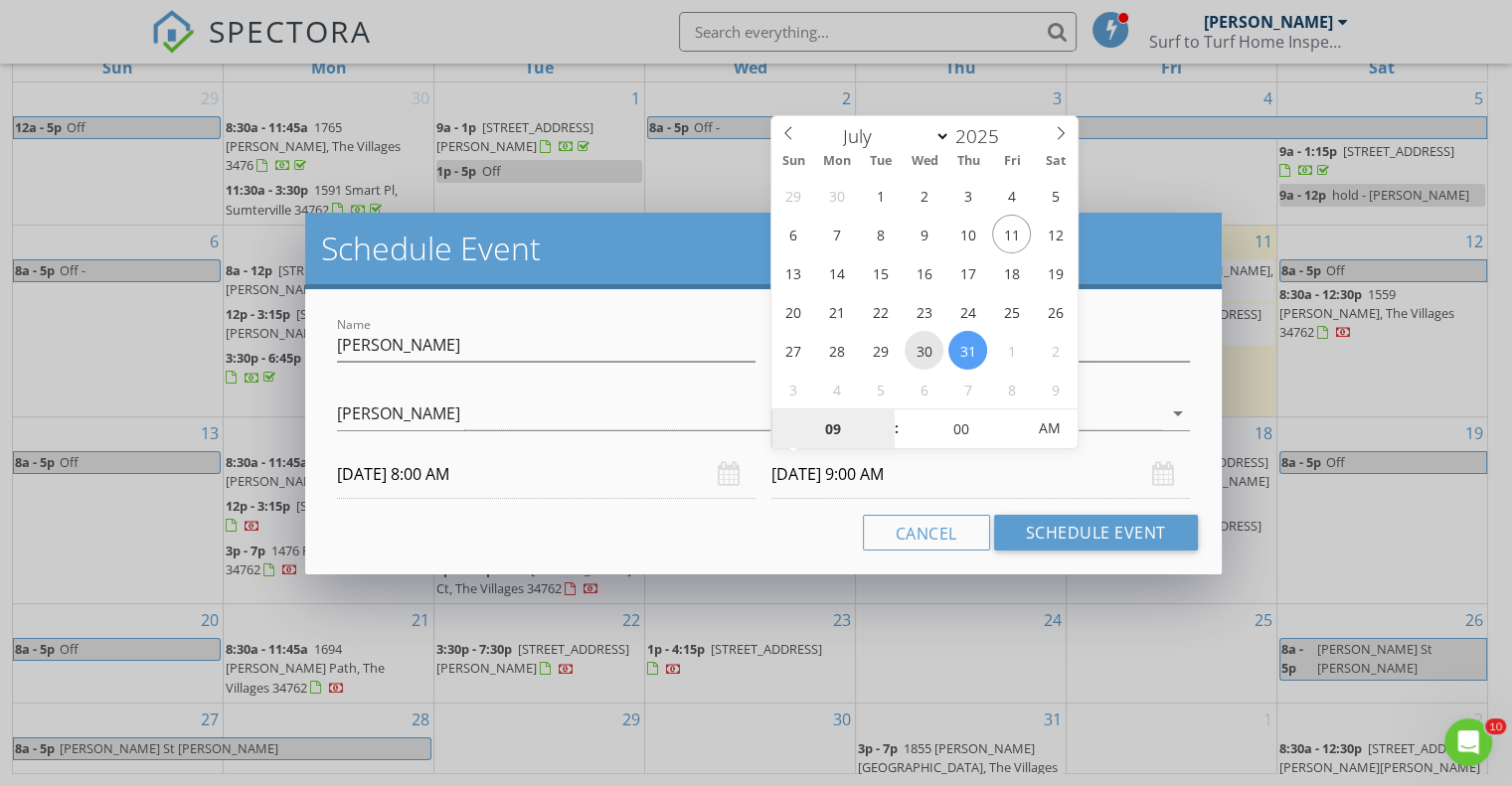 type on "07/30/2025 9:00 AM" 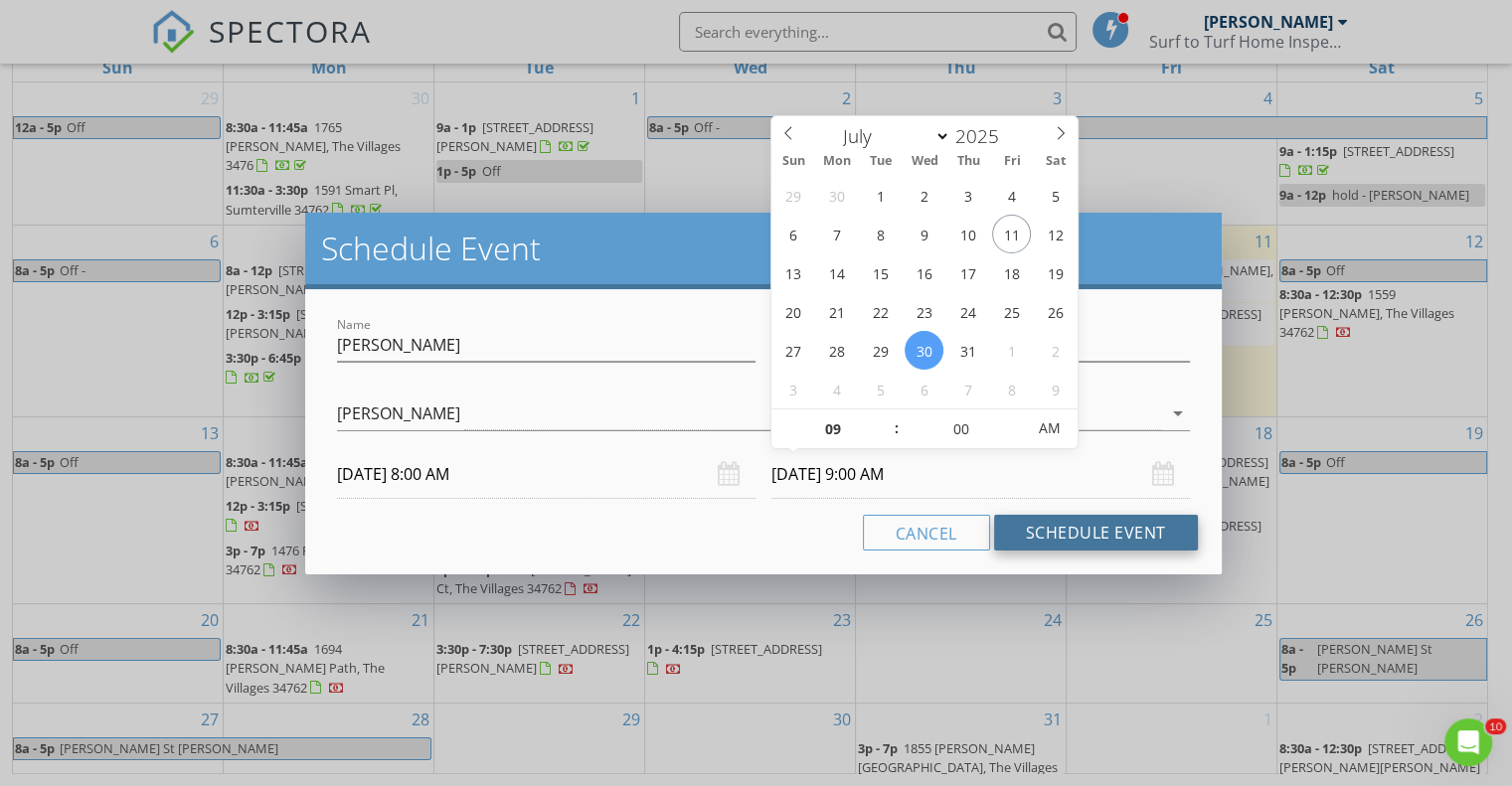 click on "Schedule Event" at bounding box center (1095, 533) 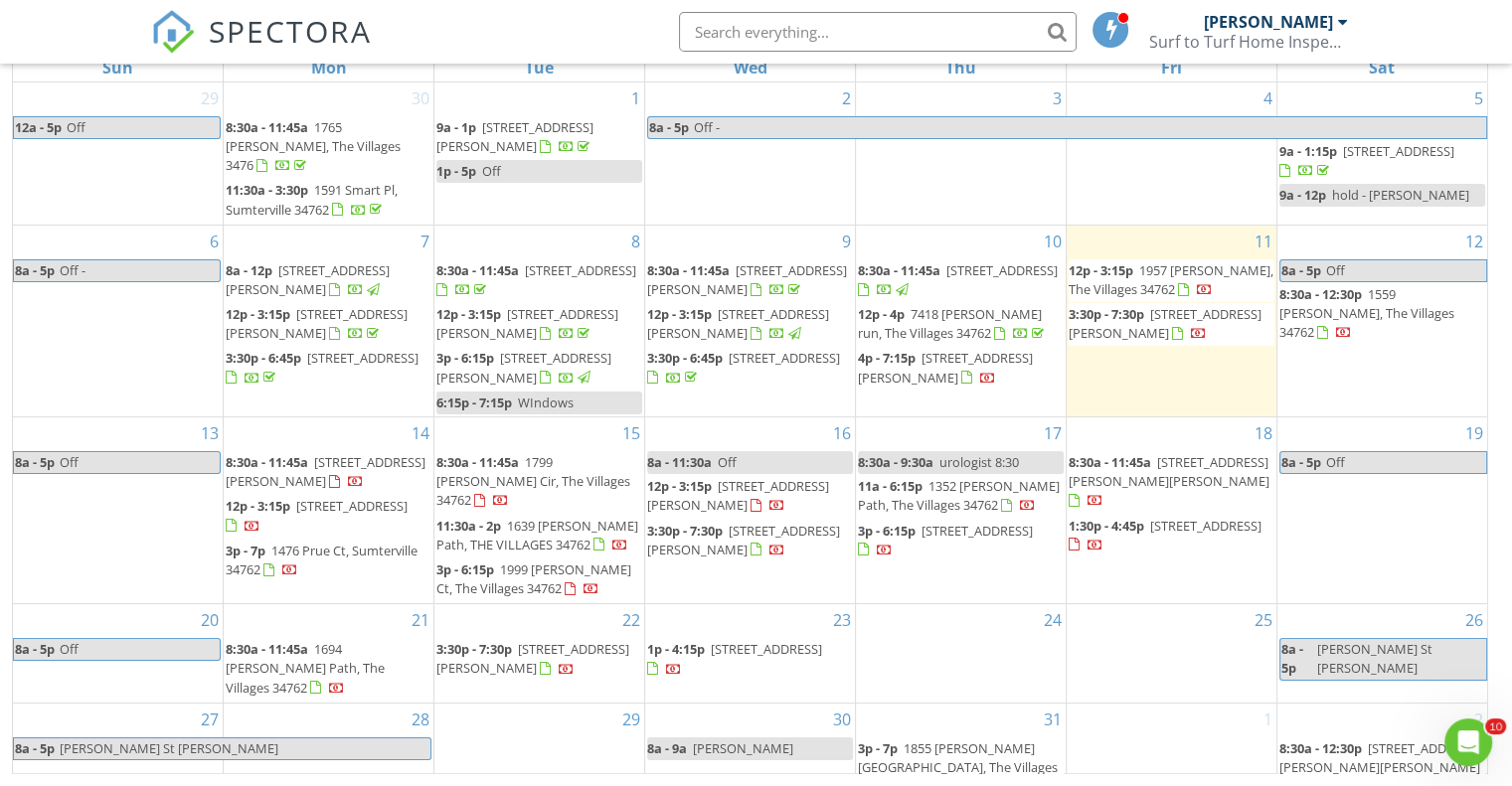 click at bounding box center [1343, 22] 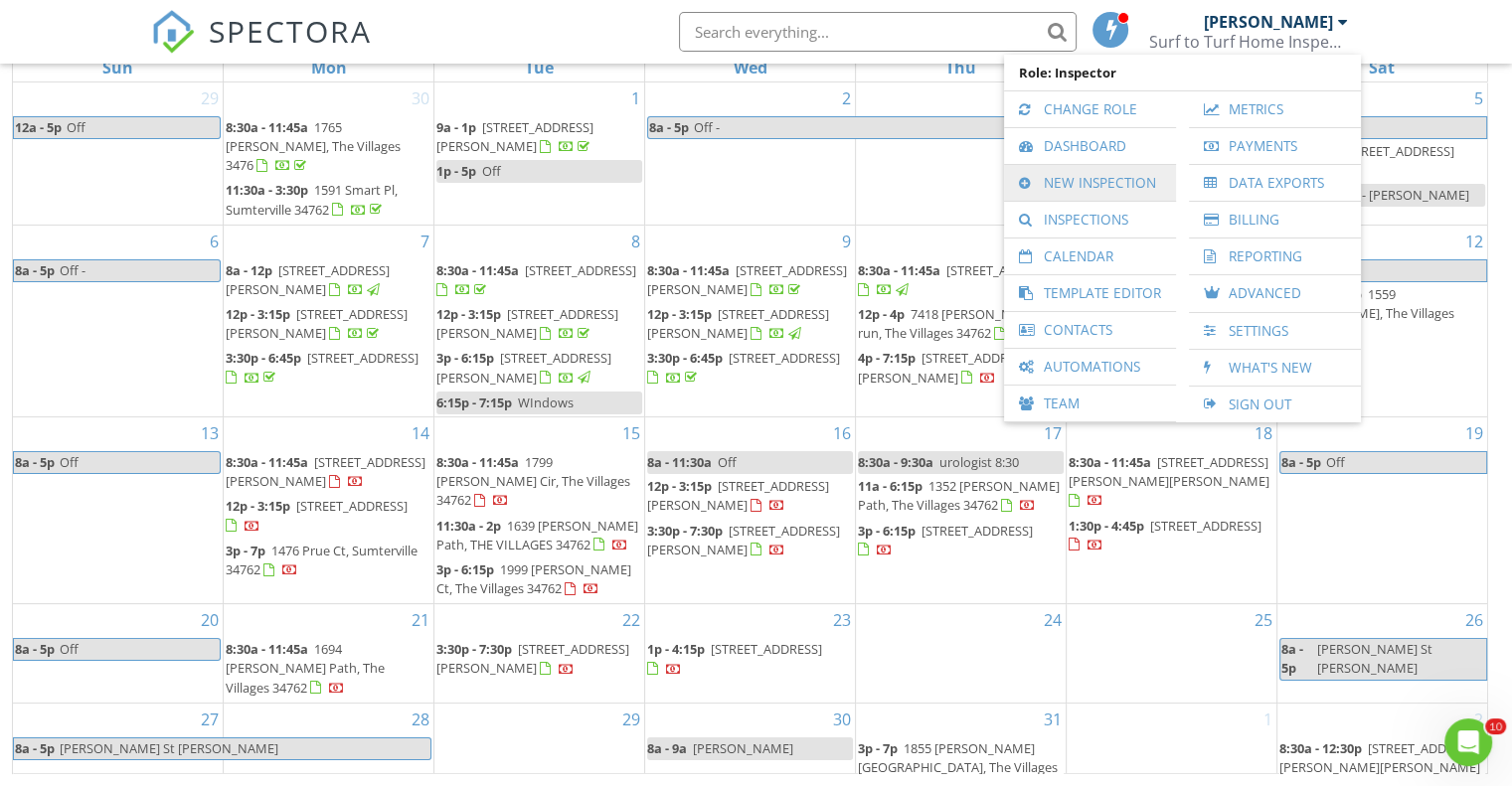 click on "New Inspection" at bounding box center (1090, 183) 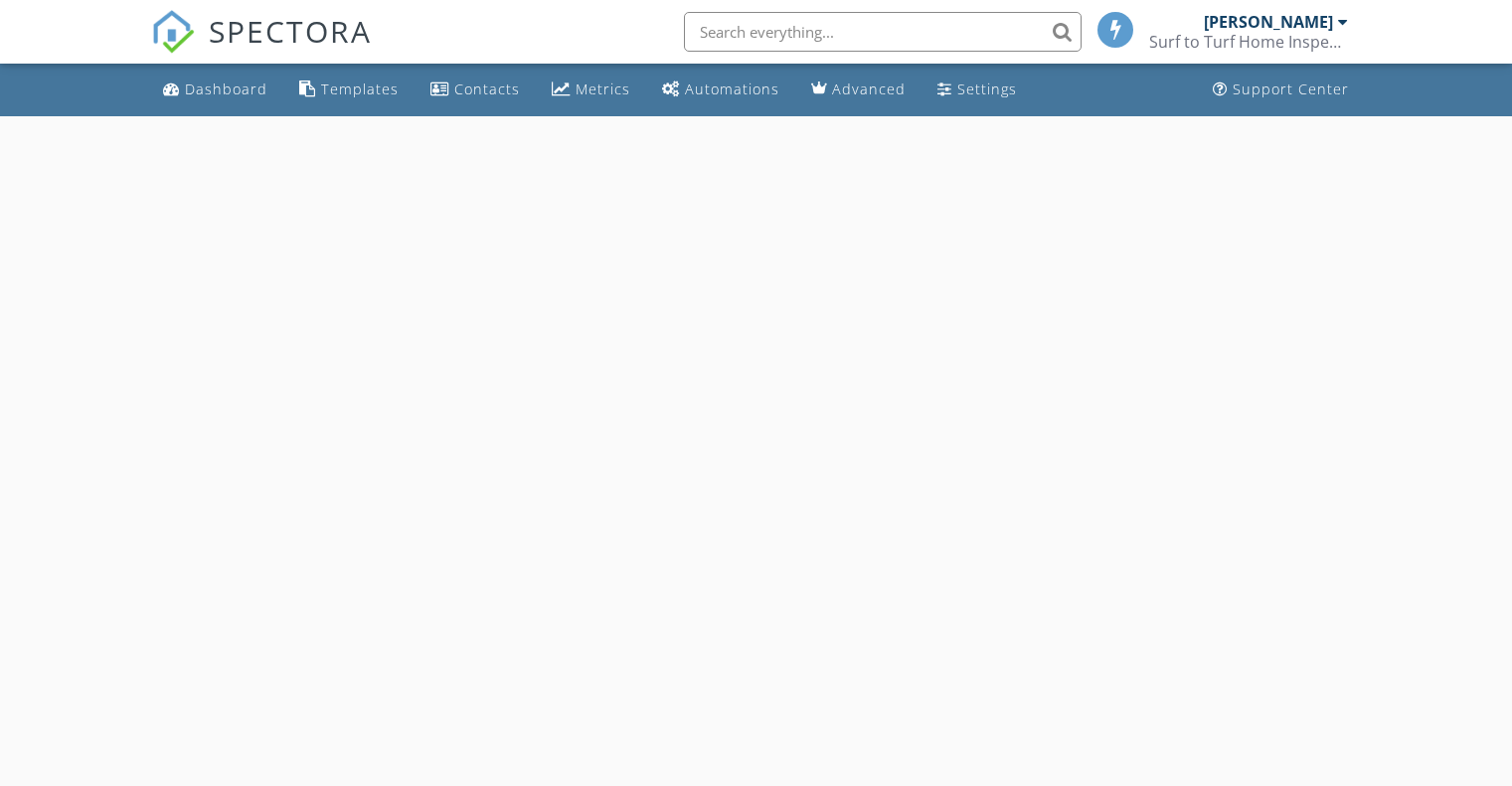 scroll, scrollTop: 0, scrollLeft: 0, axis: both 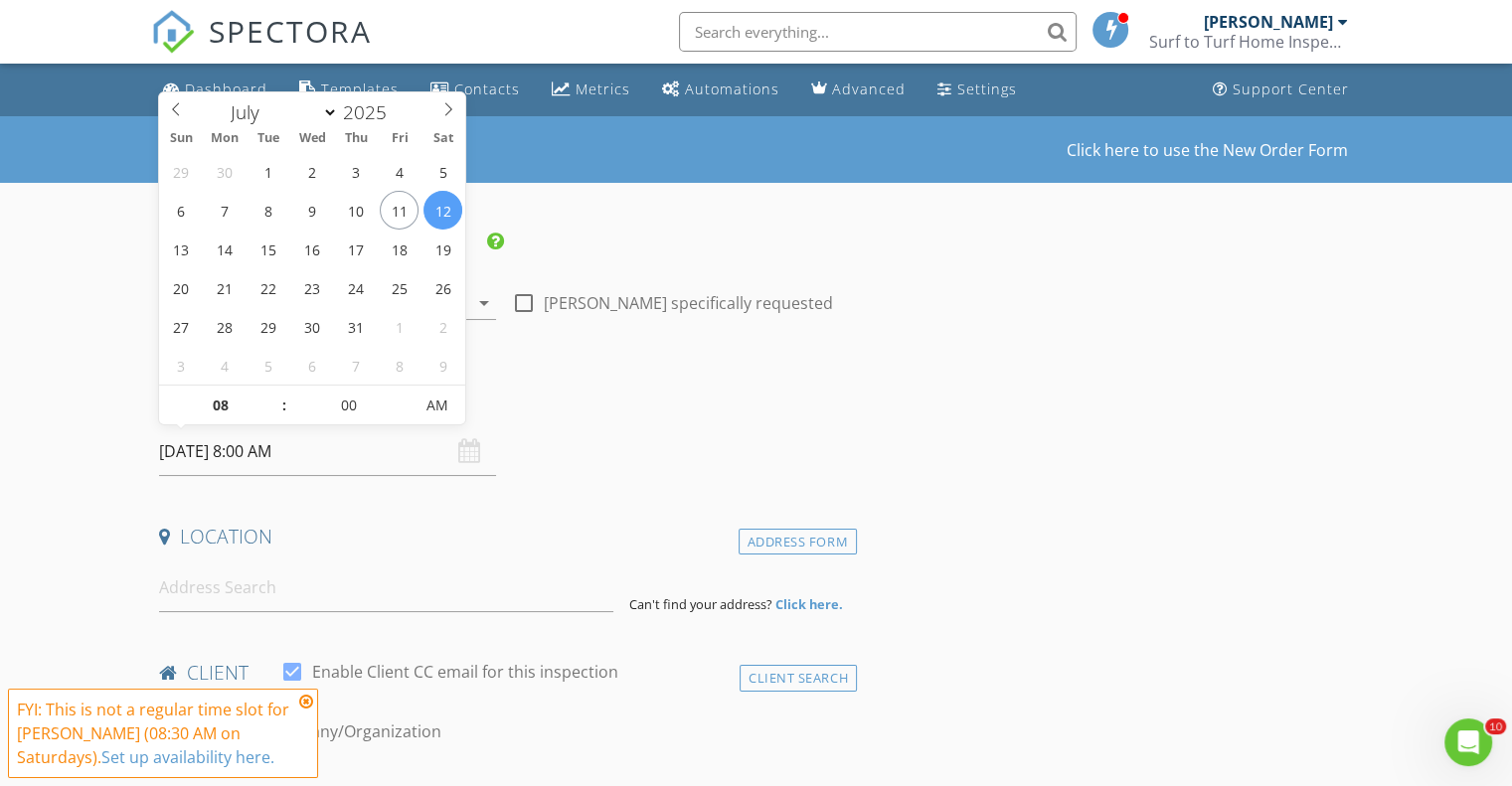 click on "07/12/2025 8:00 AM" at bounding box center (327, 451) 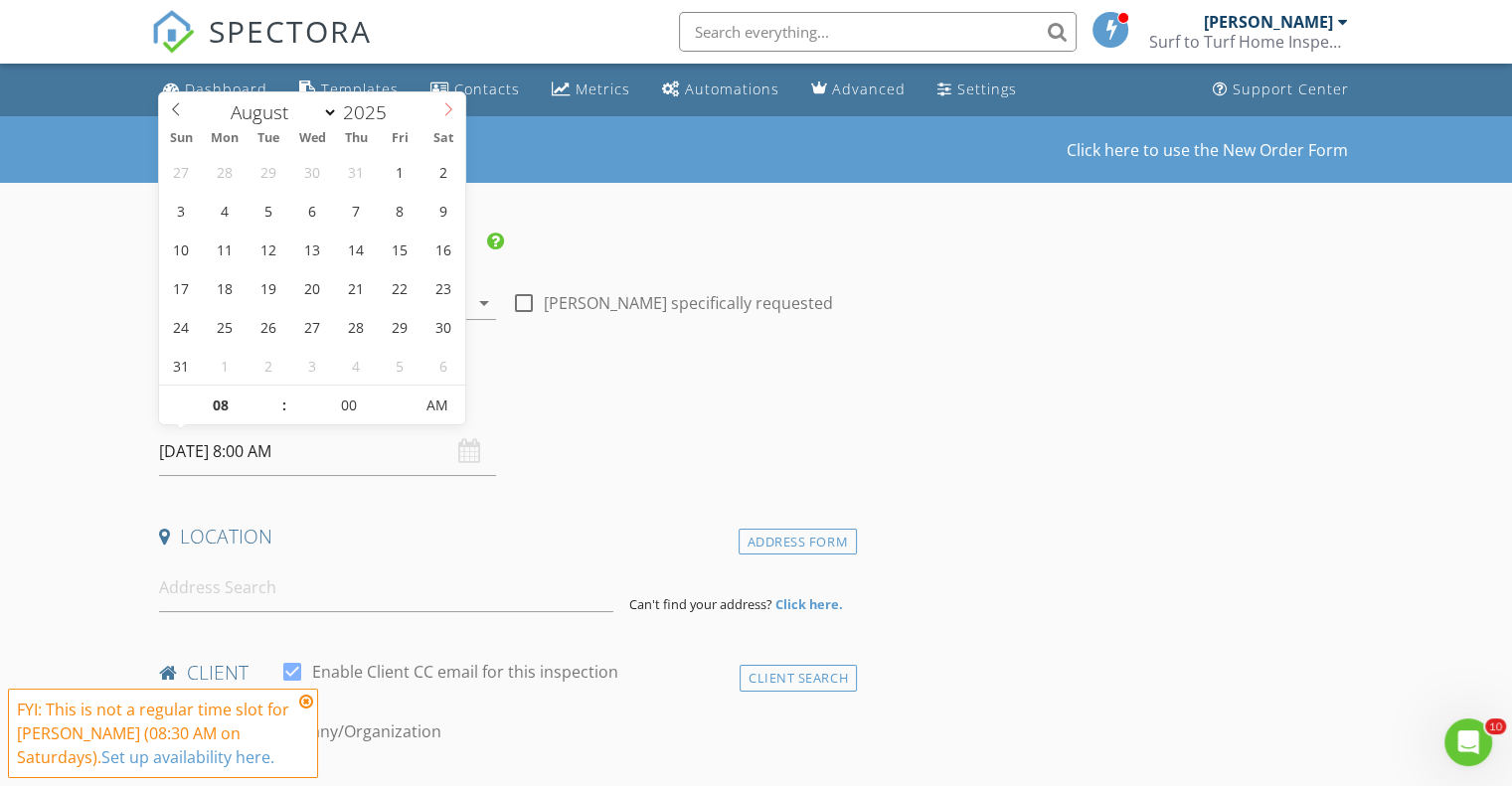 click at bounding box center [448, 106] 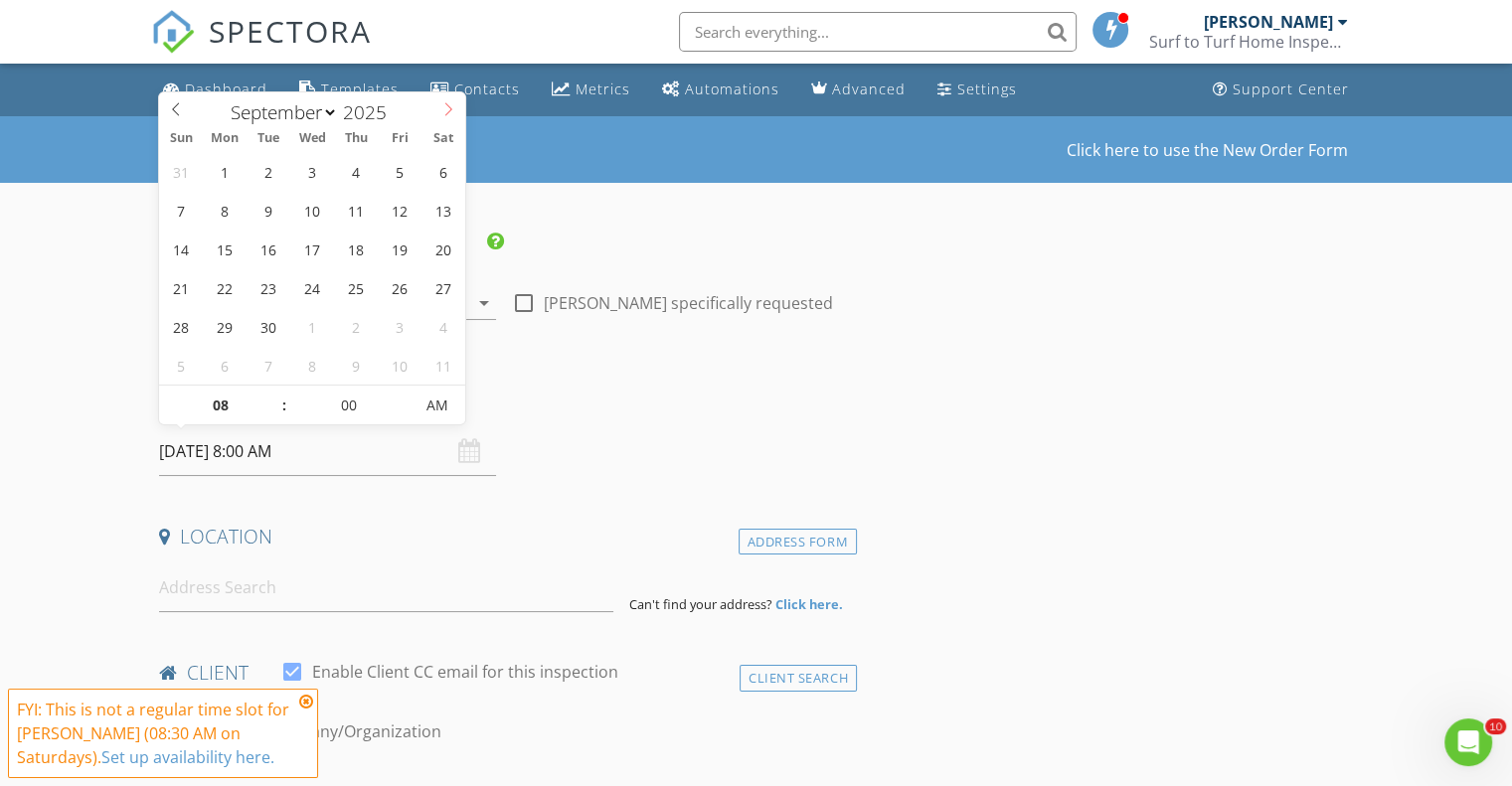 click at bounding box center (448, 106) 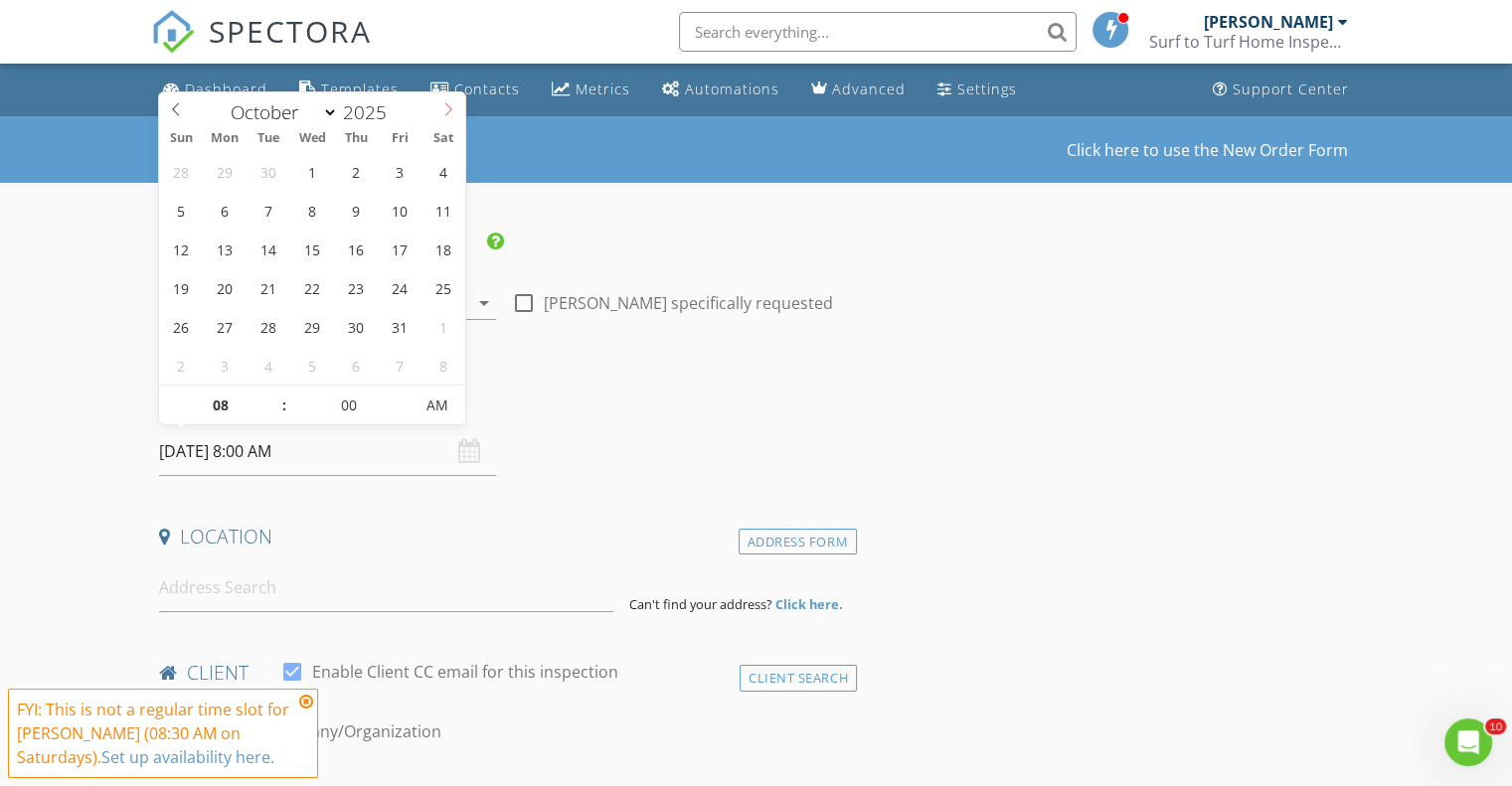 click at bounding box center [448, 106] 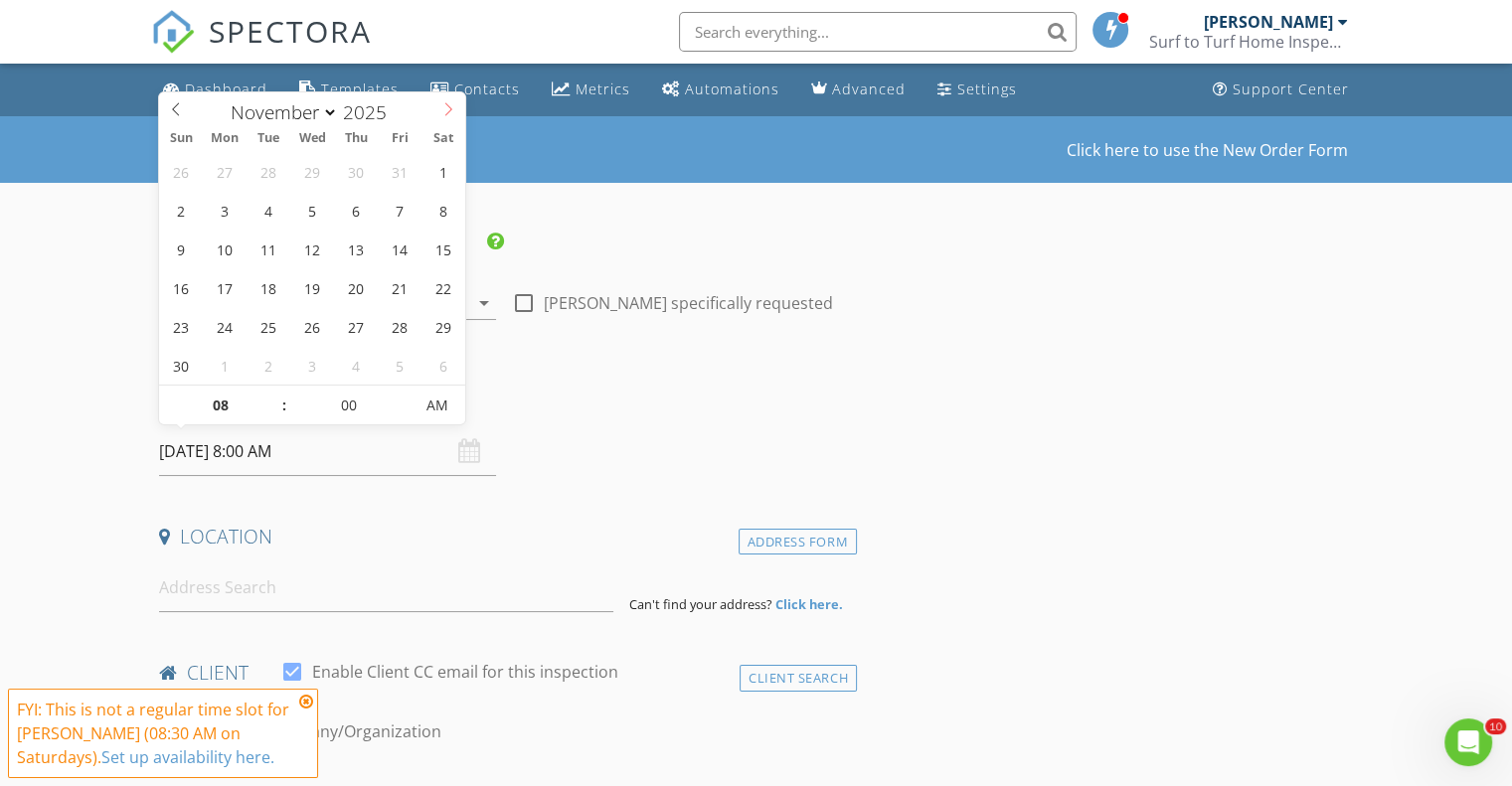 click at bounding box center [448, 106] 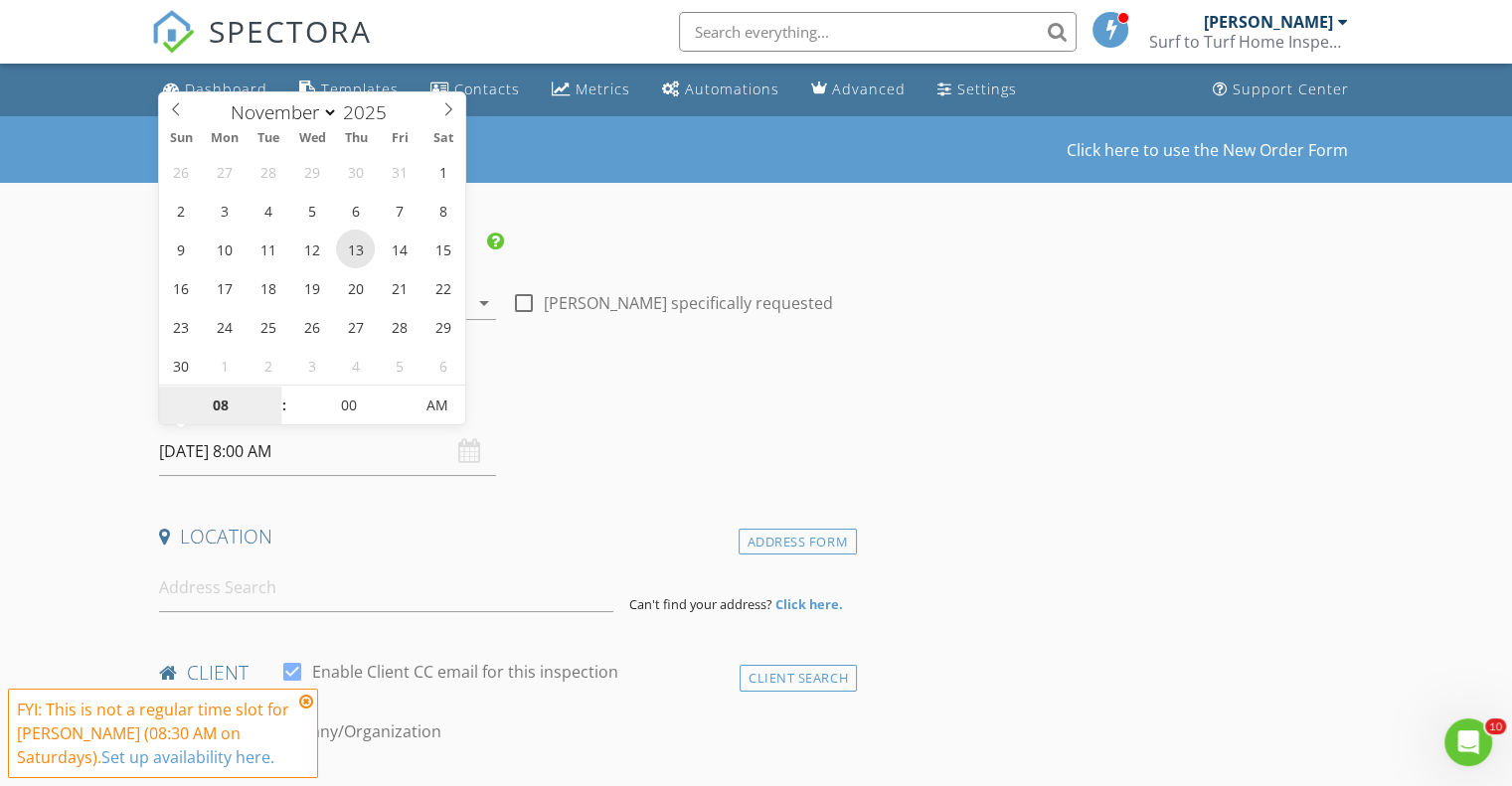 type on "11/13/2025 8:00 AM" 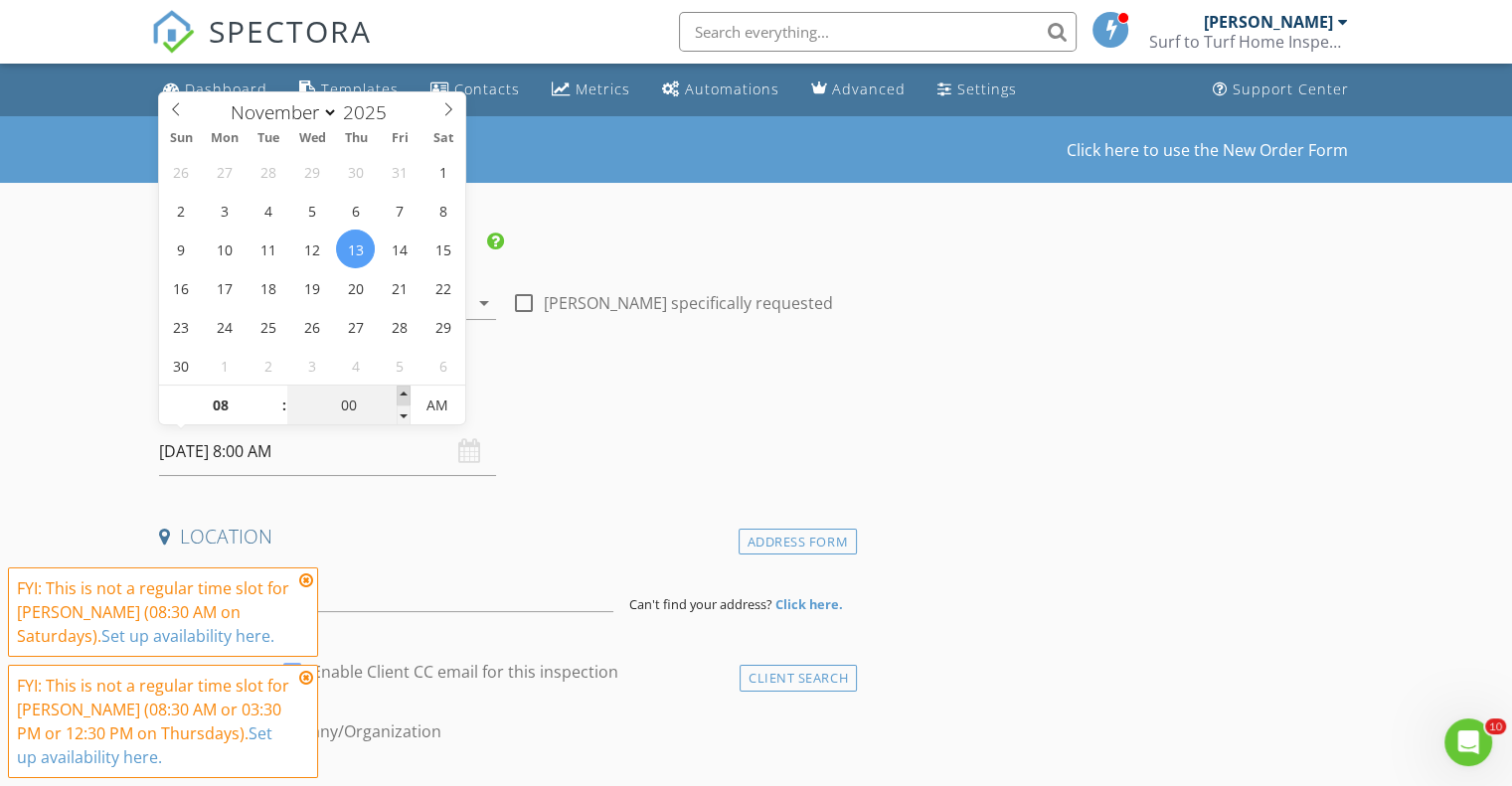 type on "05" 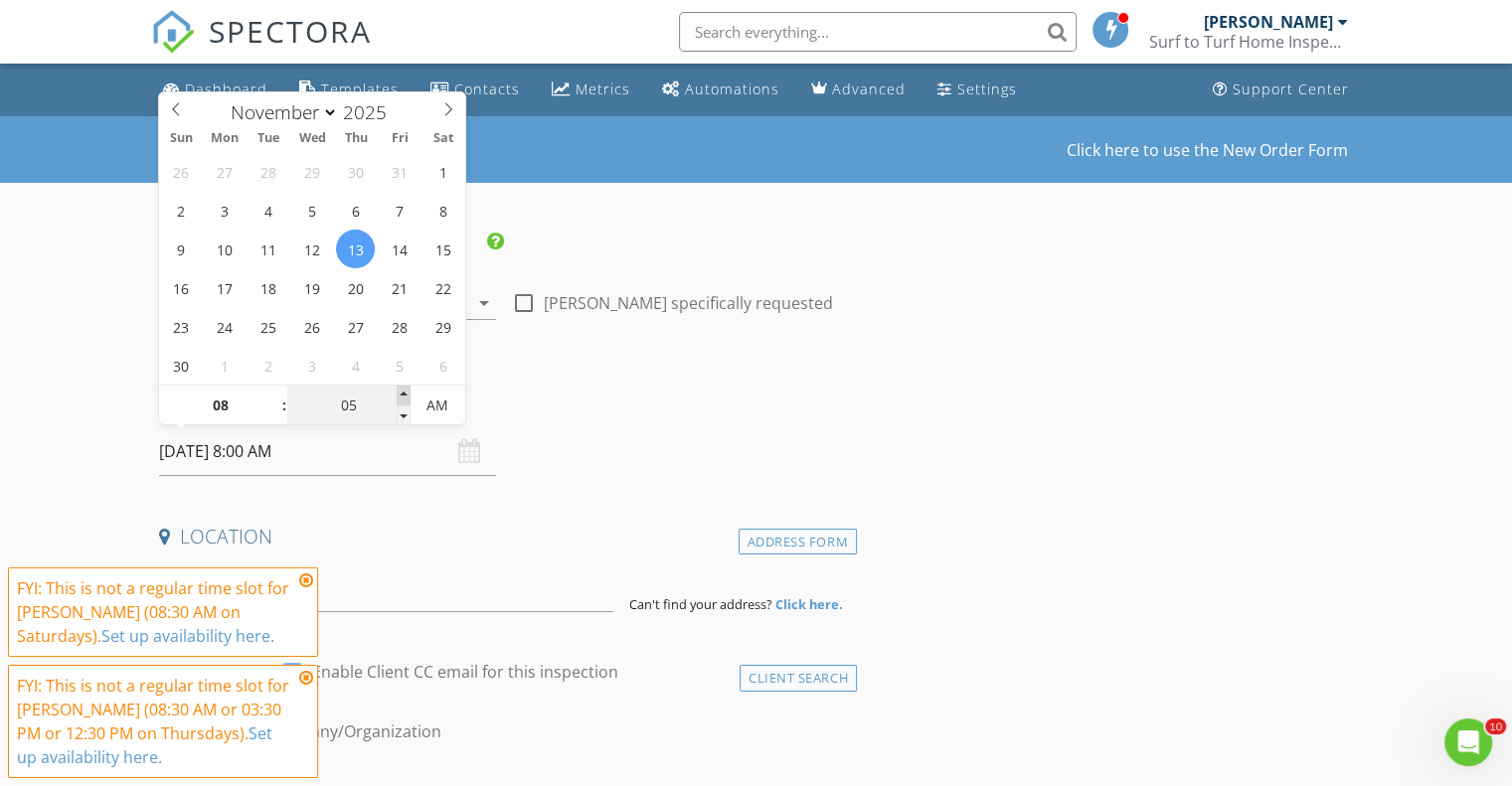 type on "11/13/2025 8:05 AM" 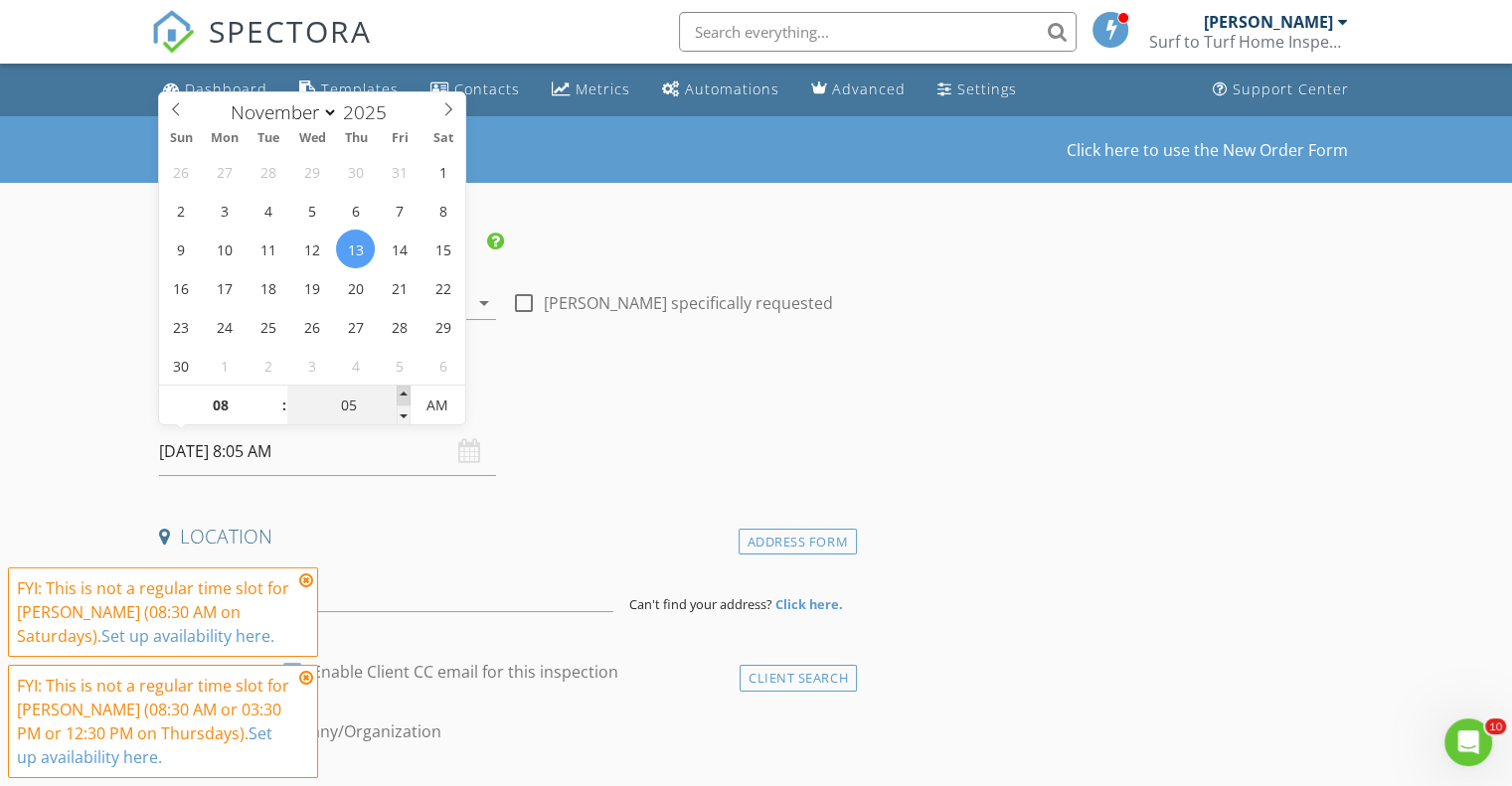 click at bounding box center [404, 395] 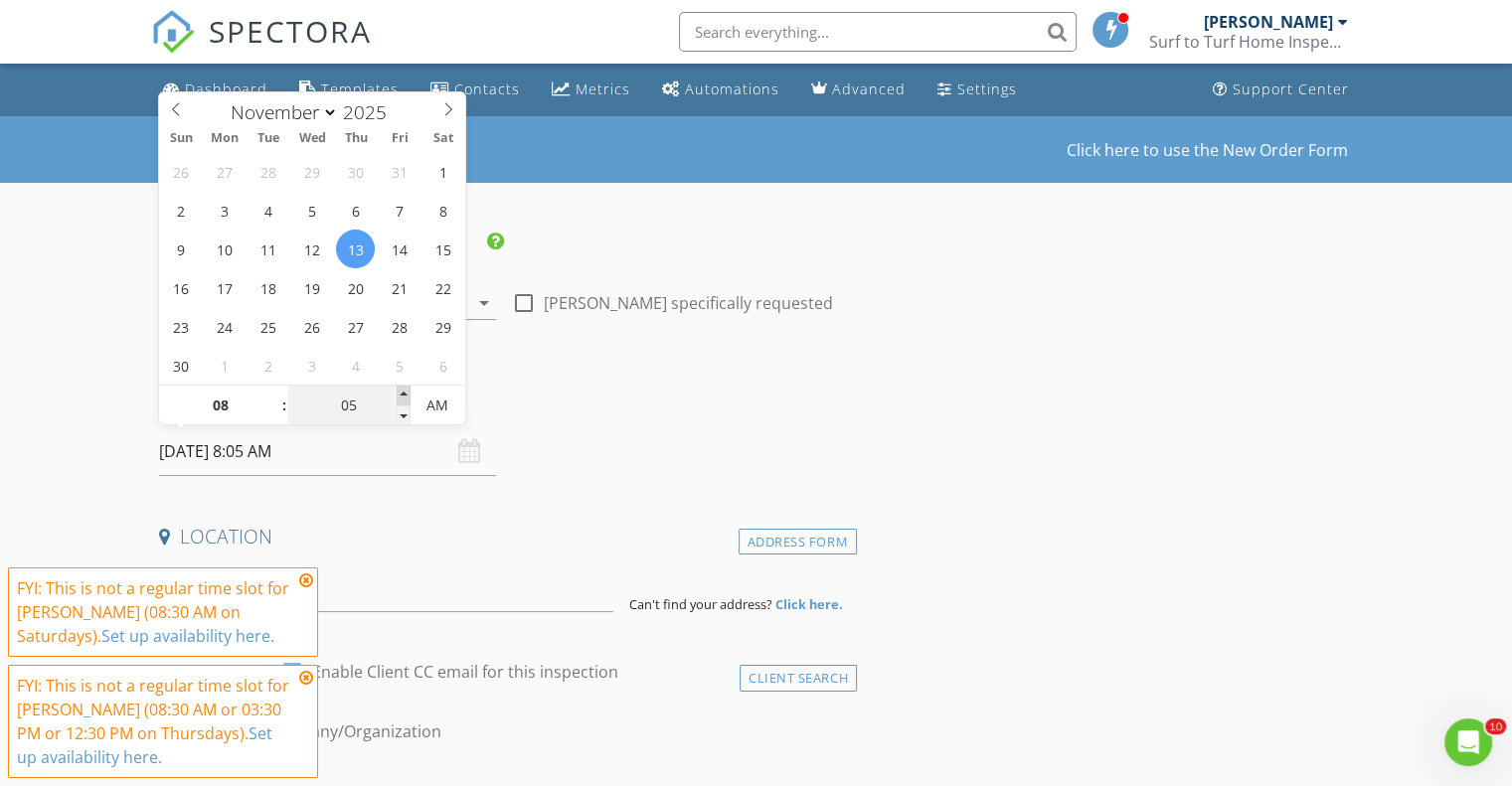 type on "10" 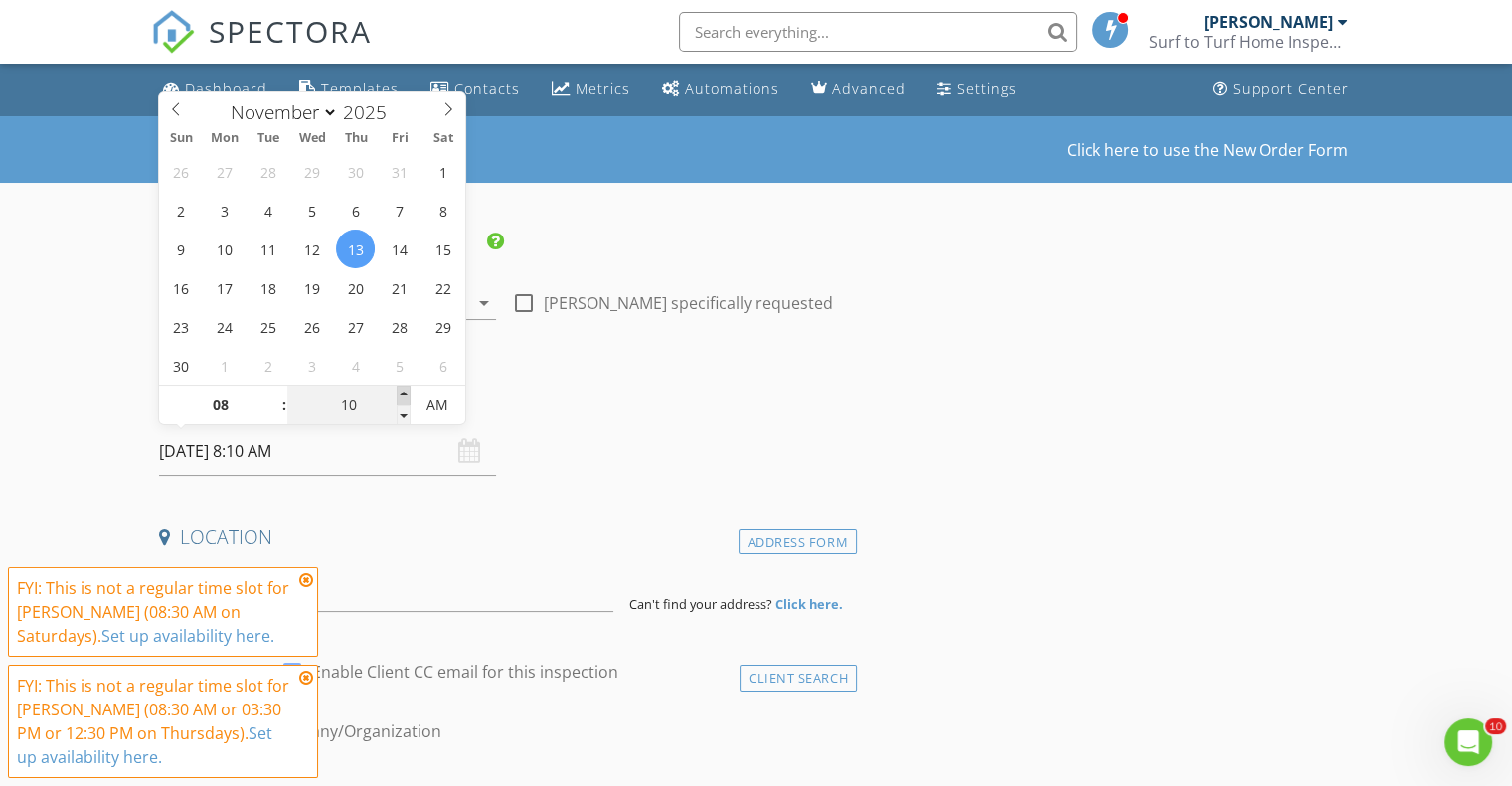click at bounding box center (404, 395) 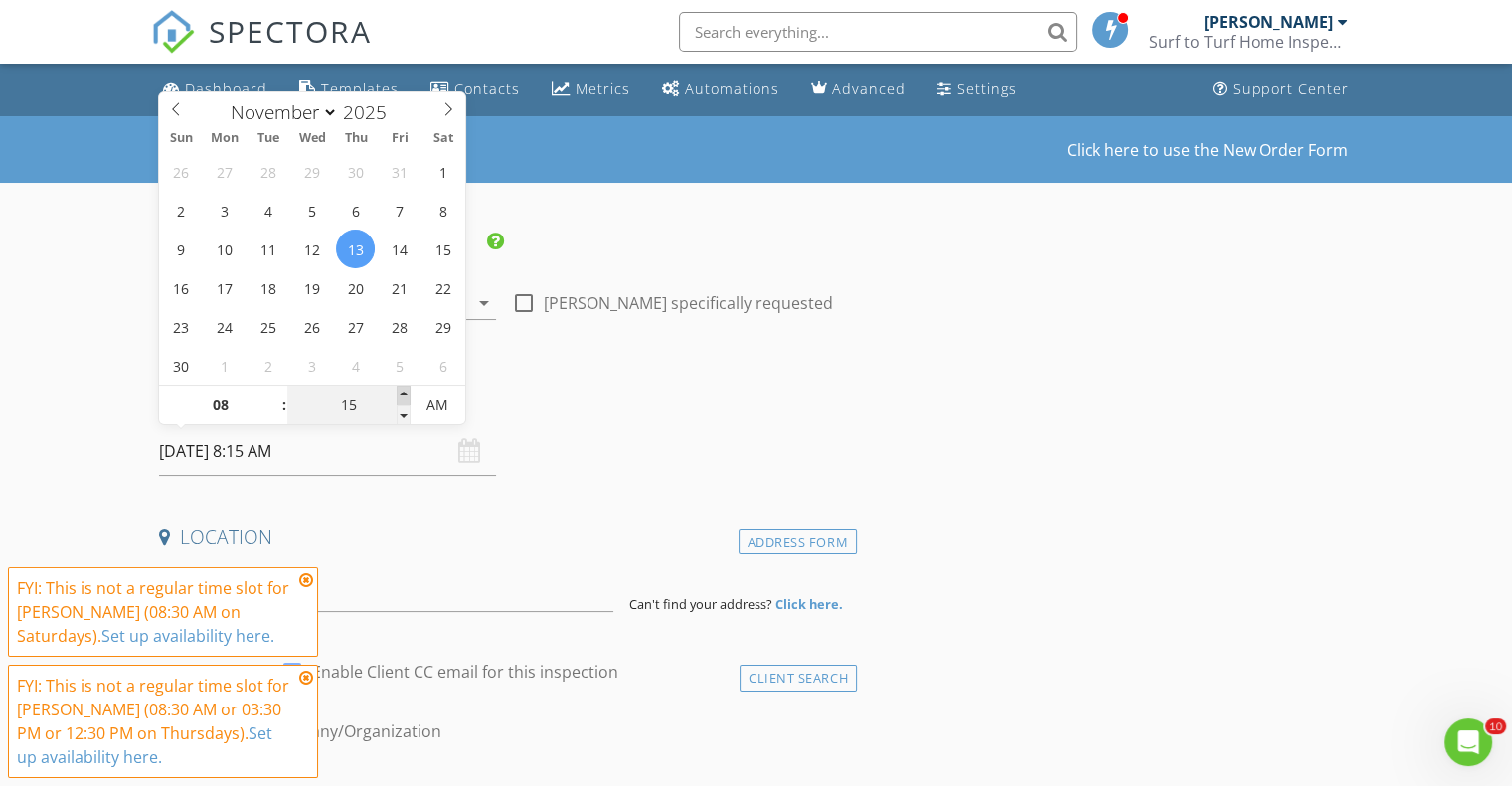 click at bounding box center [404, 395] 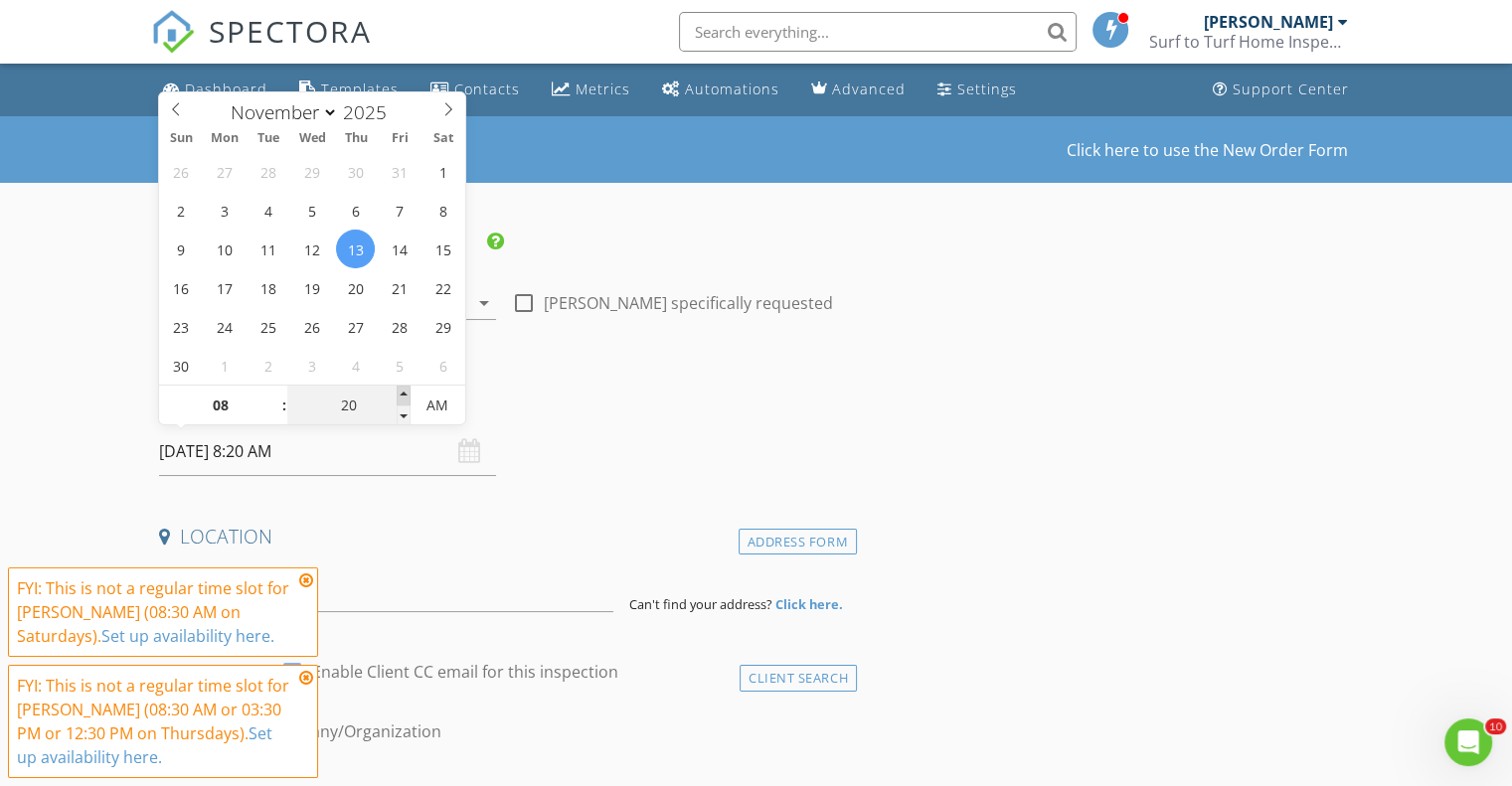 click at bounding box center [404, 395] 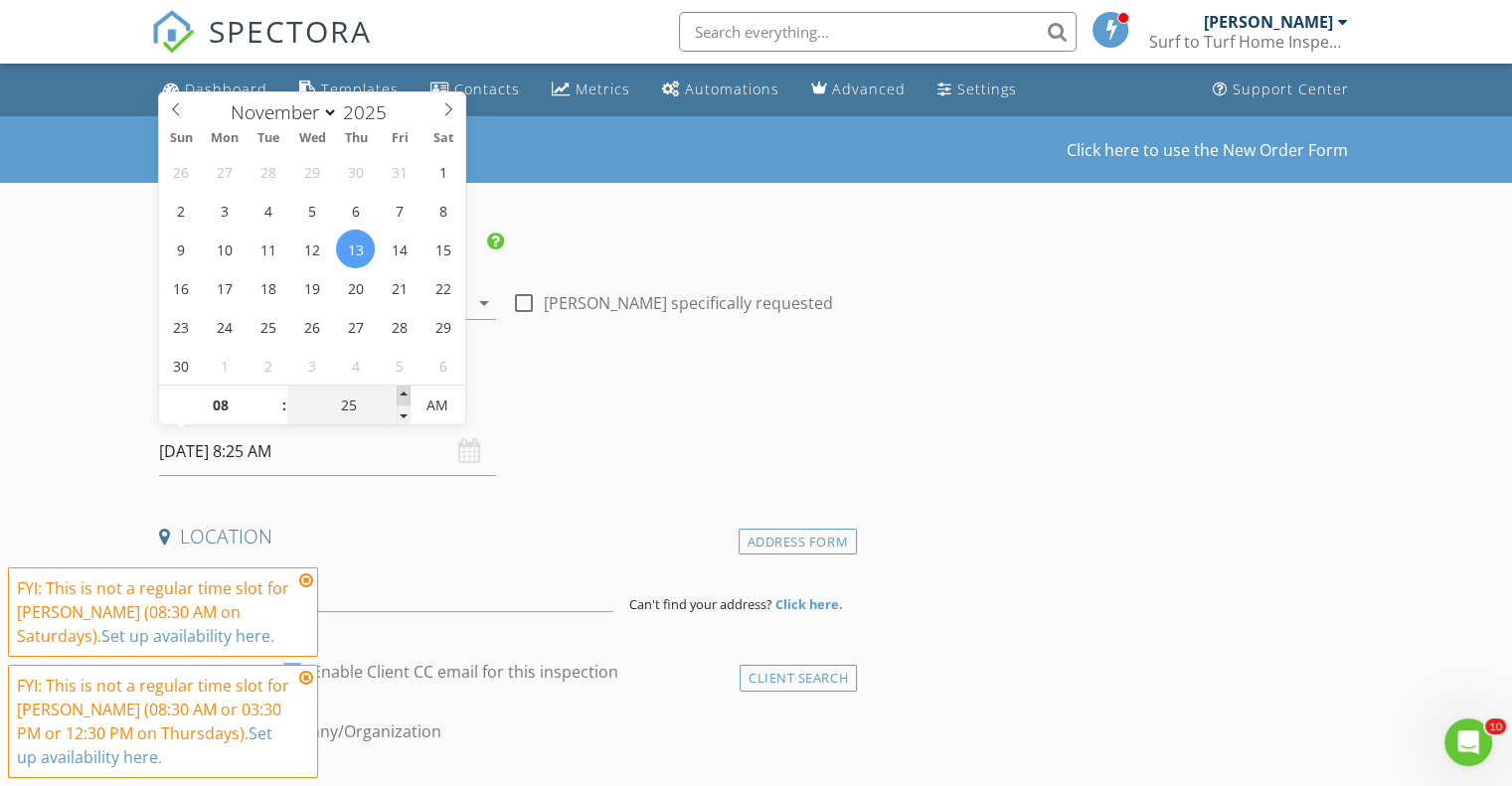 click at bounding box center [404, 395] 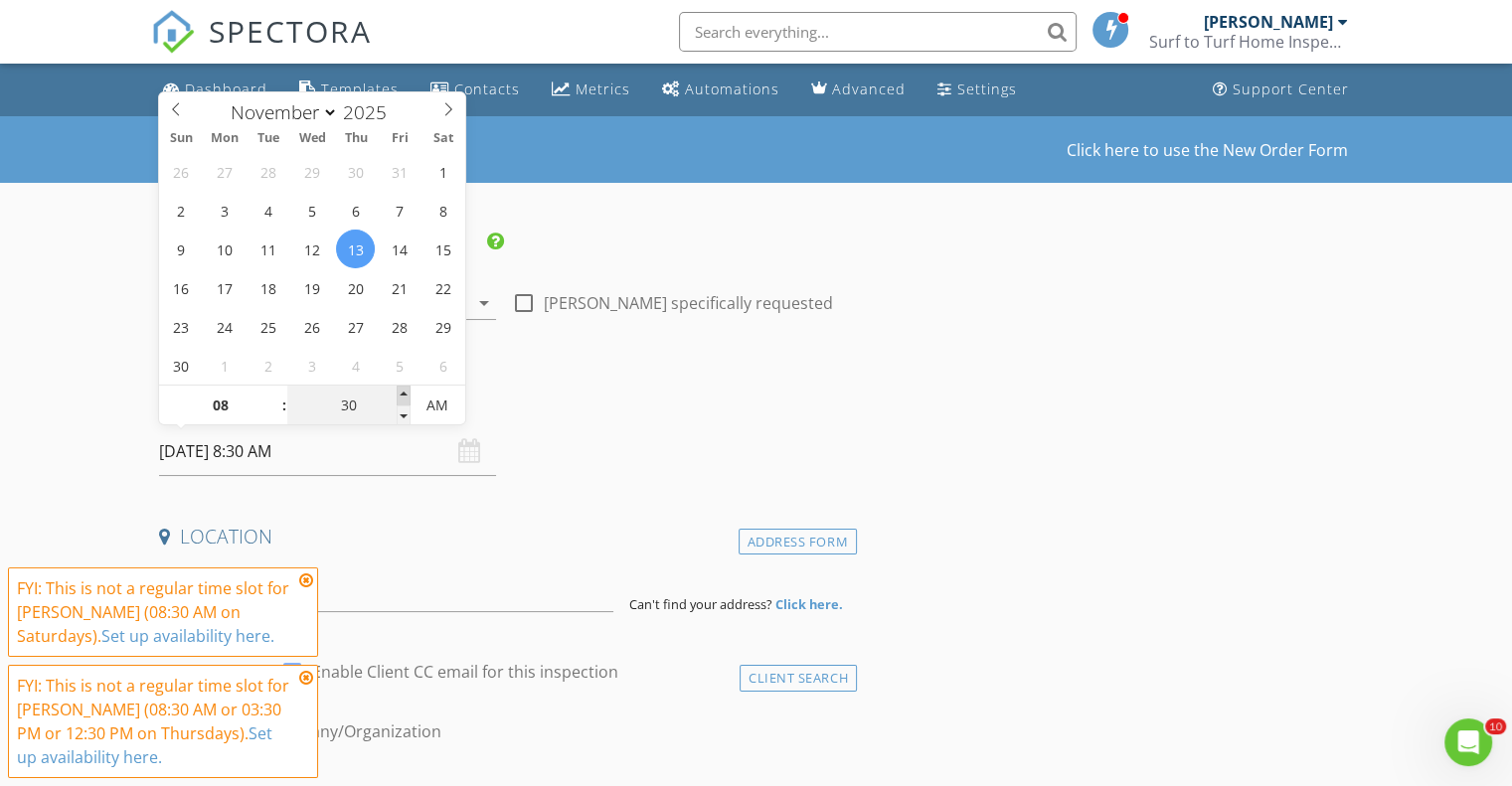 click at bounding box center (404, 395) 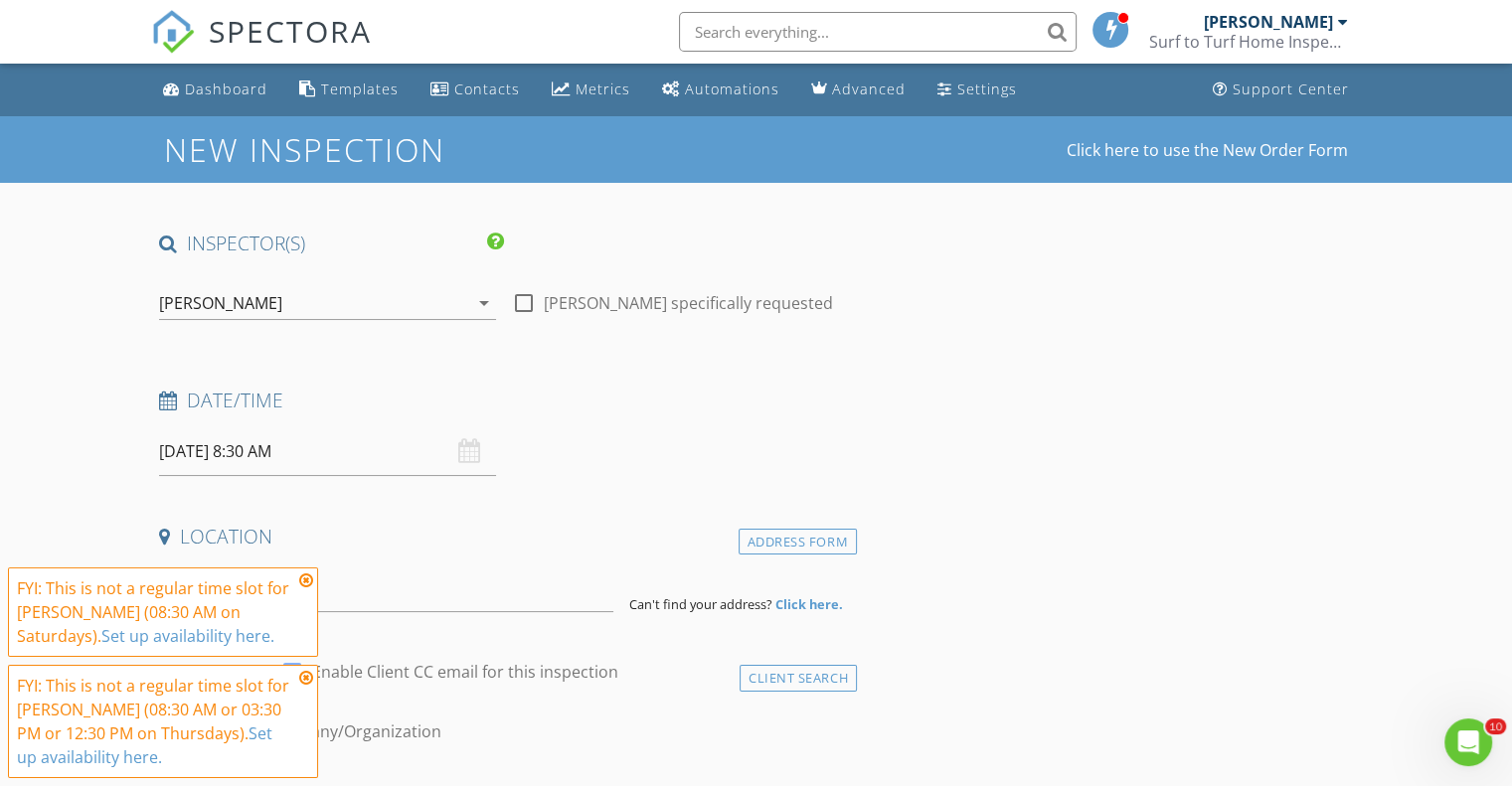 click at bounding box center (306, 580) 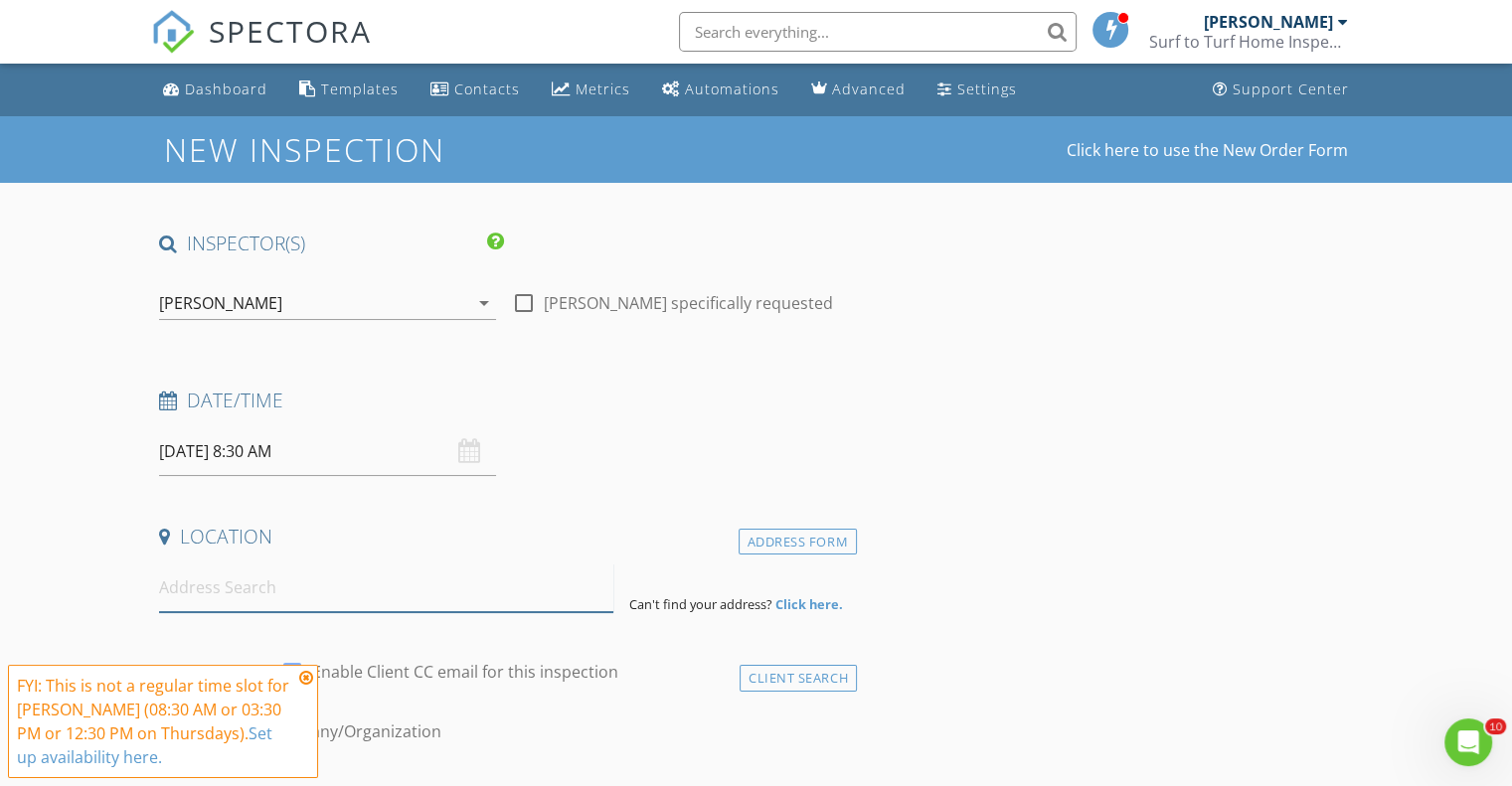 click at bounding box center [386, 587] 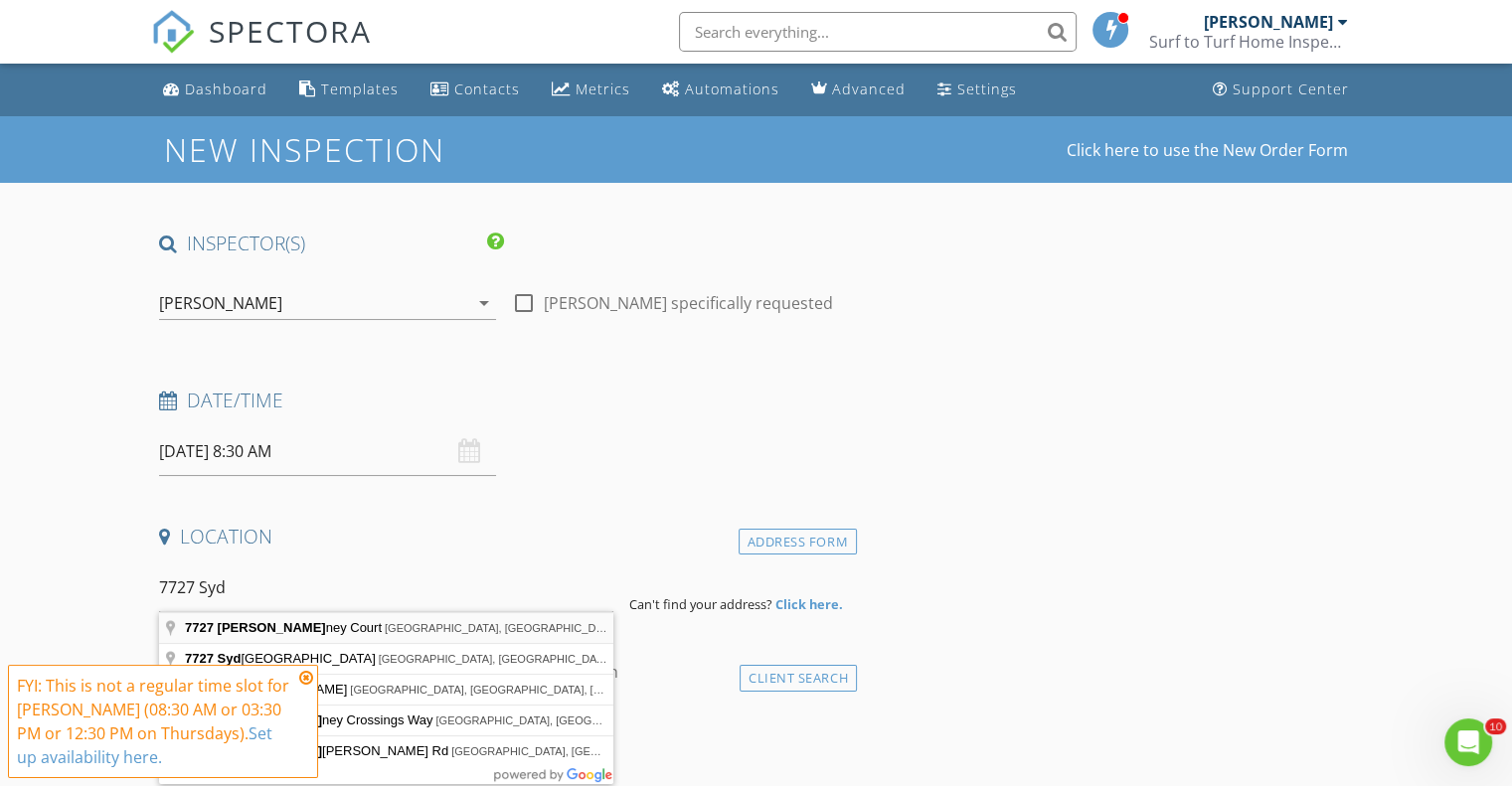 type on "7727 Sydney Court, Wildwood, FL, USA" 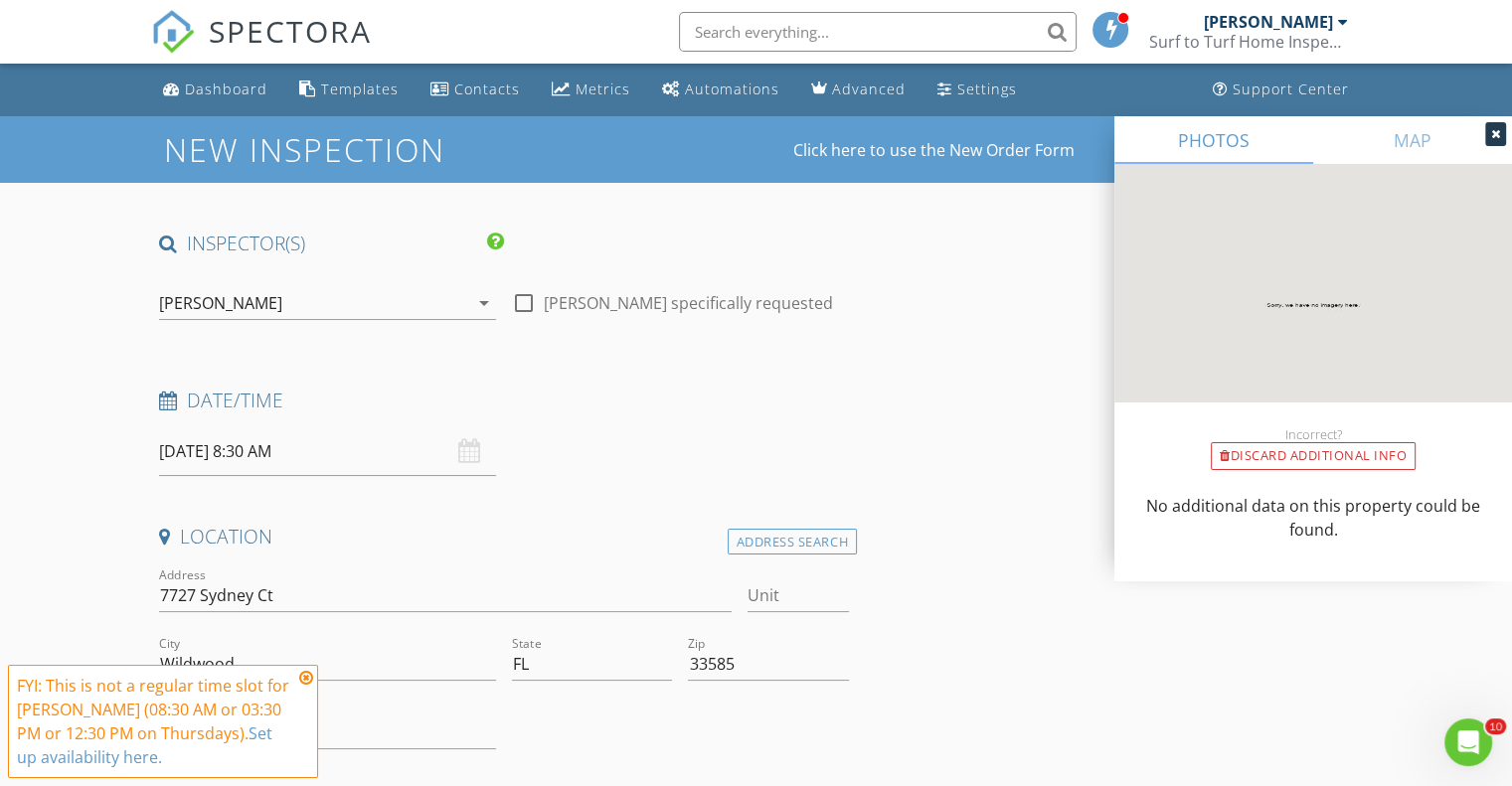 click at bounding box center (306, 678) 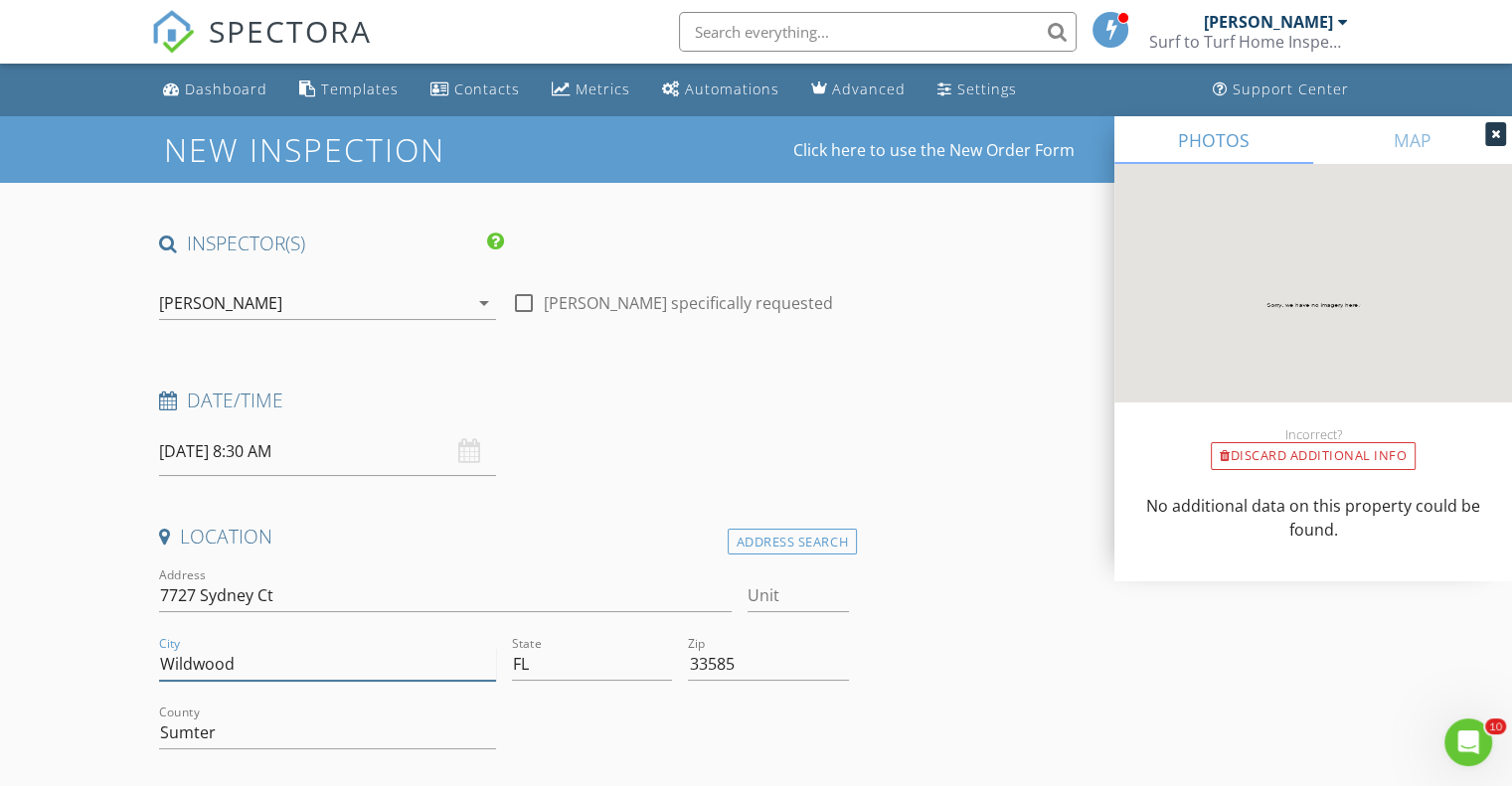 click on "Wildwood" at bounding box center (327, 664) 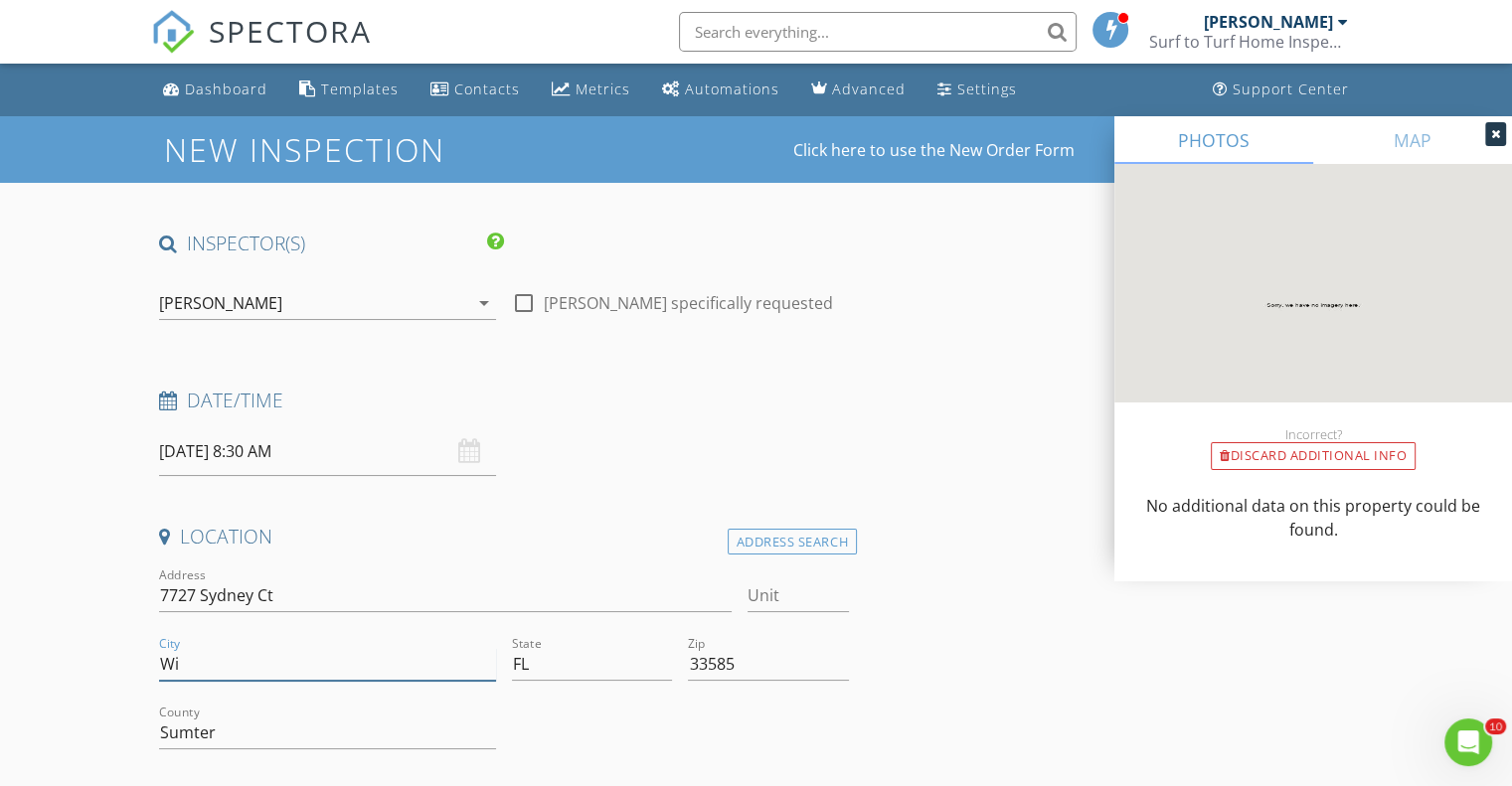 type on "W" 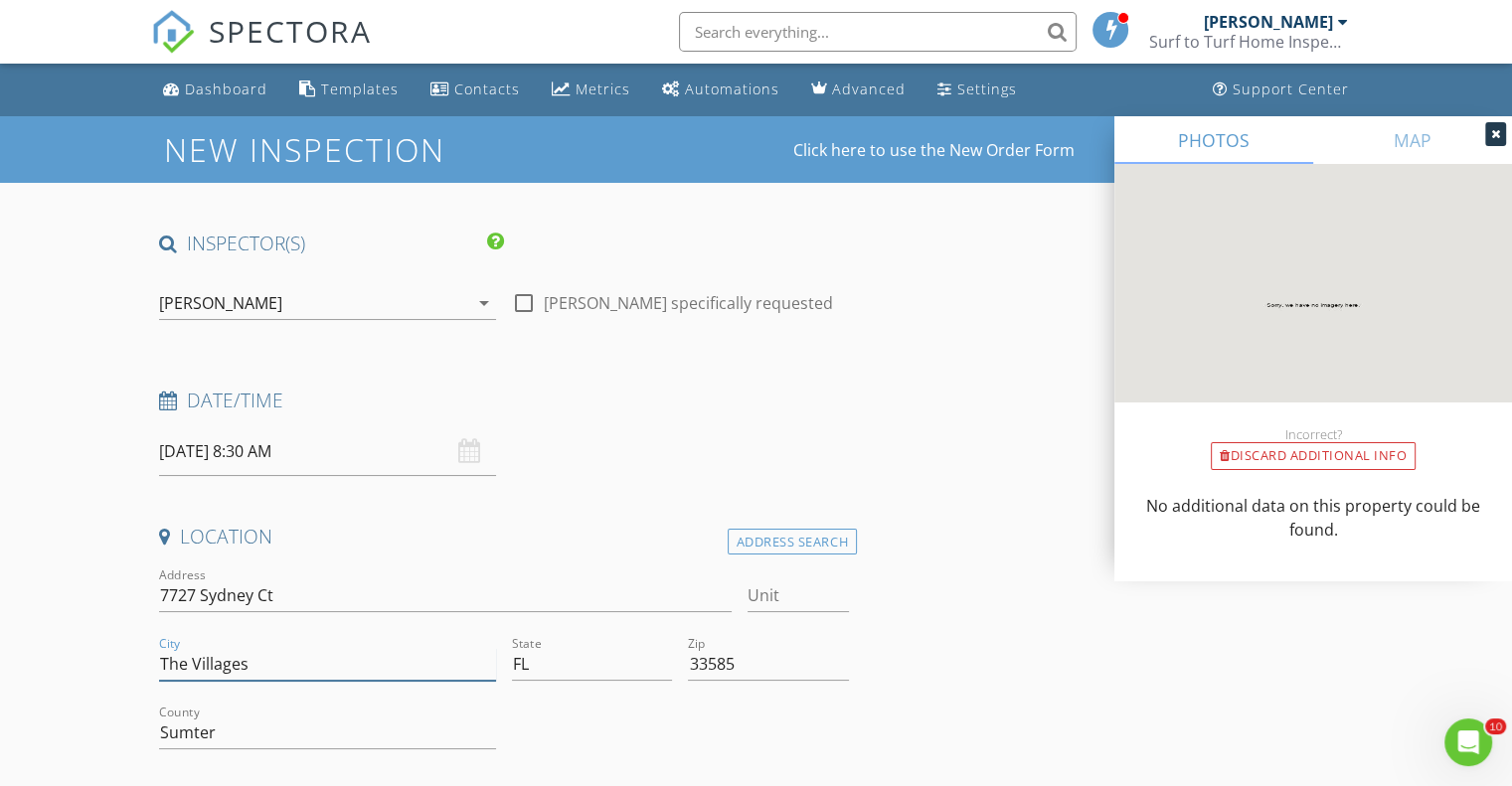 type on "The Villages" 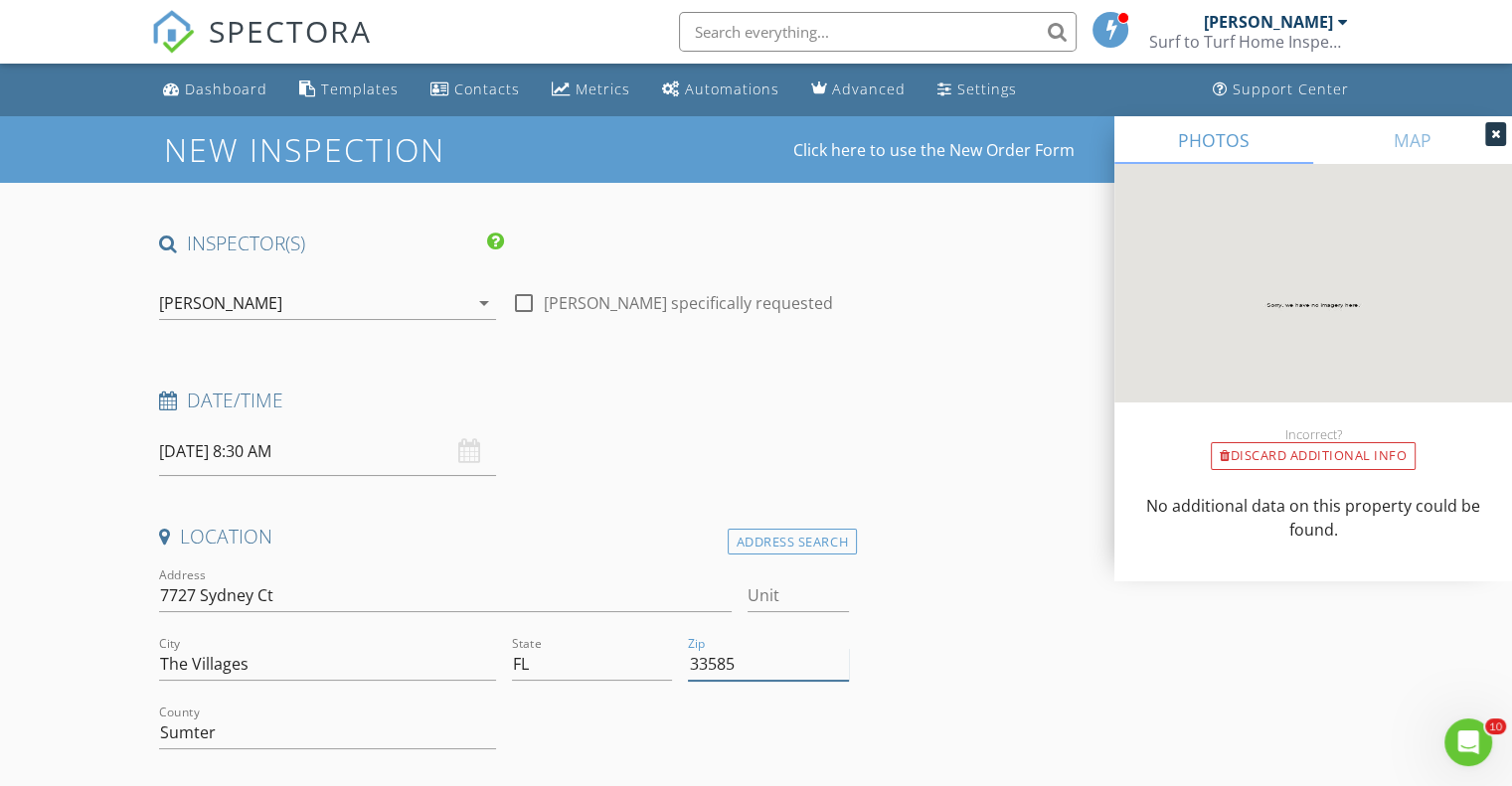 click on "33585" at bounding box center [767, 664] 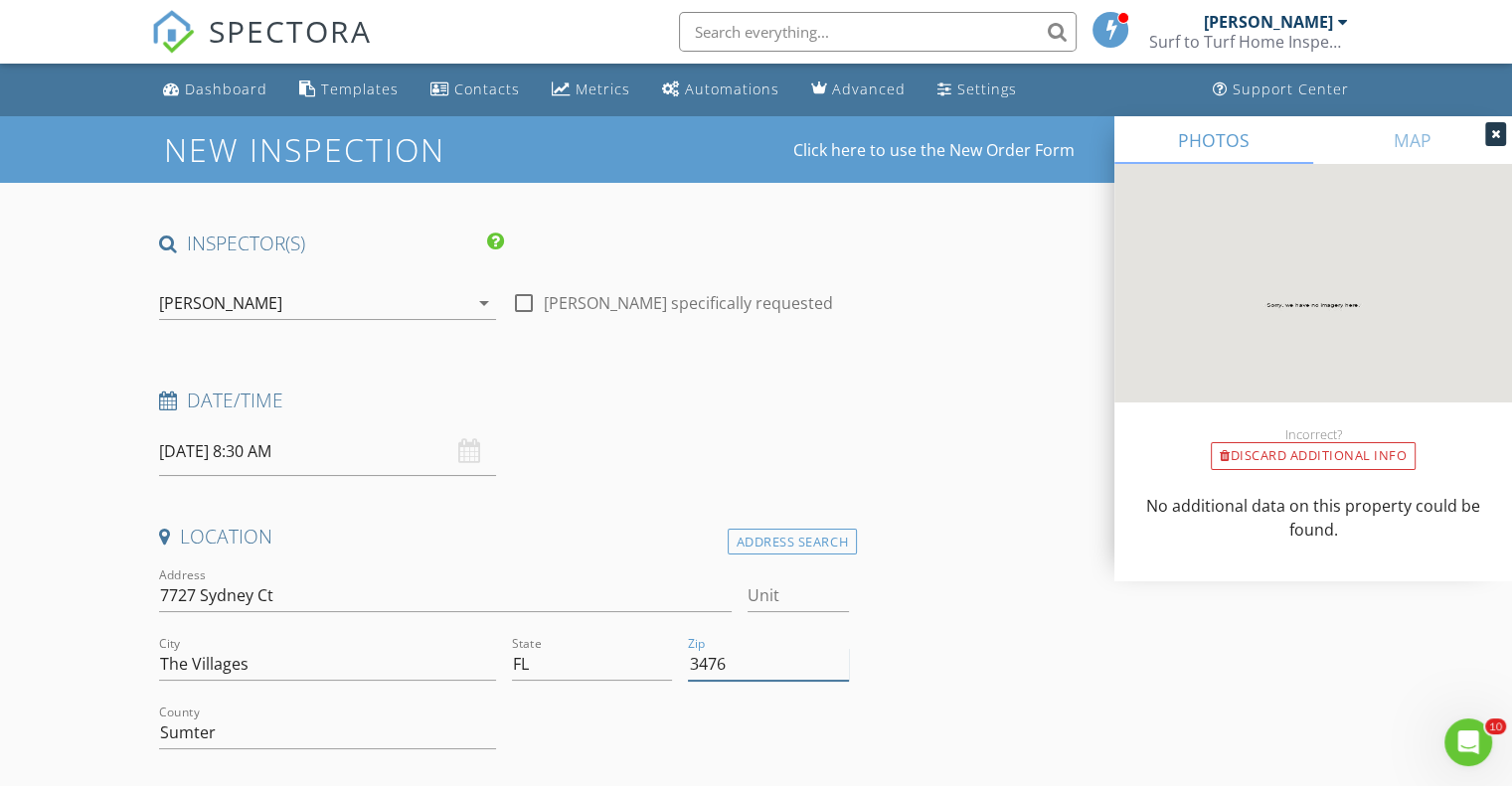 type on "34762" 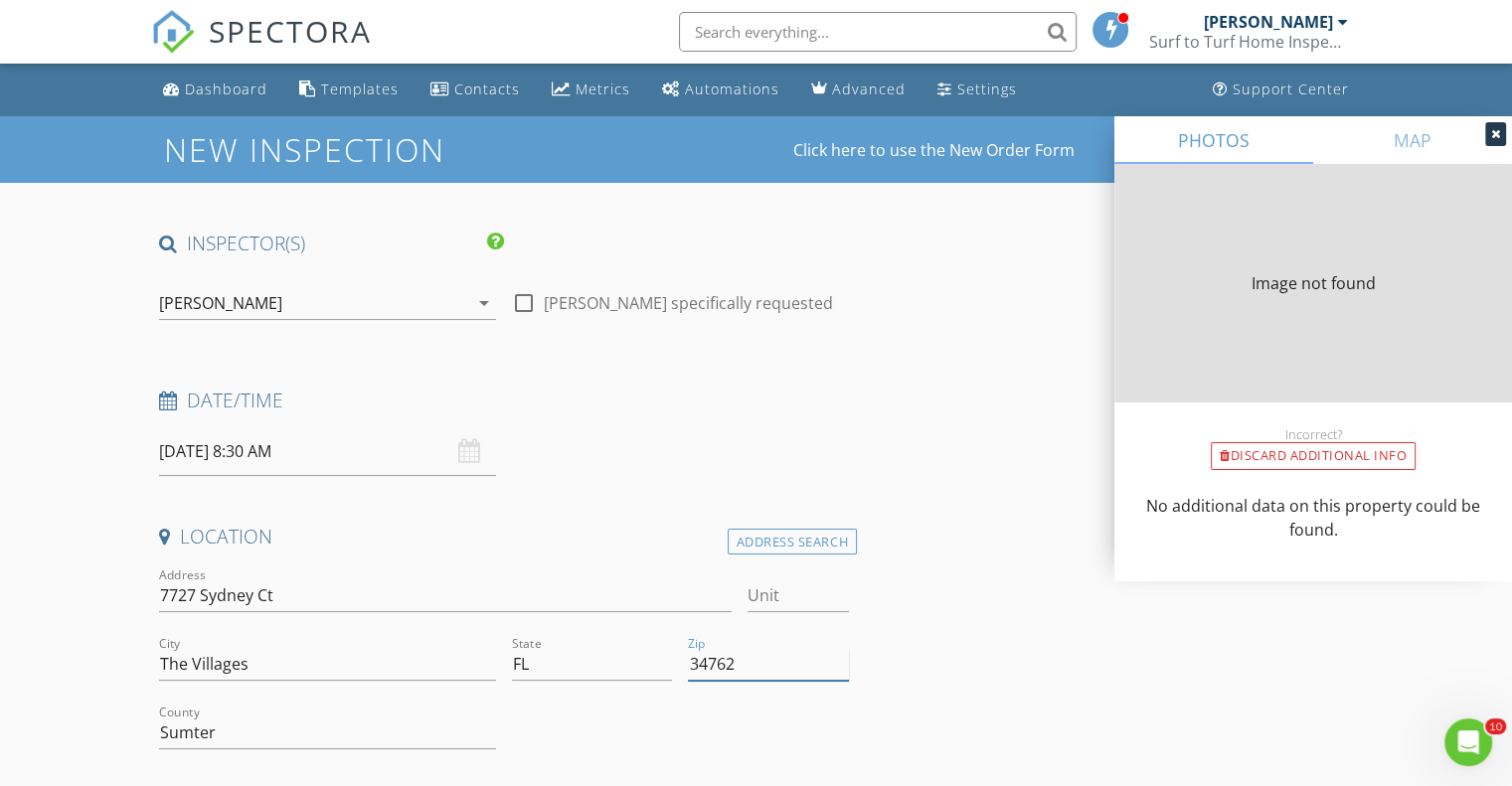 type on "0" 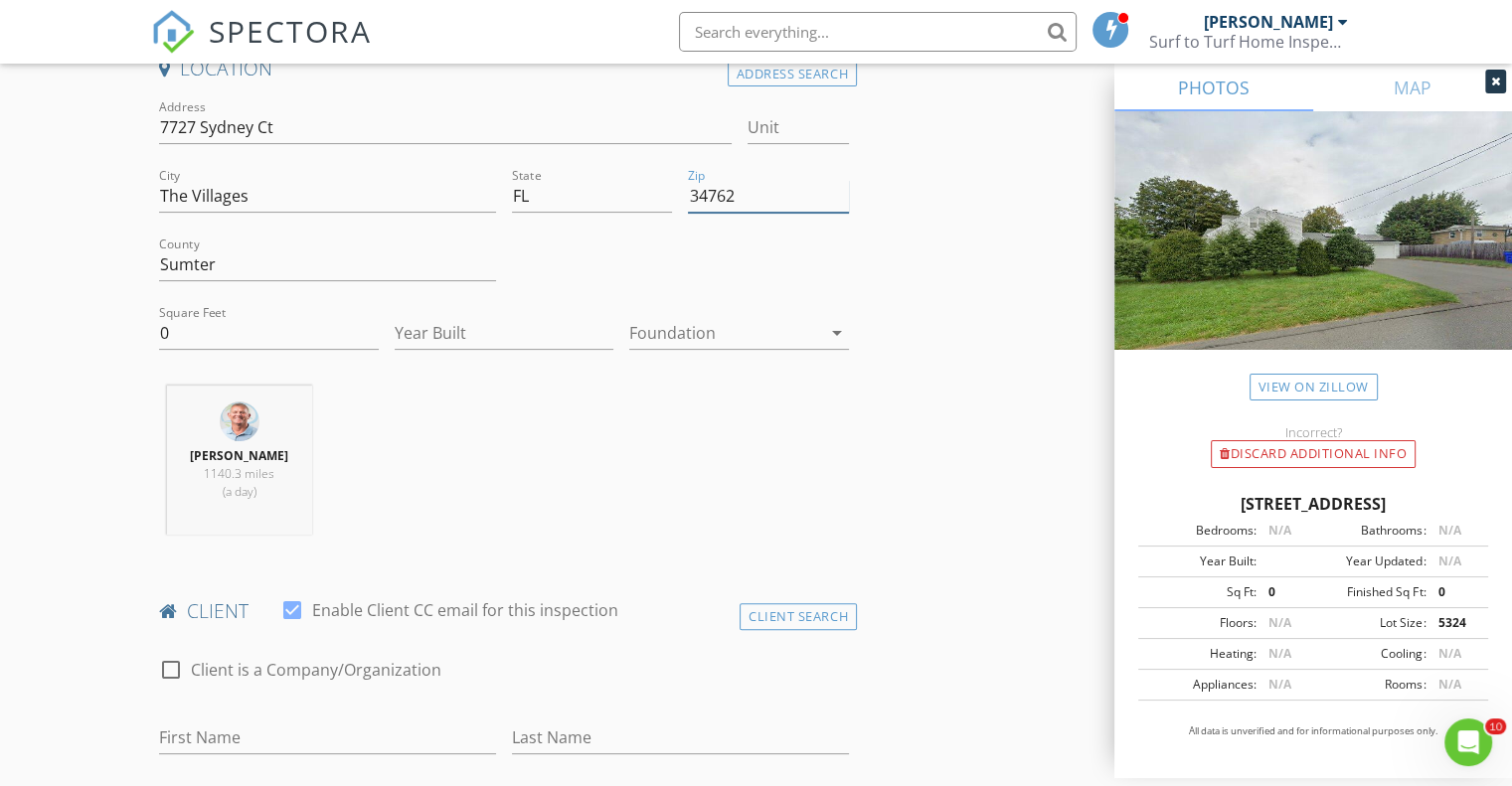 scroll, scrollTop: 472, scrollLeft: 0, axis: vertical 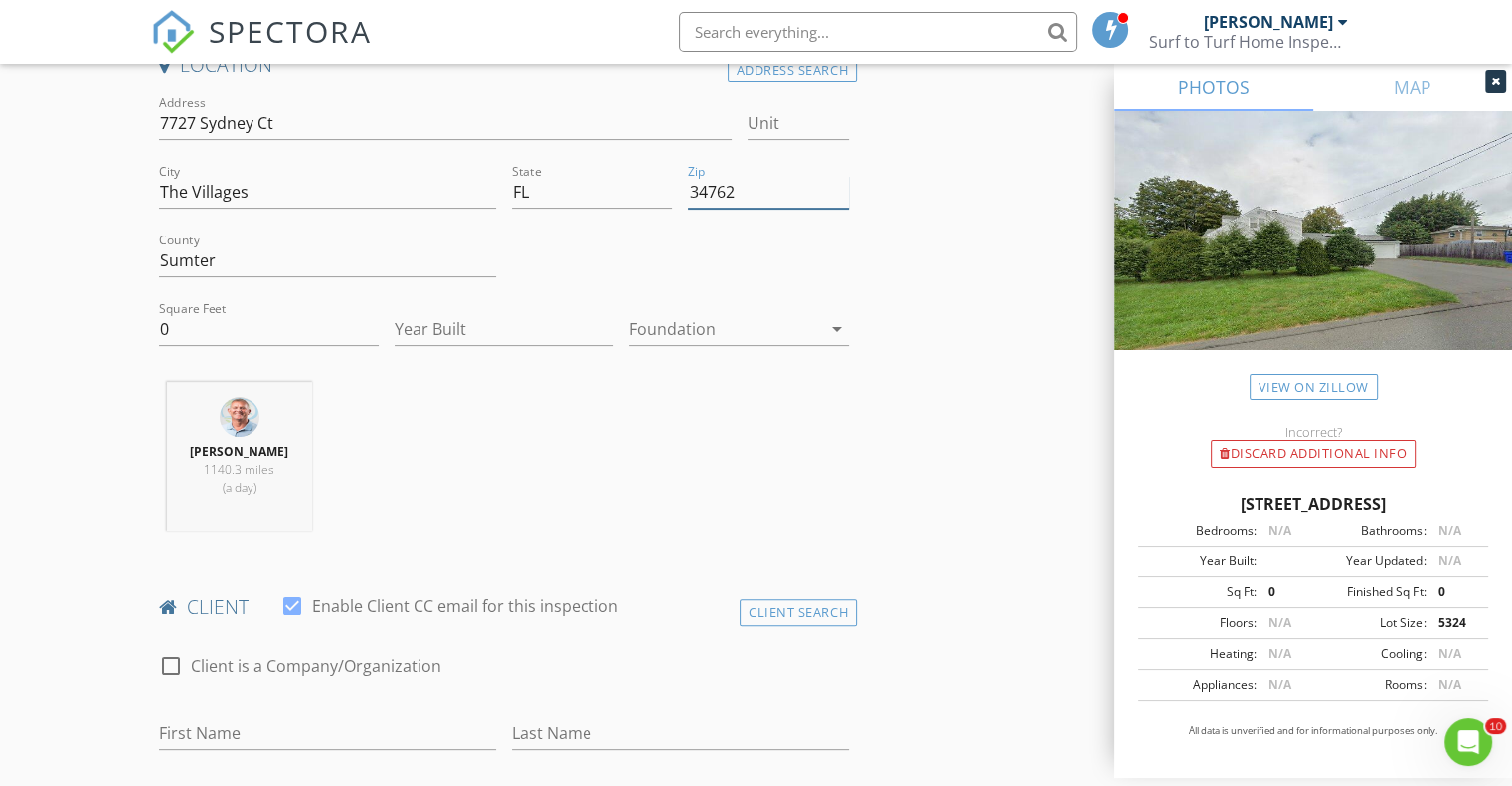 type on "34762" 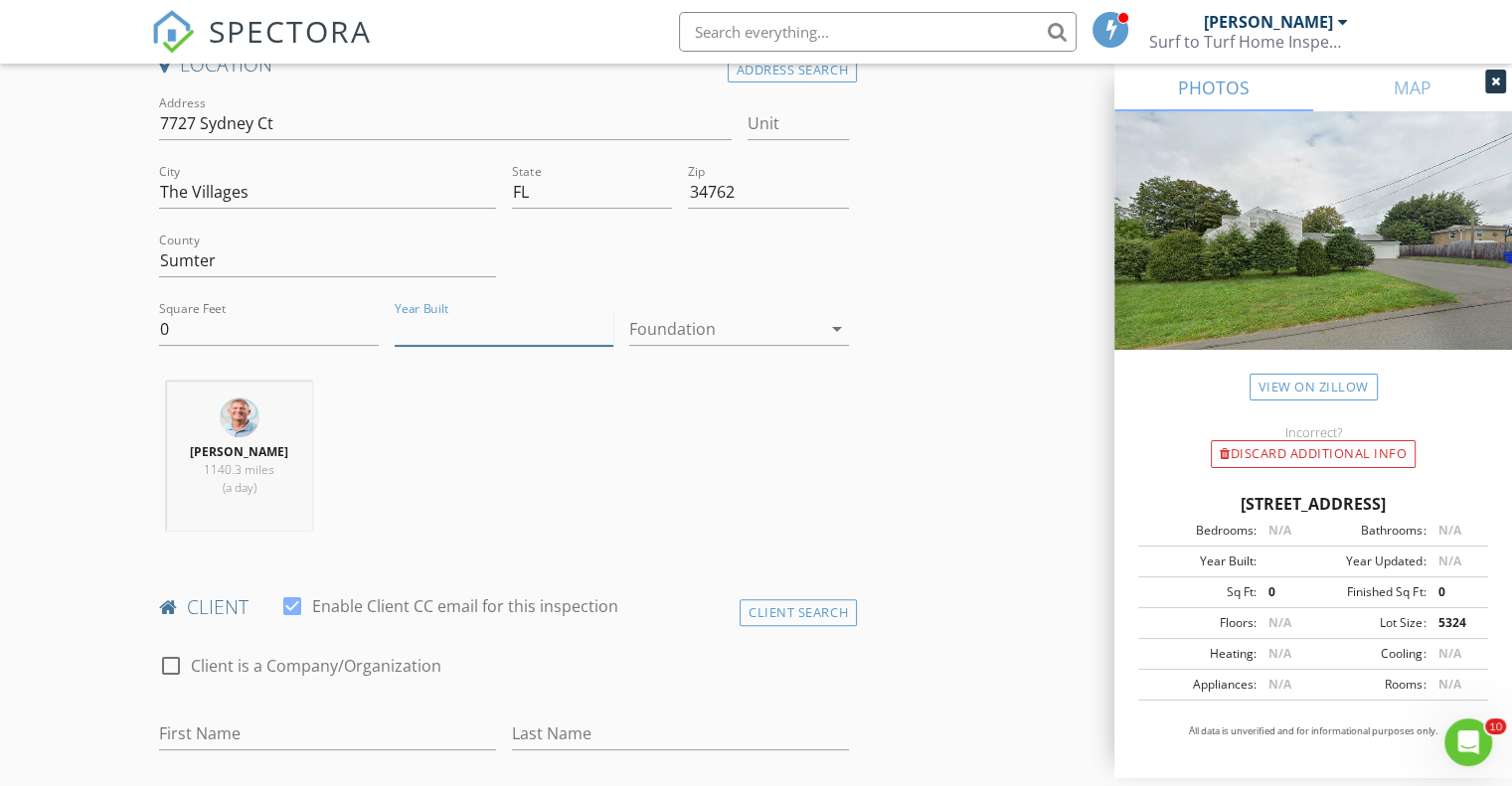 click on "Year Built" at bounding box center [504, 329] 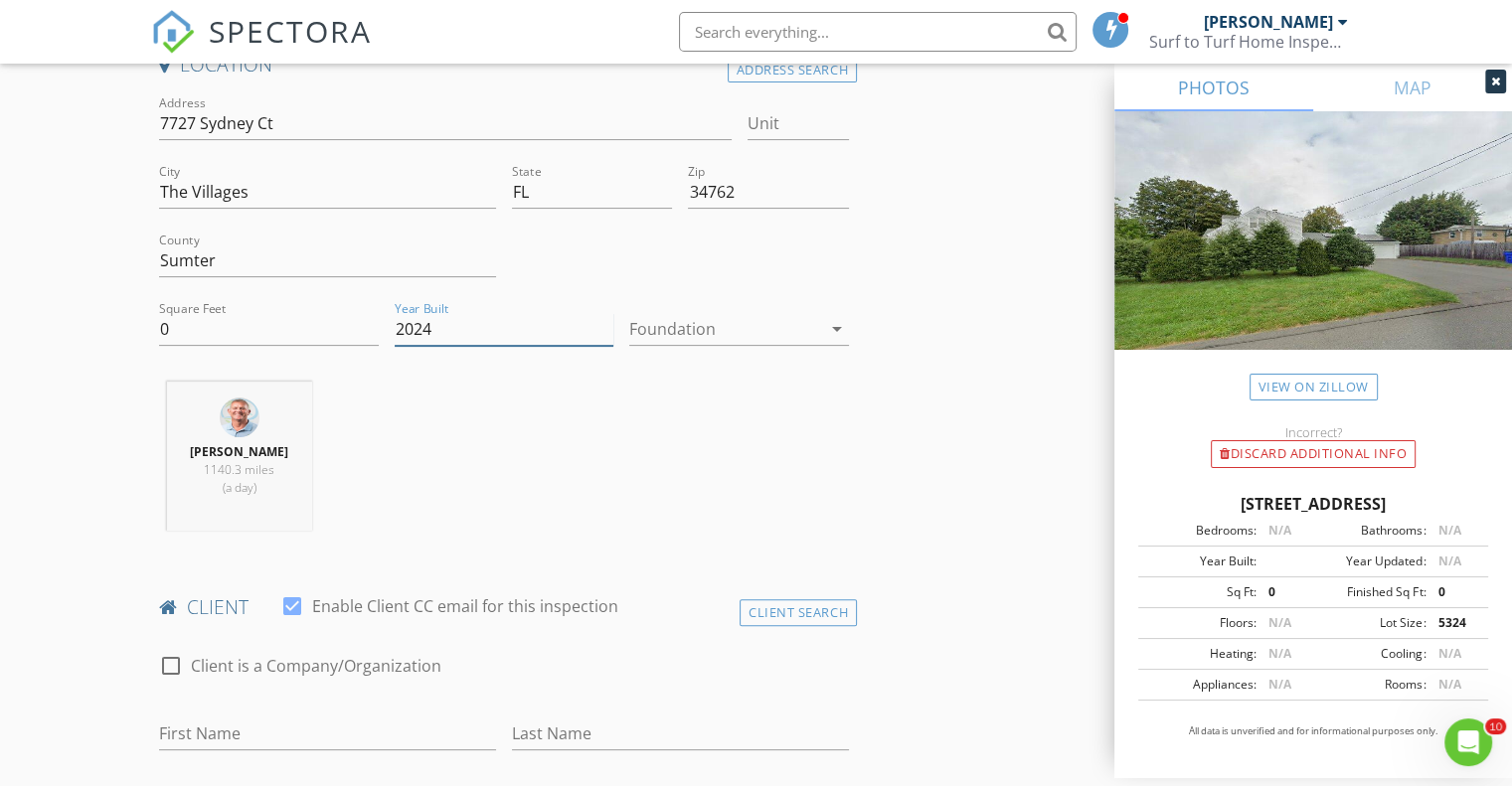 type on "2024" 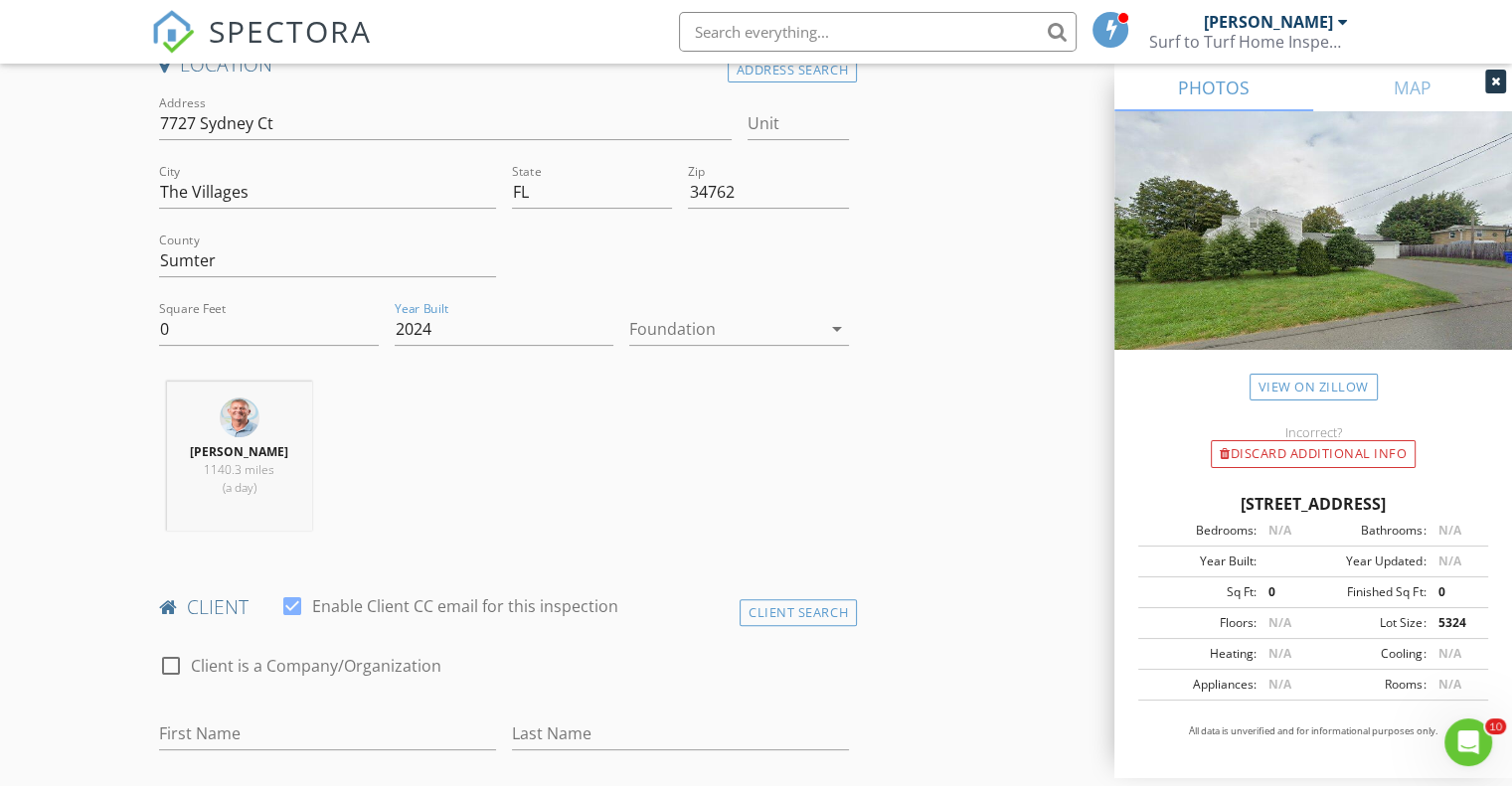 click on "arrow_drop_down" at bounding box center [837, 329] 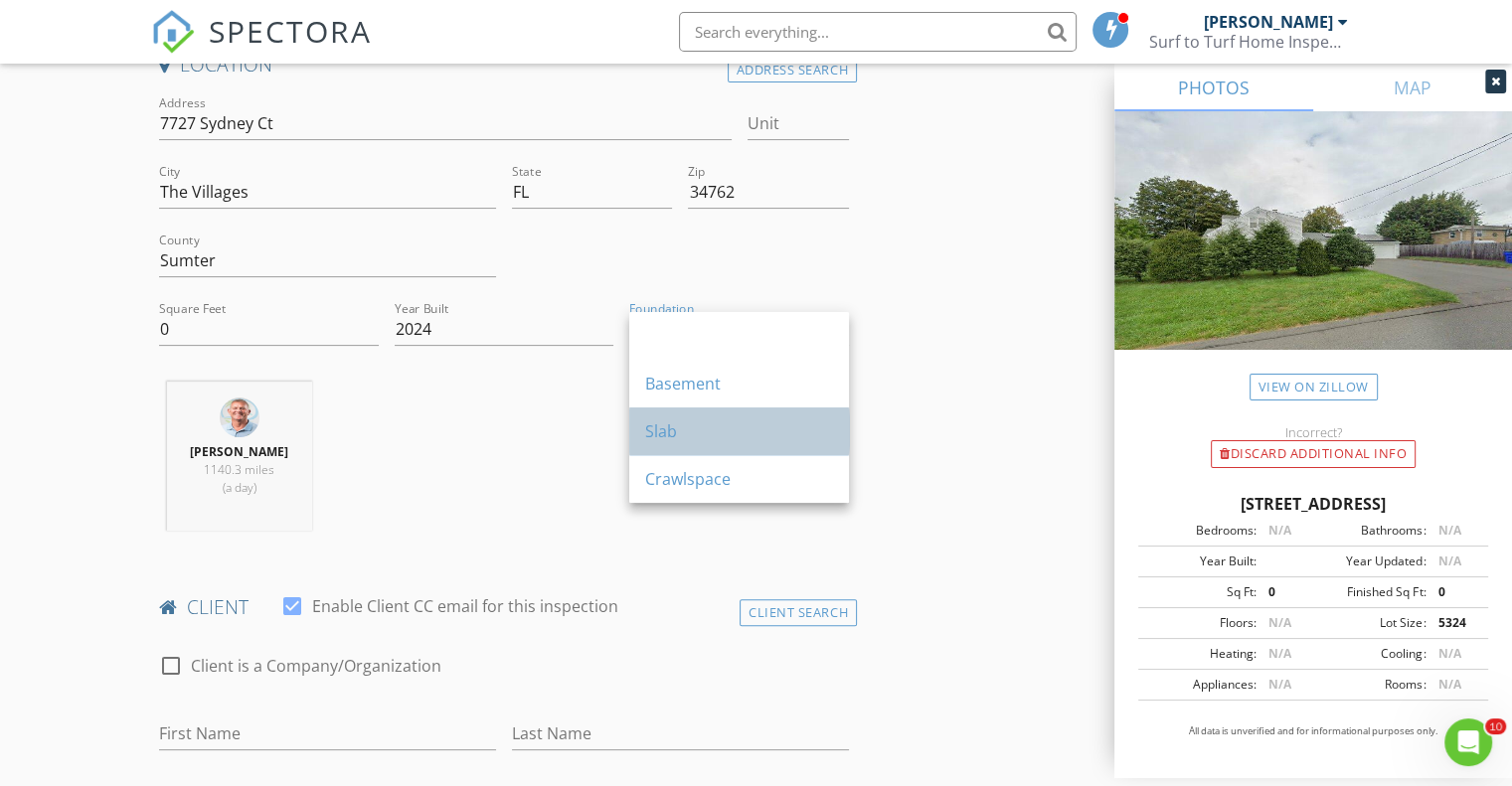 click on "Slab" at bounding box center (739, 431) 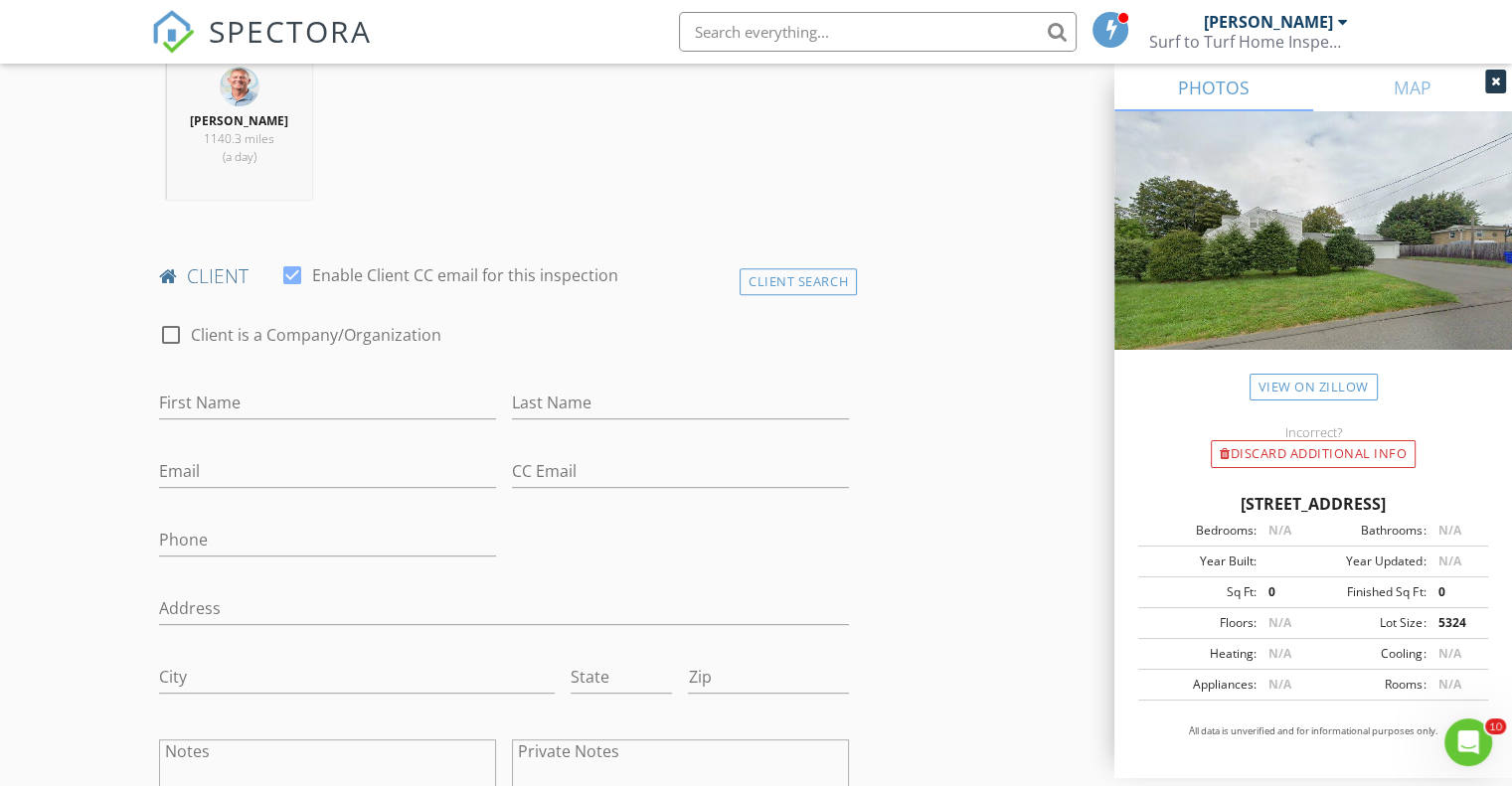 scroll, scrollTop: 830, scrollLeft: 0, axis: vertical 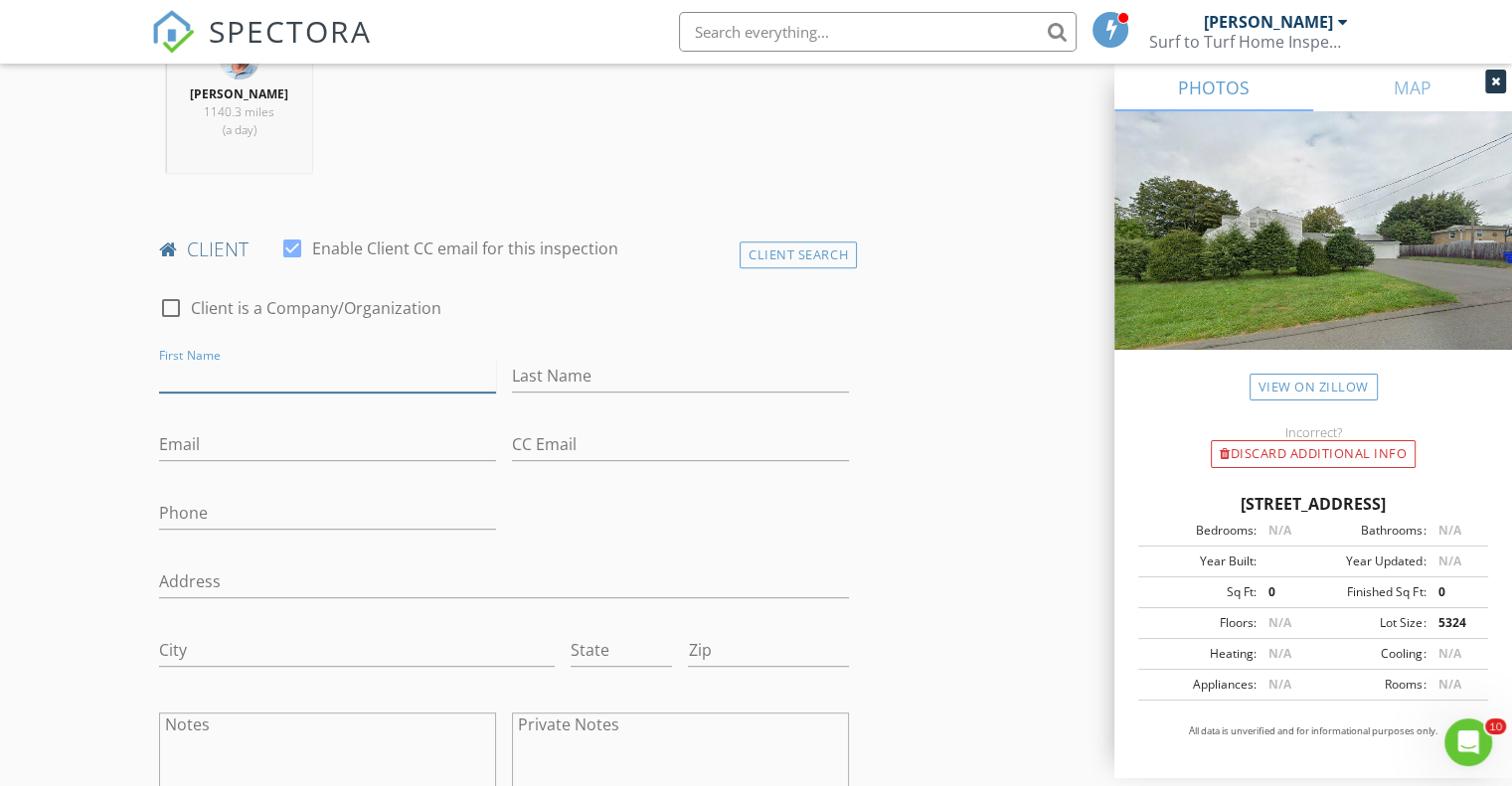 click on "First Name" at bounding box center (327, 376) 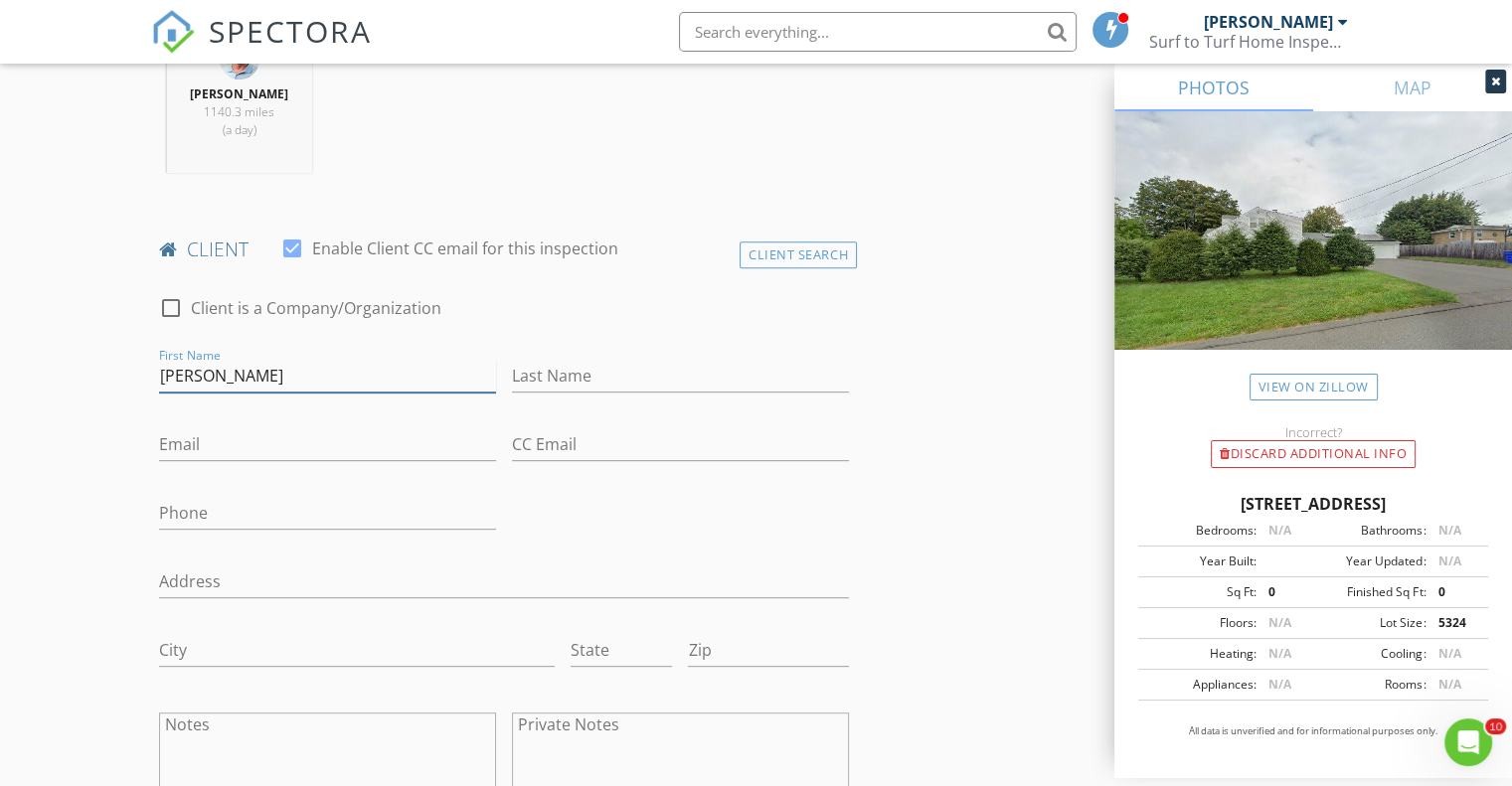 type on "Elizabeth" 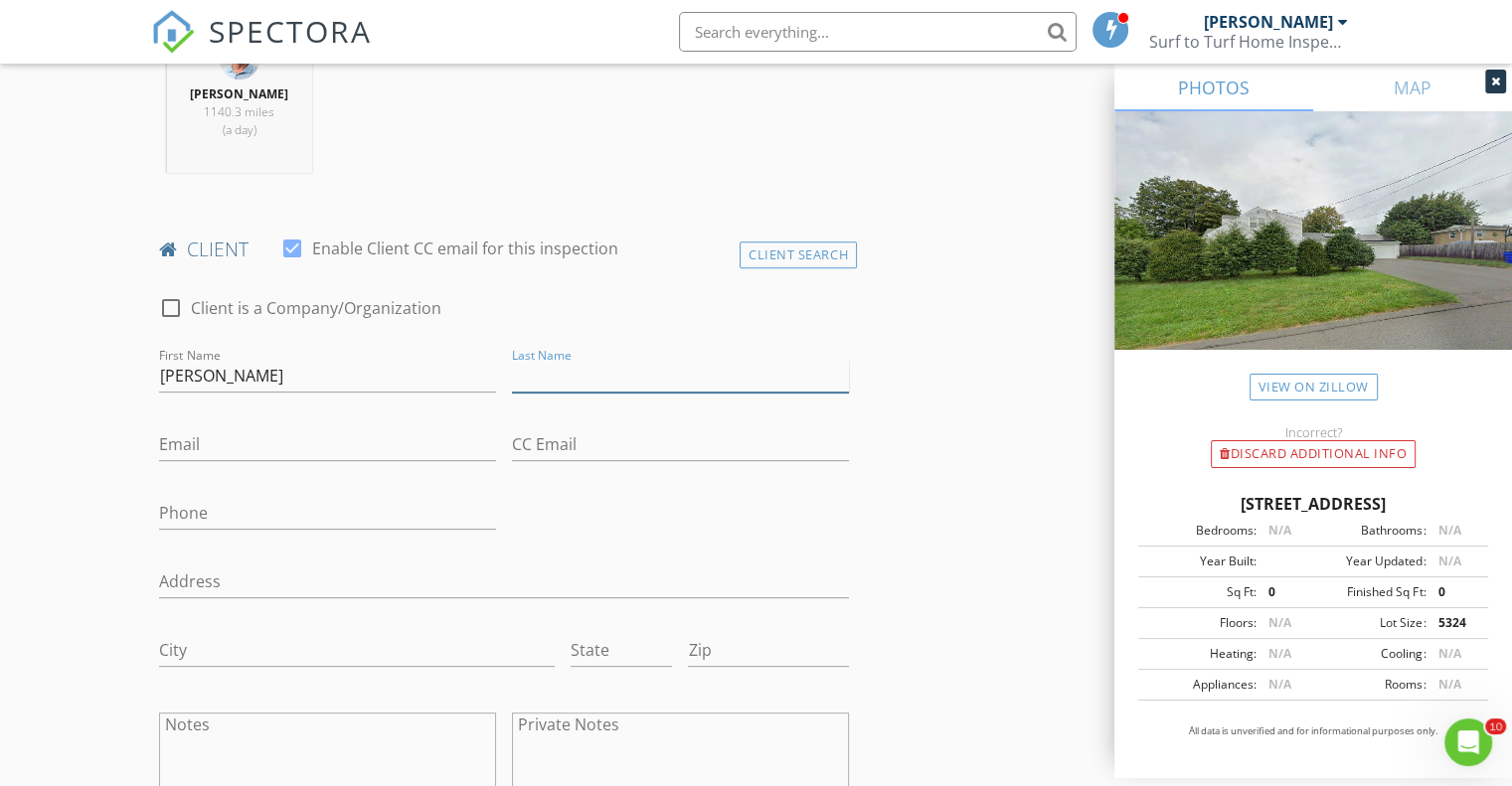 click on "Last Name" at bounding box center [680, 376] 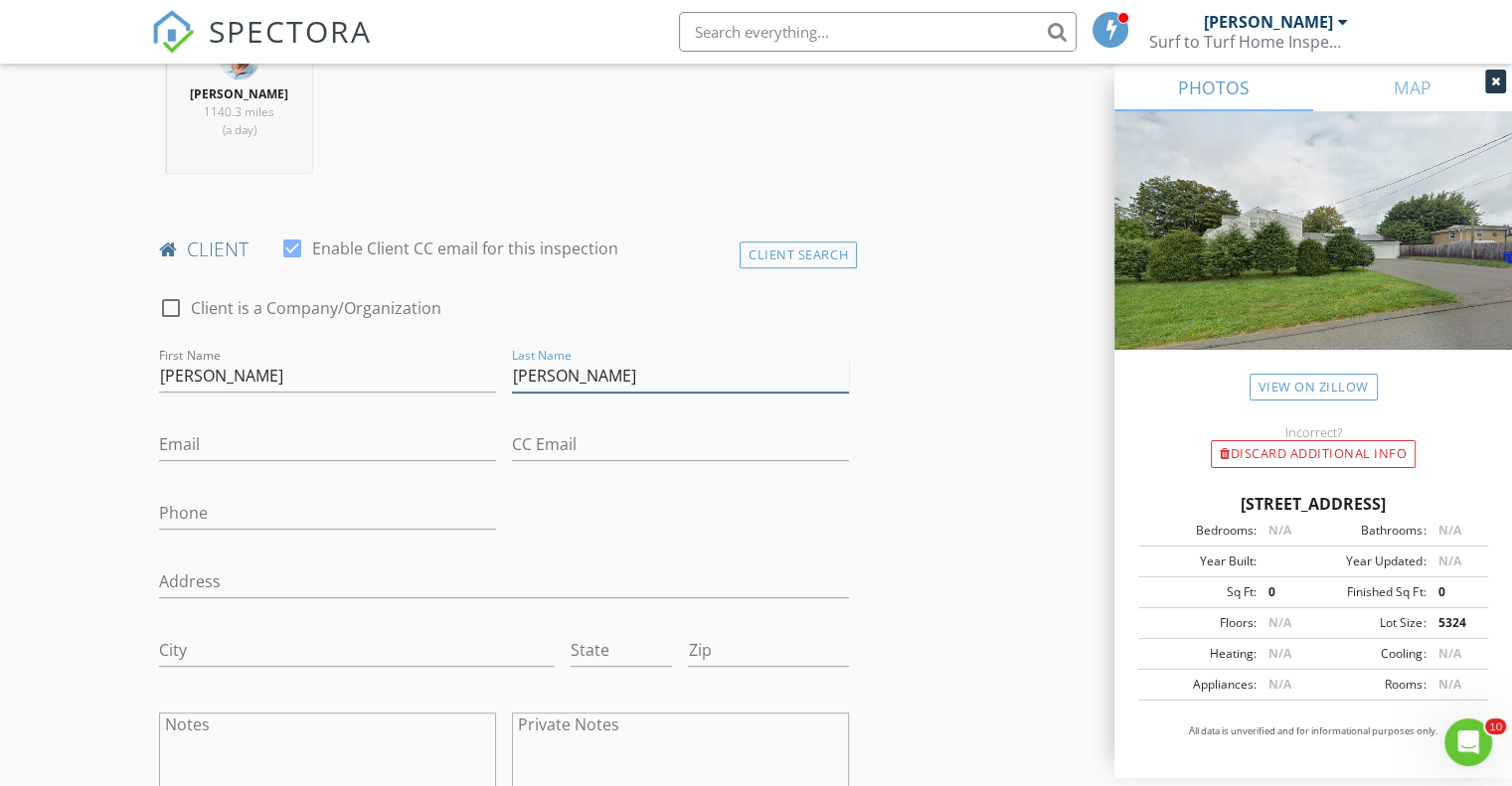 type on "Johnson" 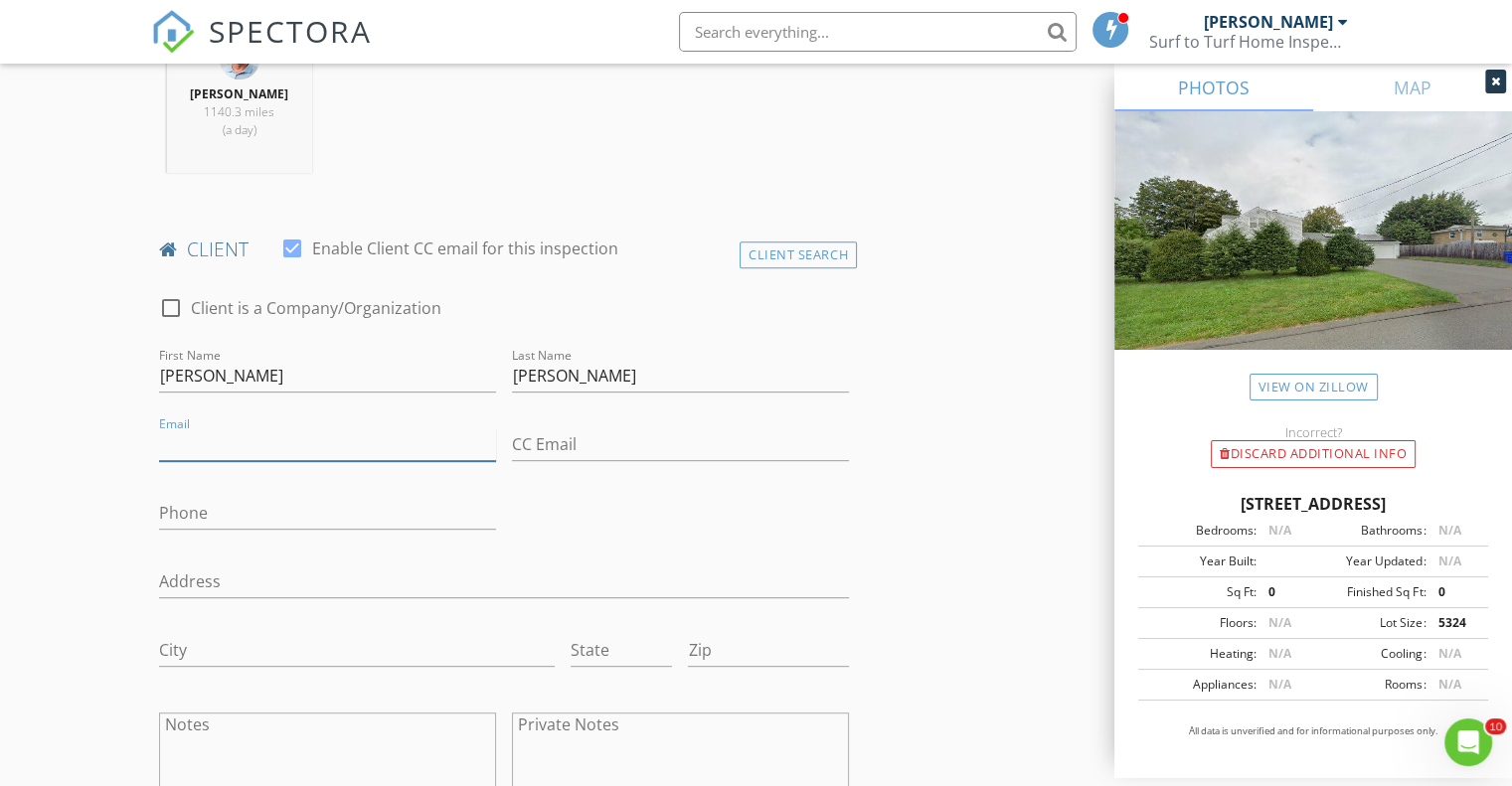 click on "Email" at bounding box center [327, 444] 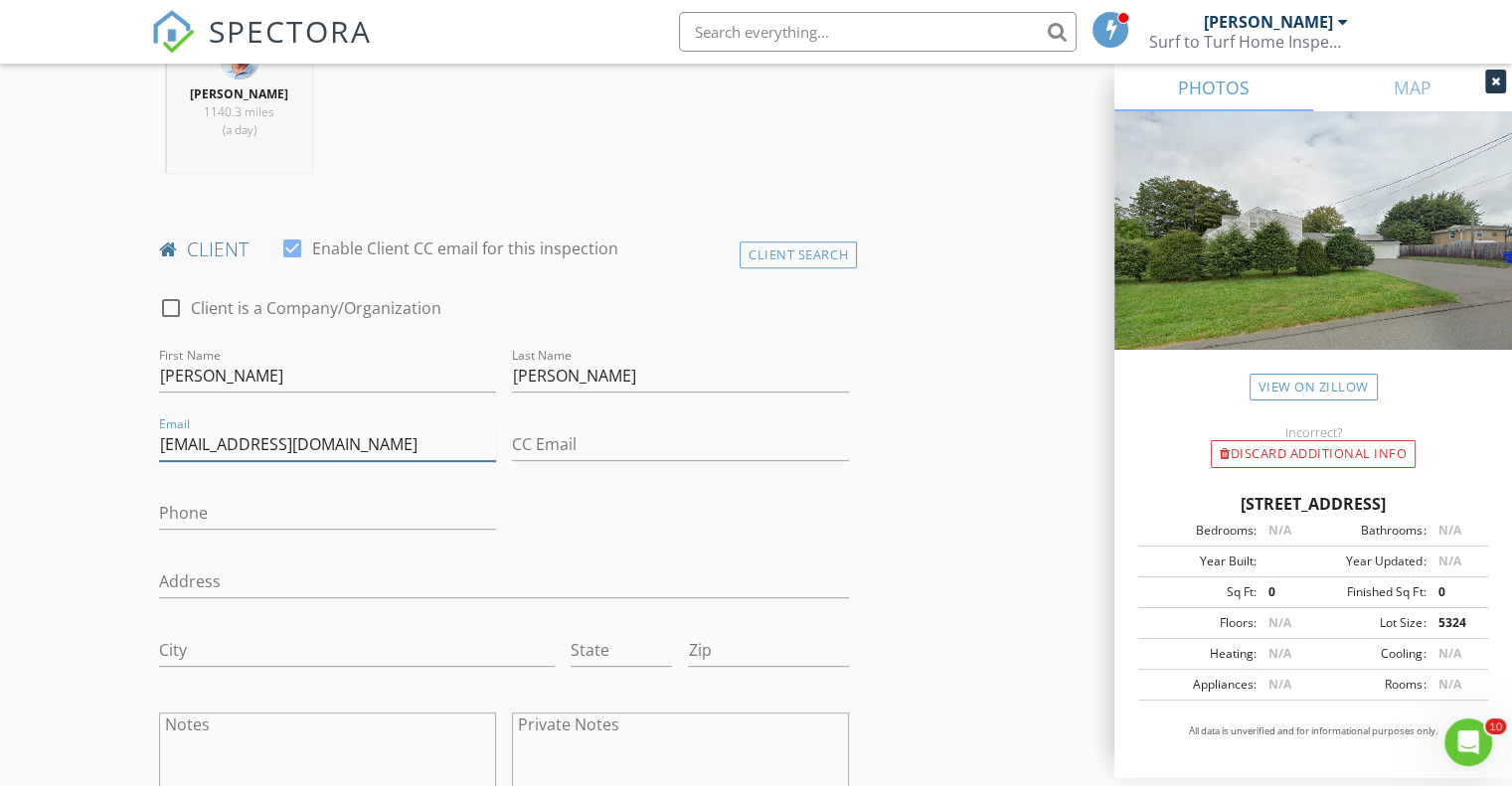 type on "j58@icloud.com" 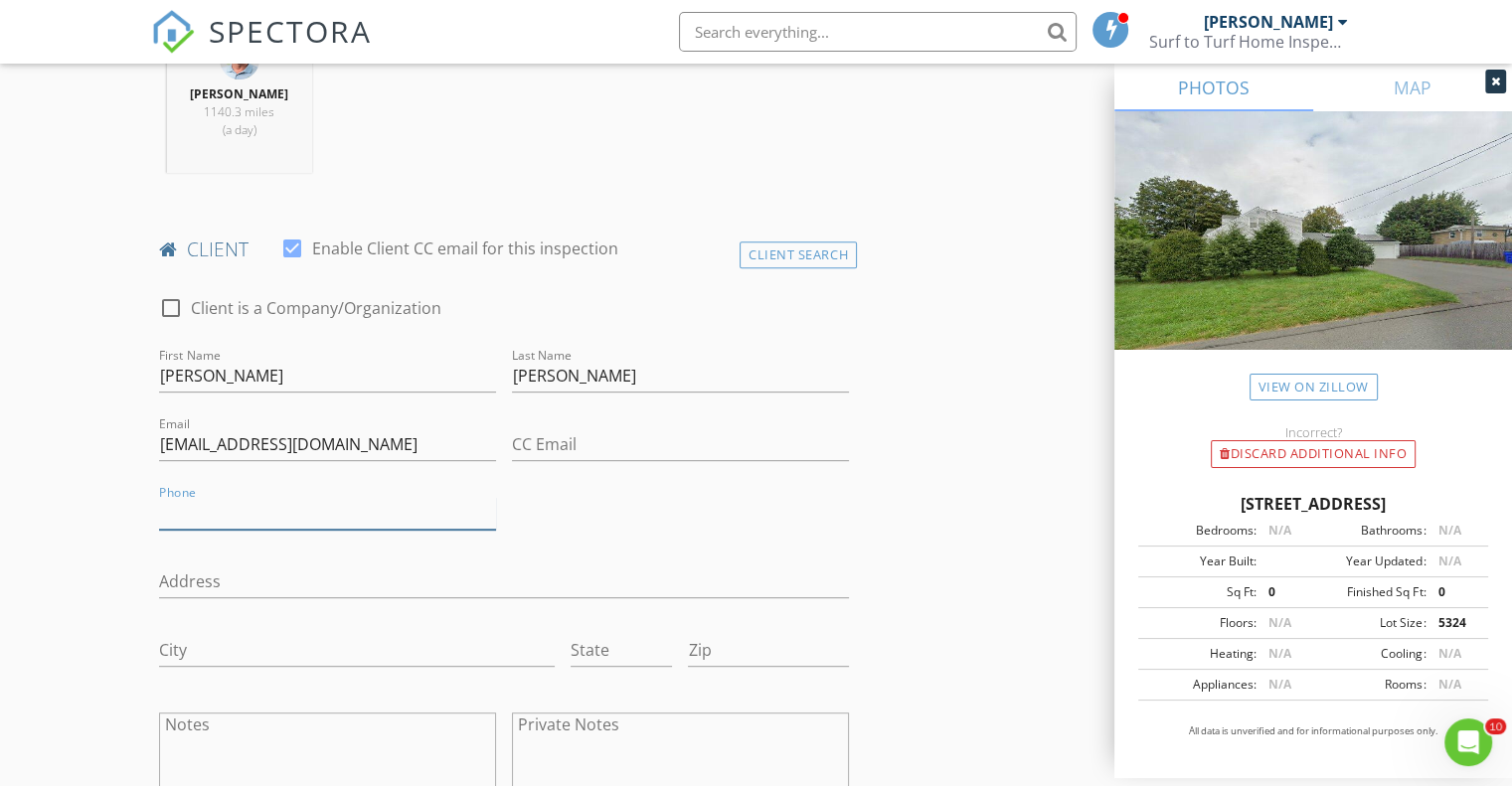 click on "Phone" at bounding box center (327, 513) 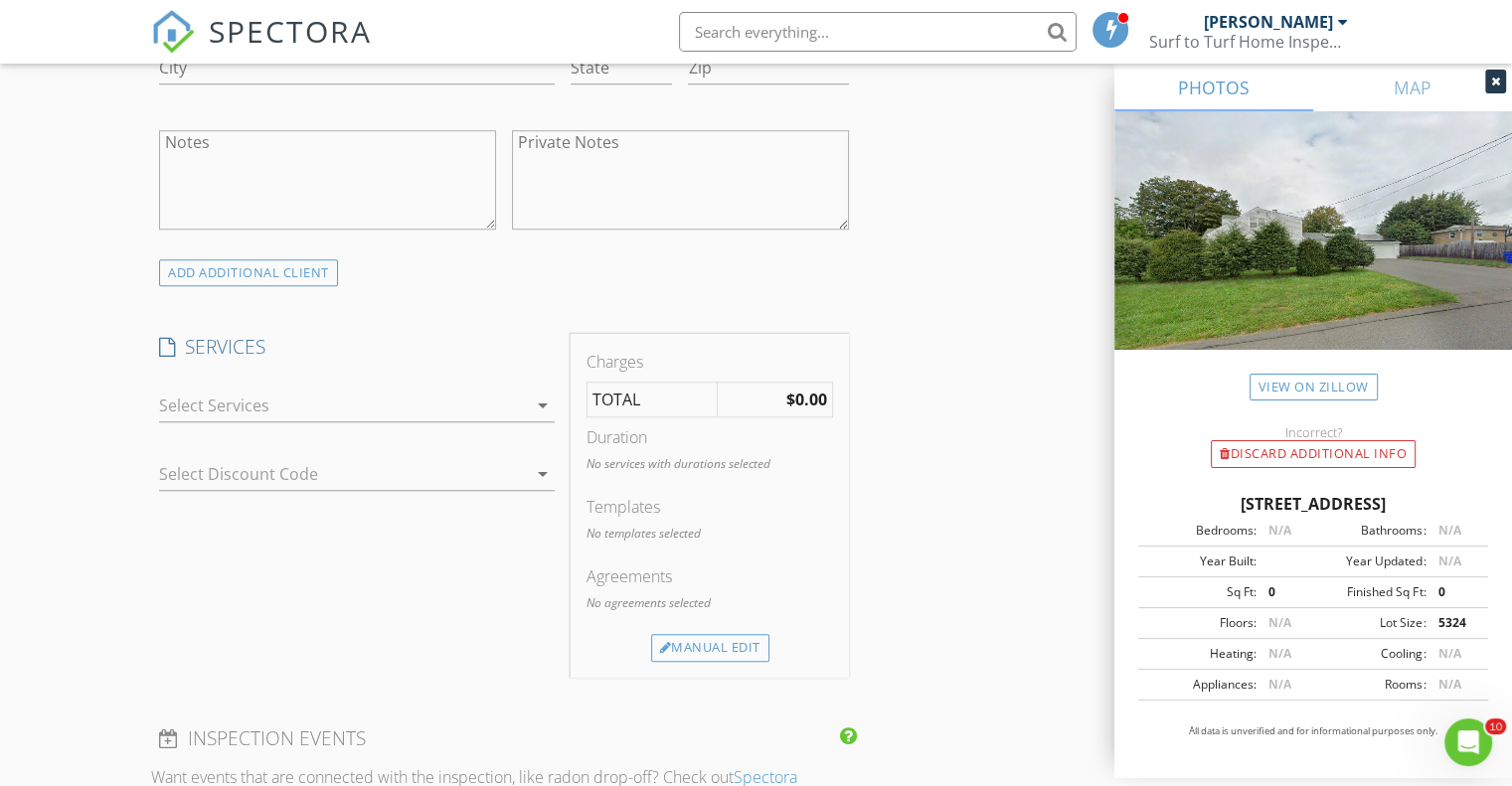 scroll, scrollTop: 1439, scrollLeft: 0, axis: vertical 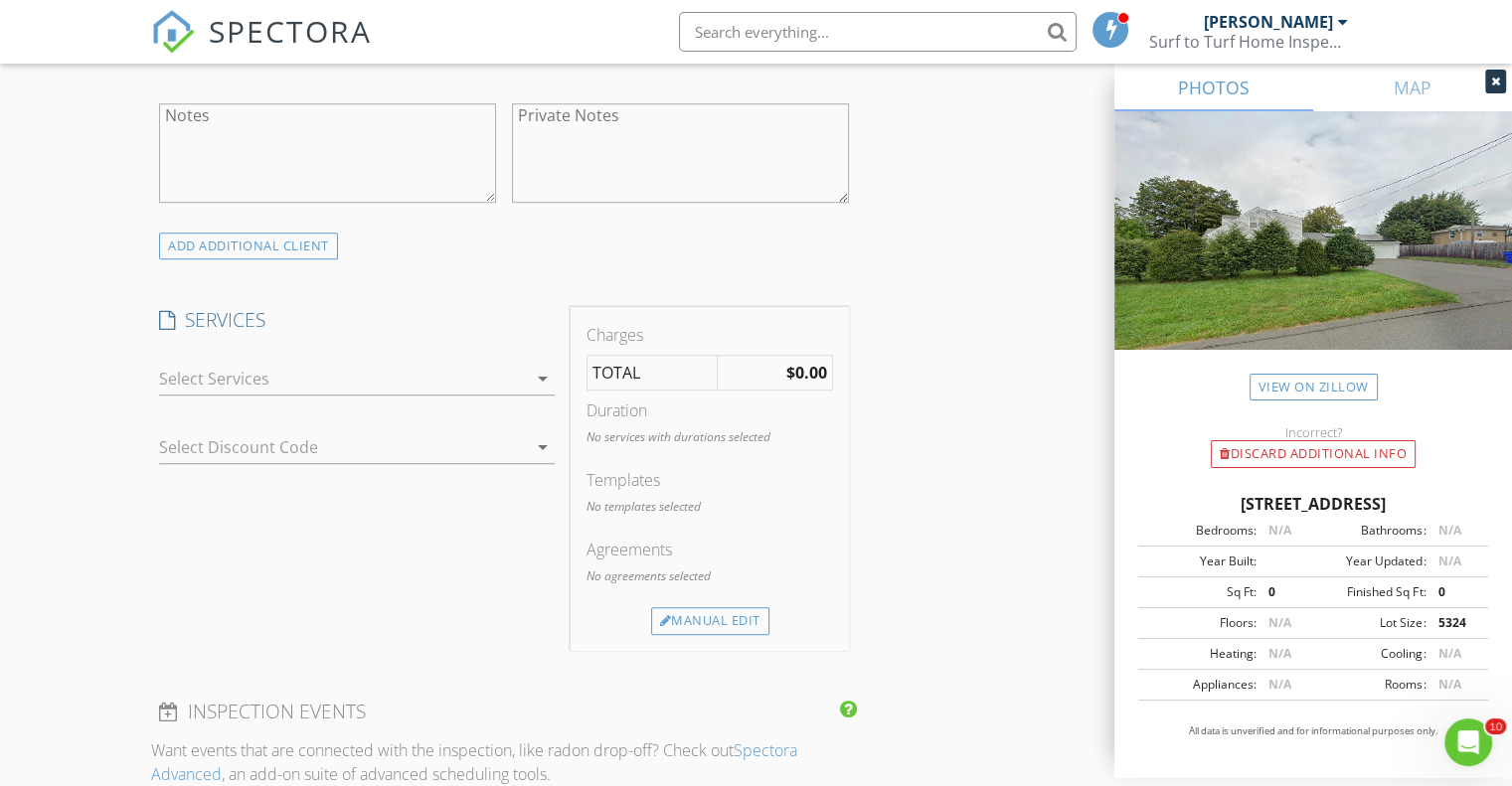type on "410-808-9306" 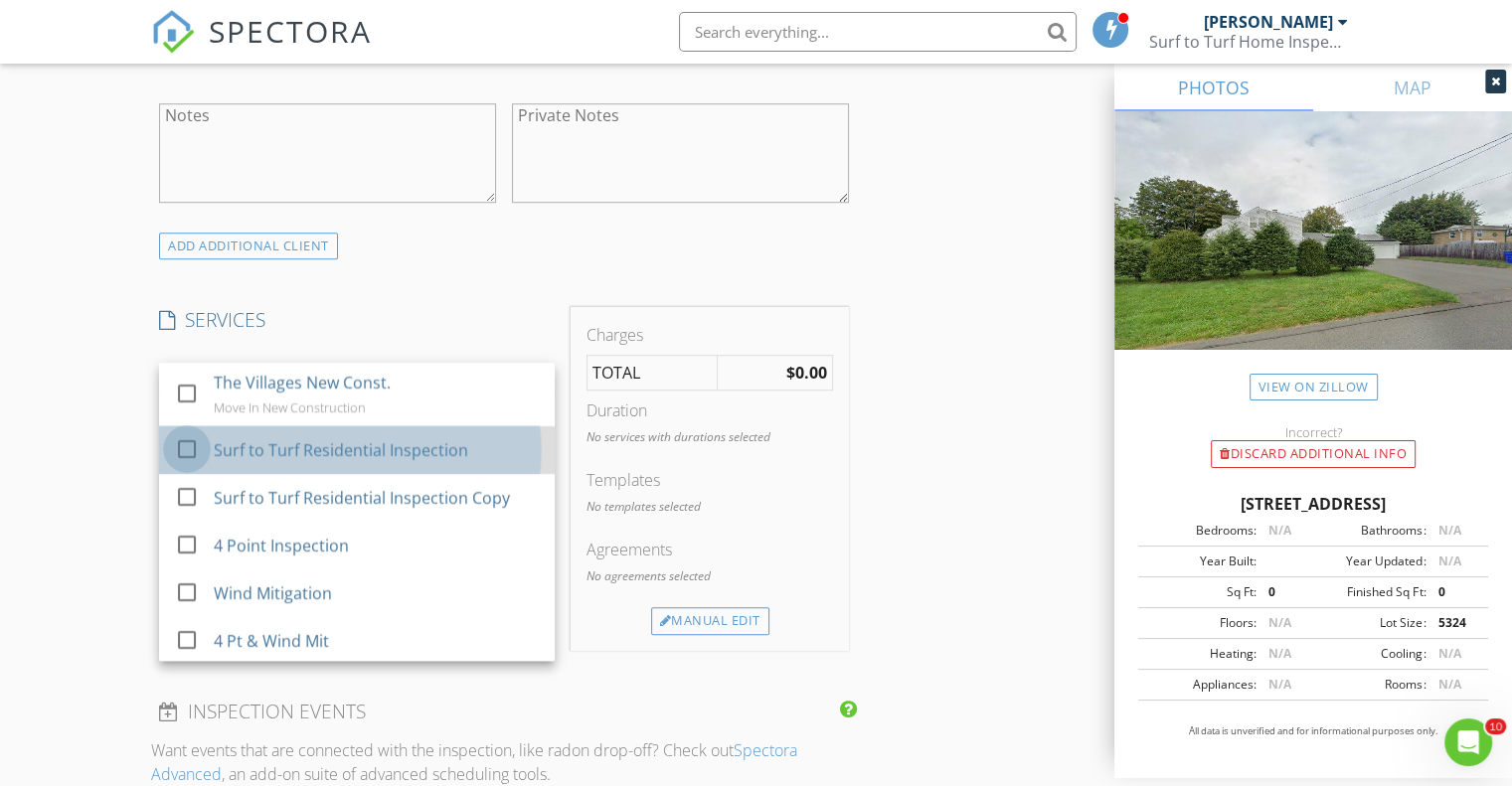 click at bounding box center [187, 449] 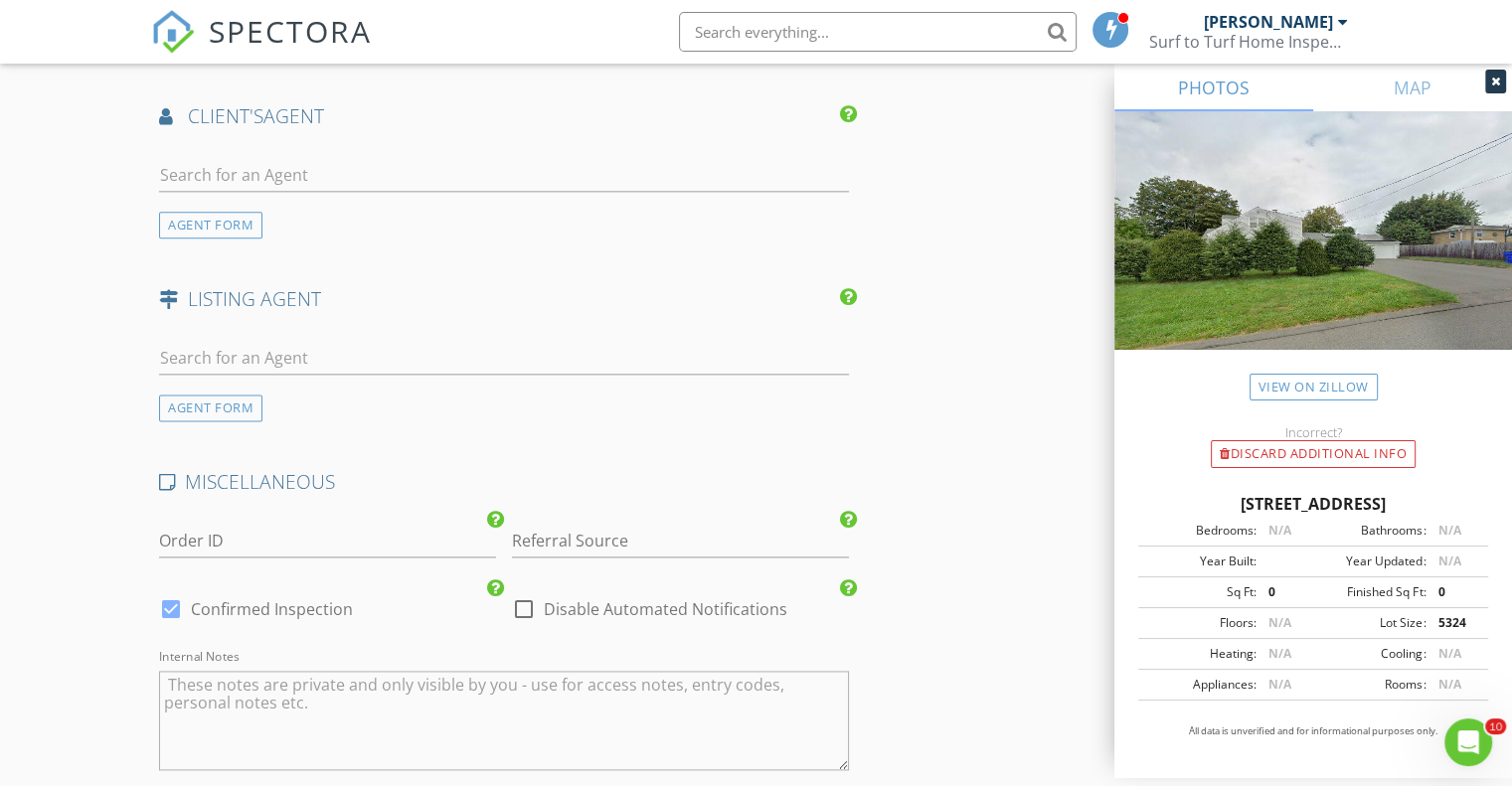 scroll, scrollTop: 2578, scrollLeft: 0, axis: vertical 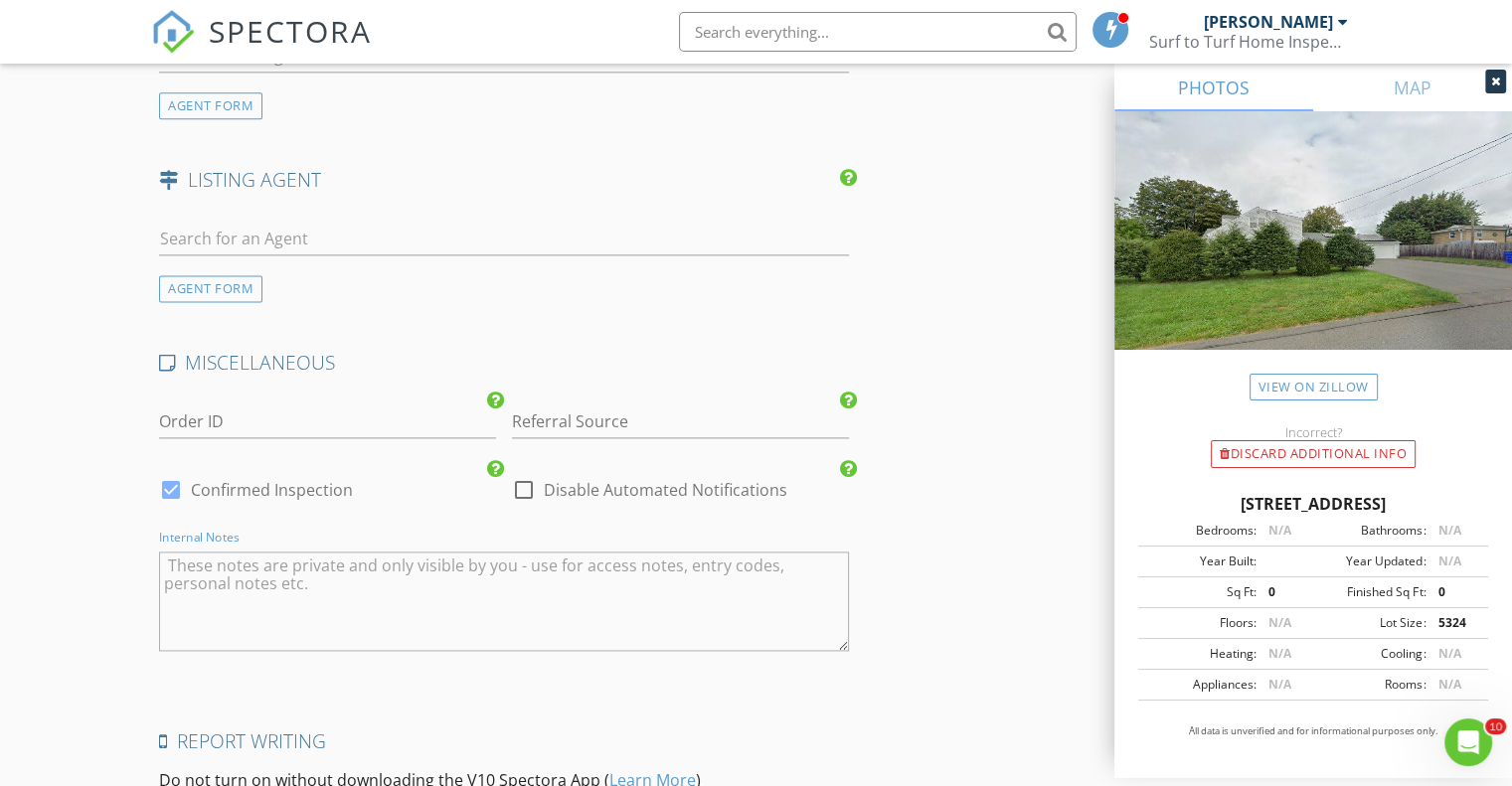 click at bounding box center [504, 601] 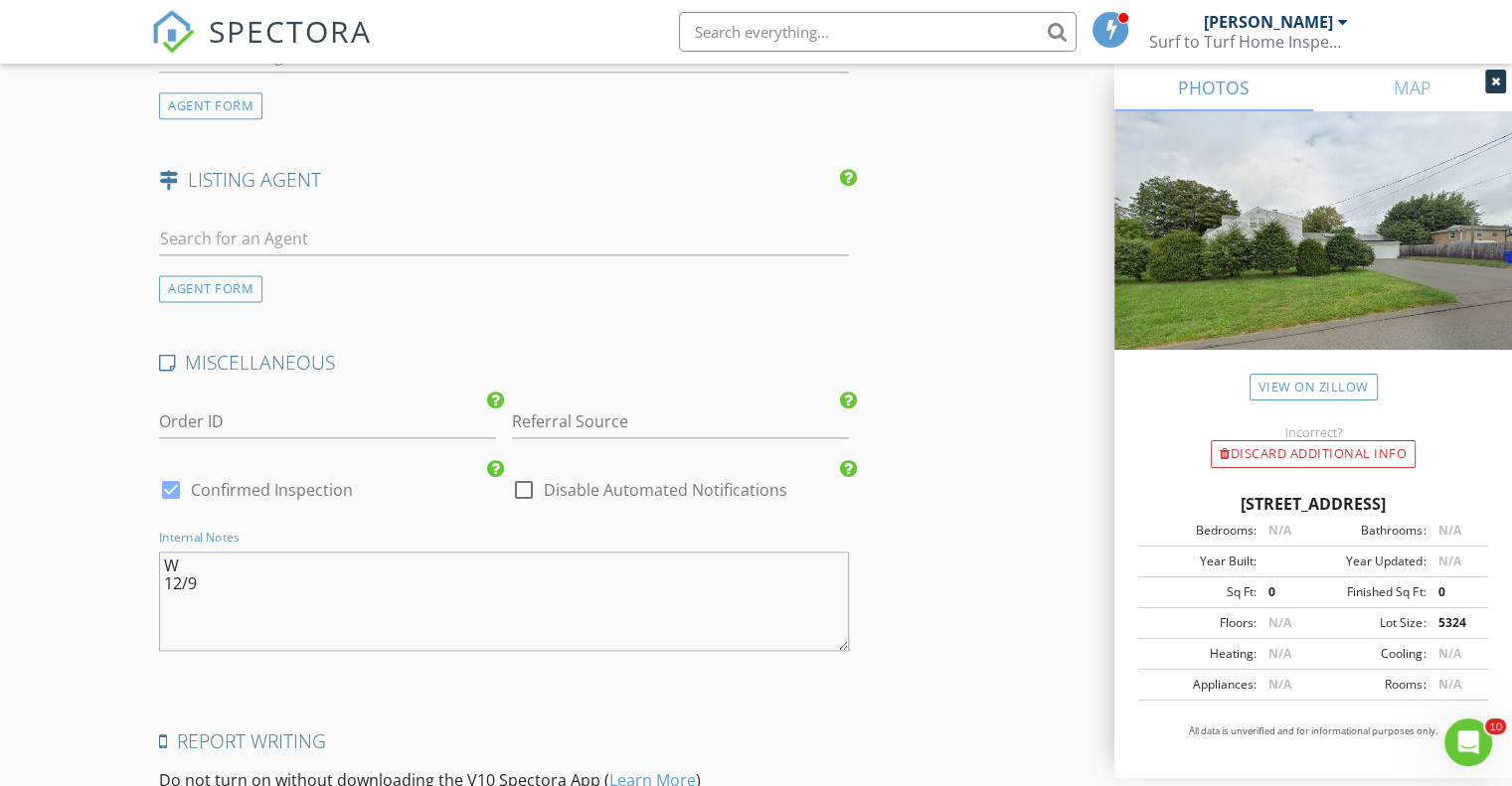 scroll, scrollTop: 2825, scrollLeft: 0, axis: vertical 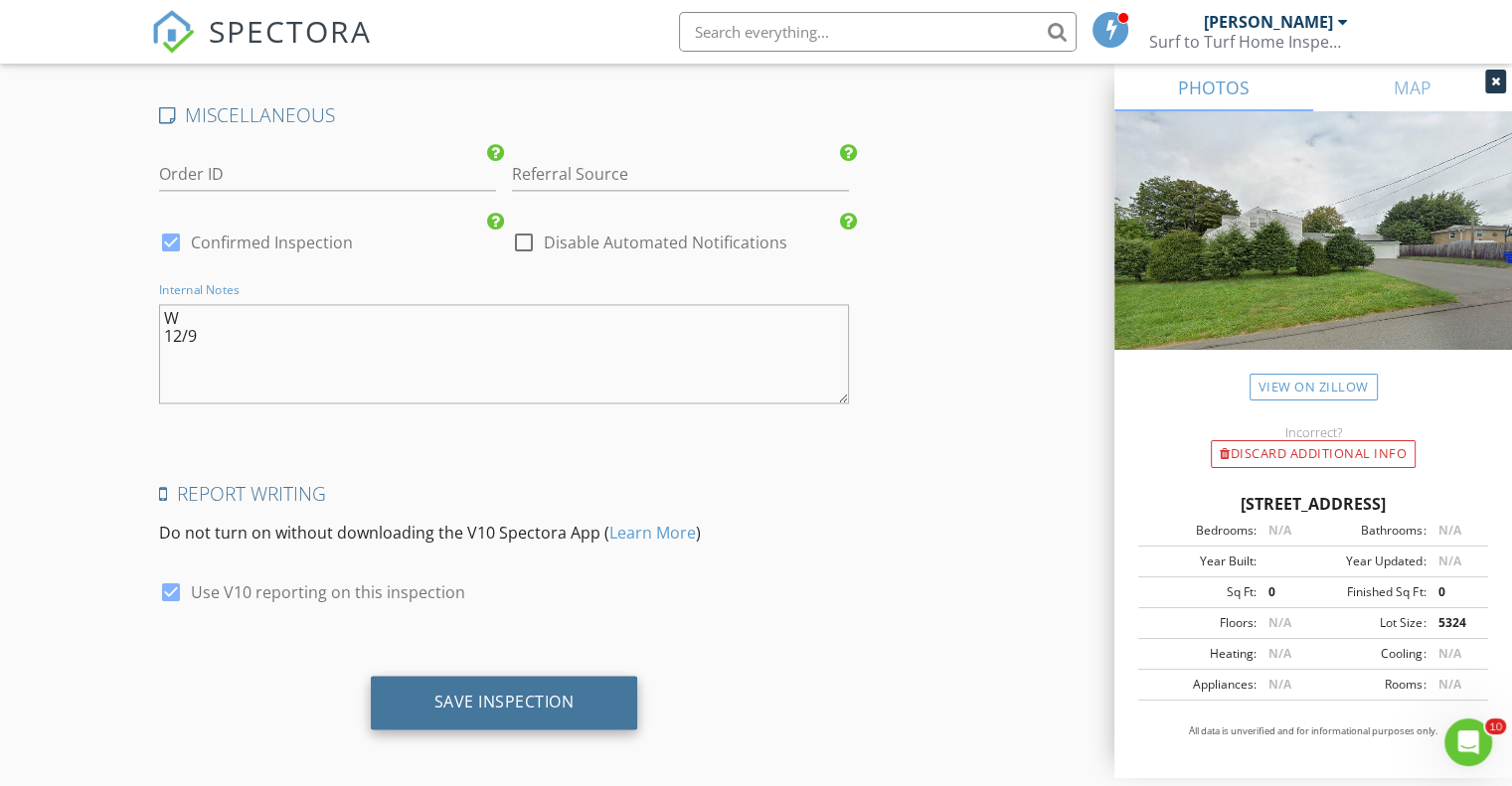 type on "W
12/9" 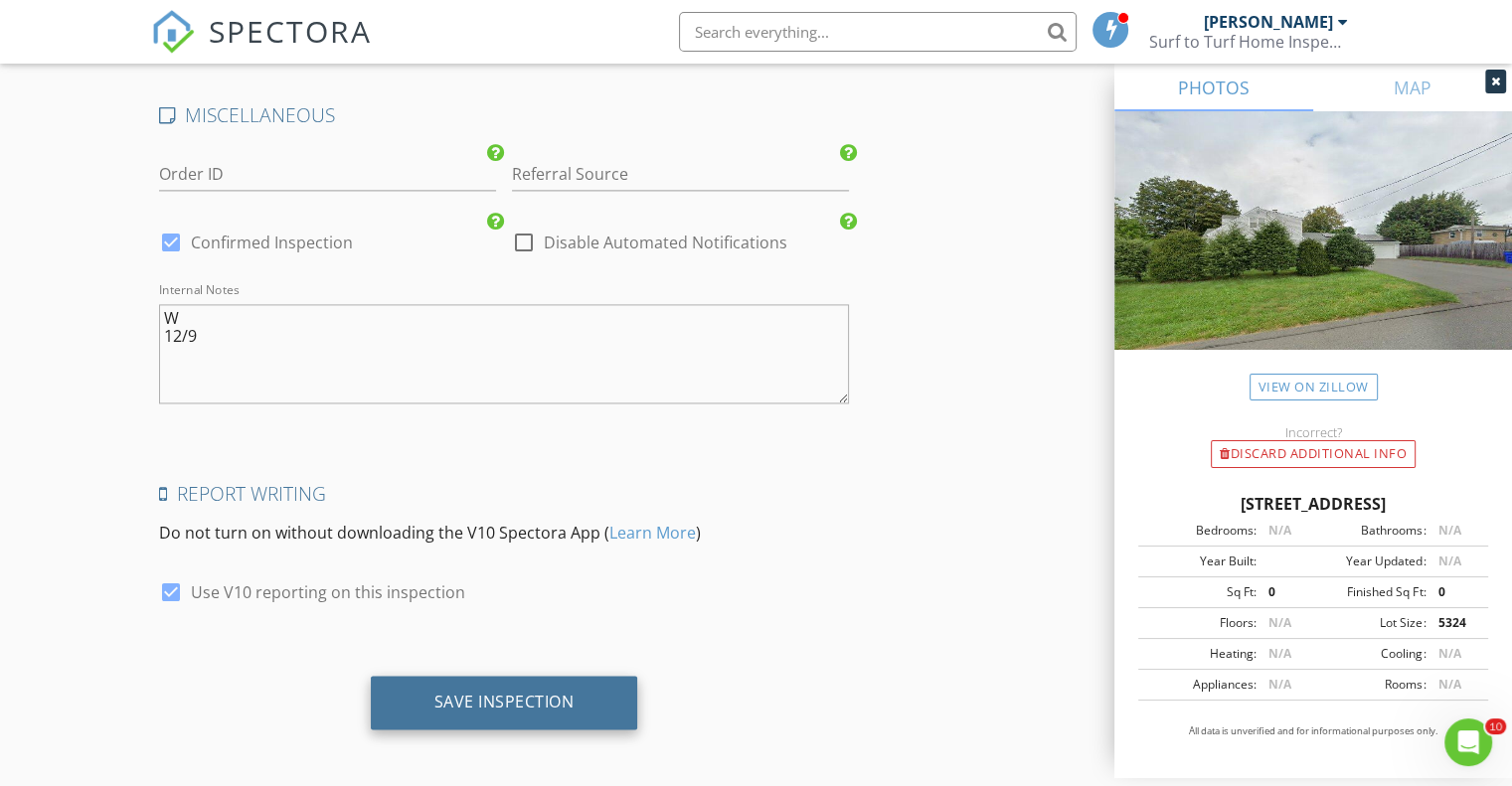 click on "Save Inspection" at bounding box center (504, 702) 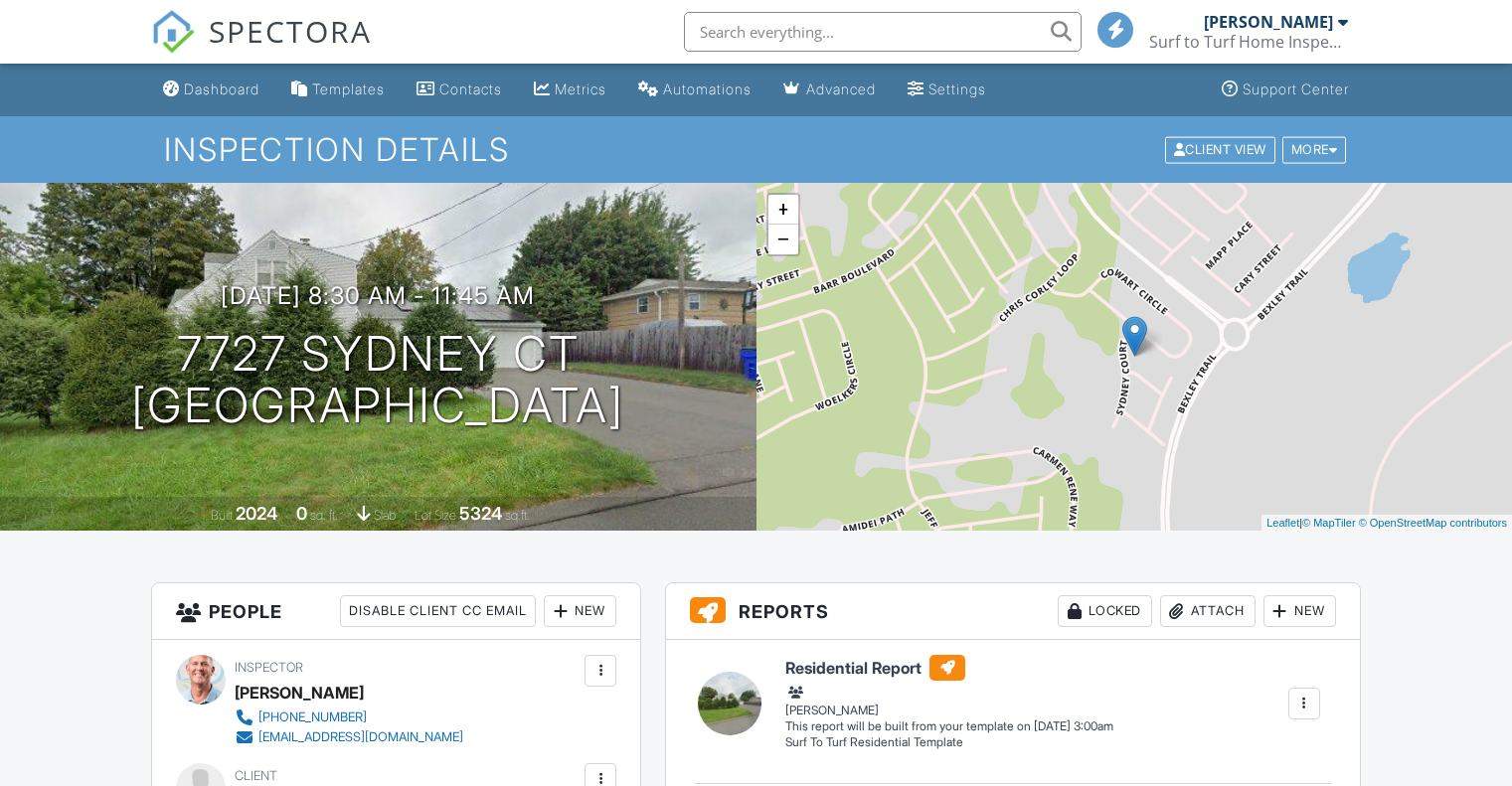 scroll, scrollTop: 0, scrollLeft: 0, axis: both 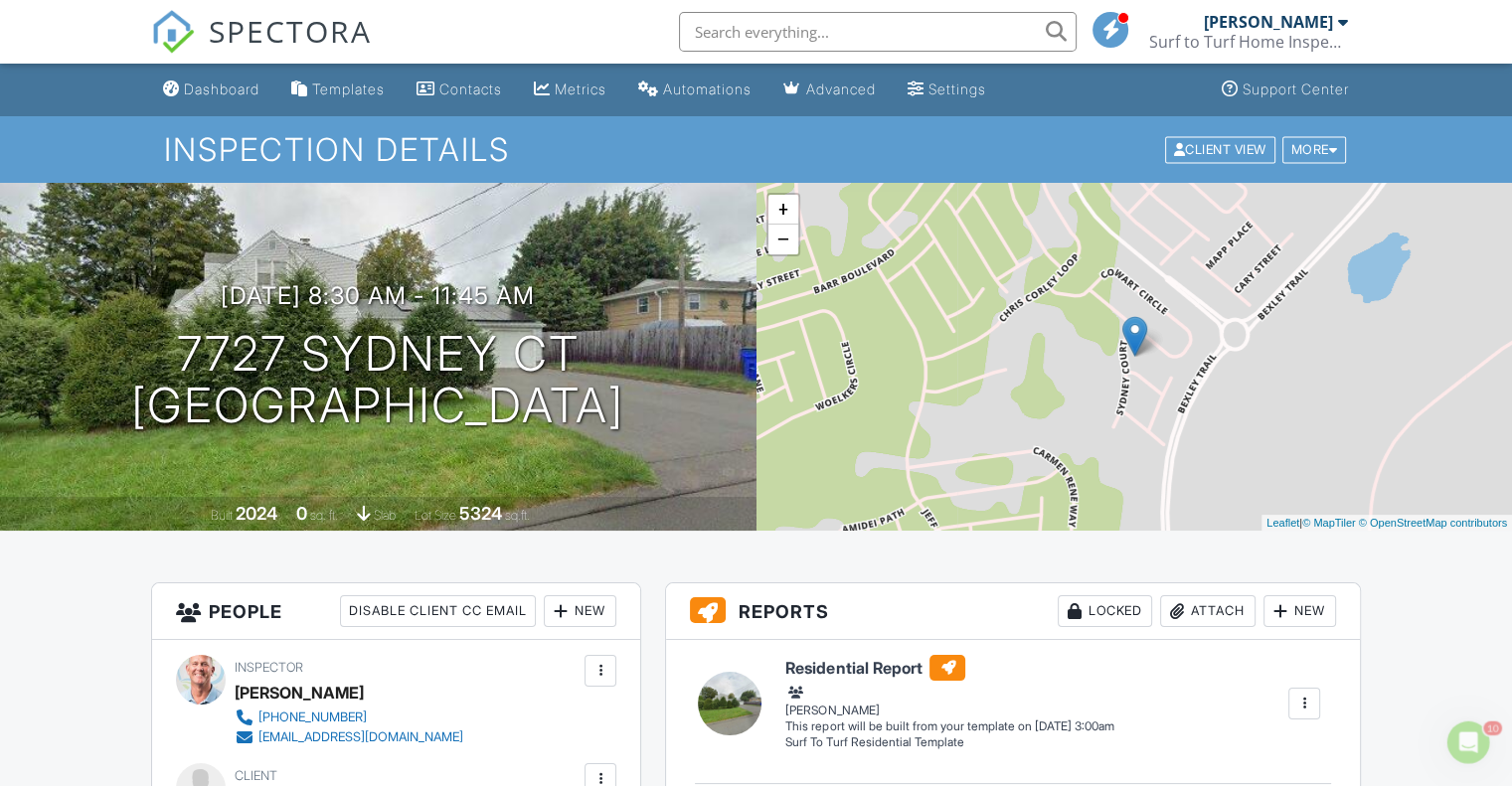 click at bounding box center [1343, 22] 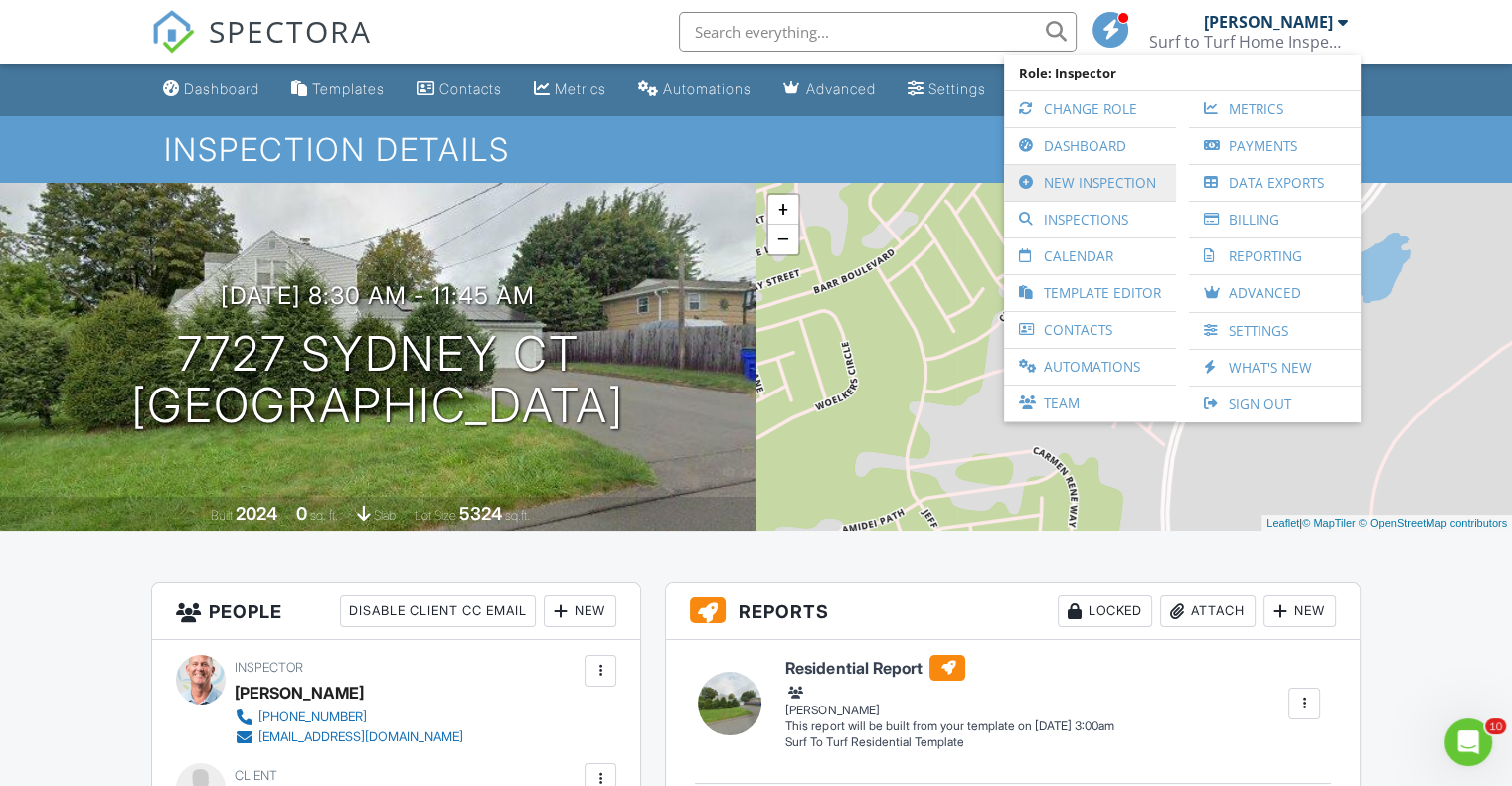 click on "New Inspection" at bounding box center (1090, 183) 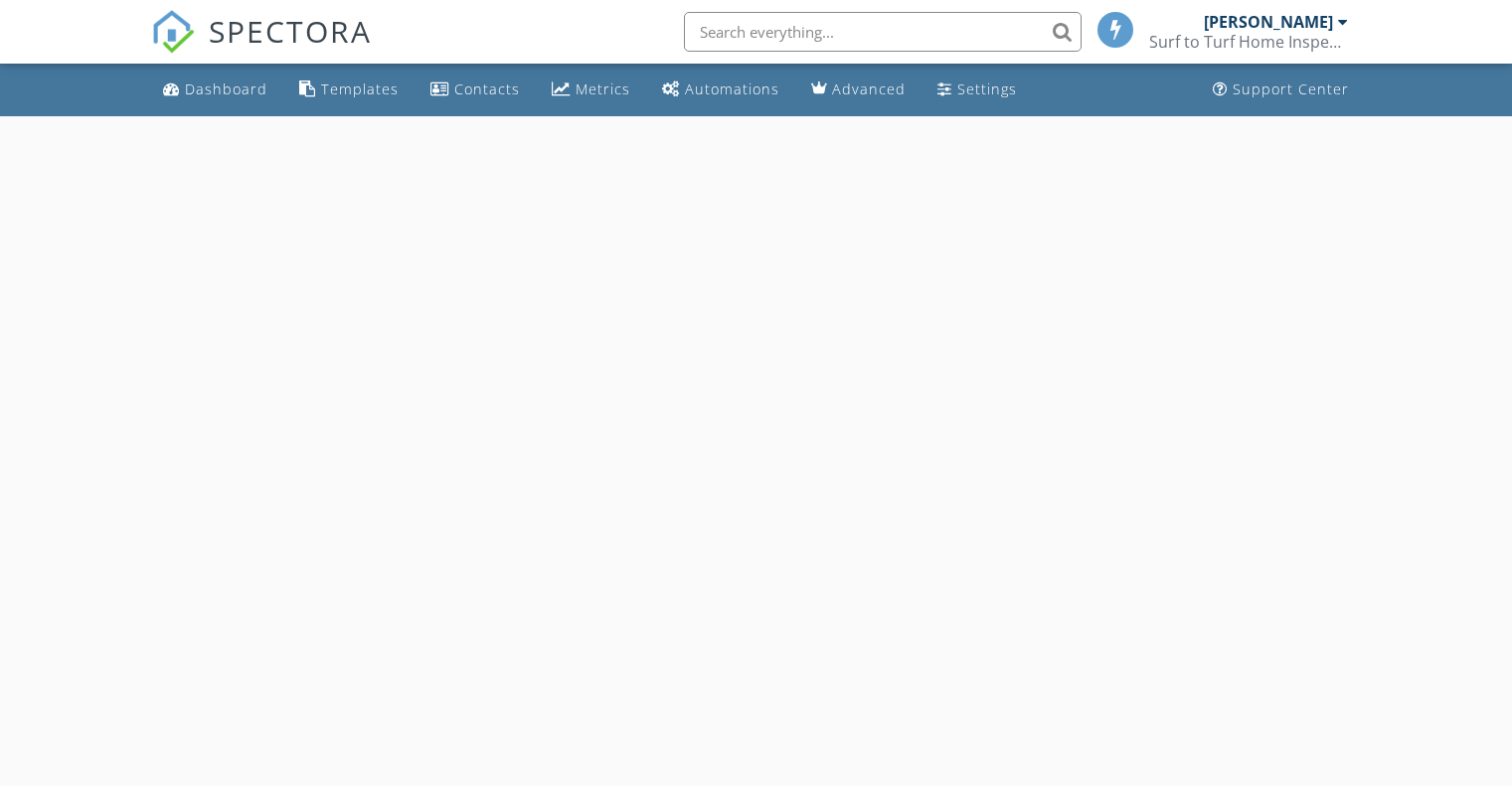 scroll, scrollTop: 0, scrollLeft: 0, axis: both 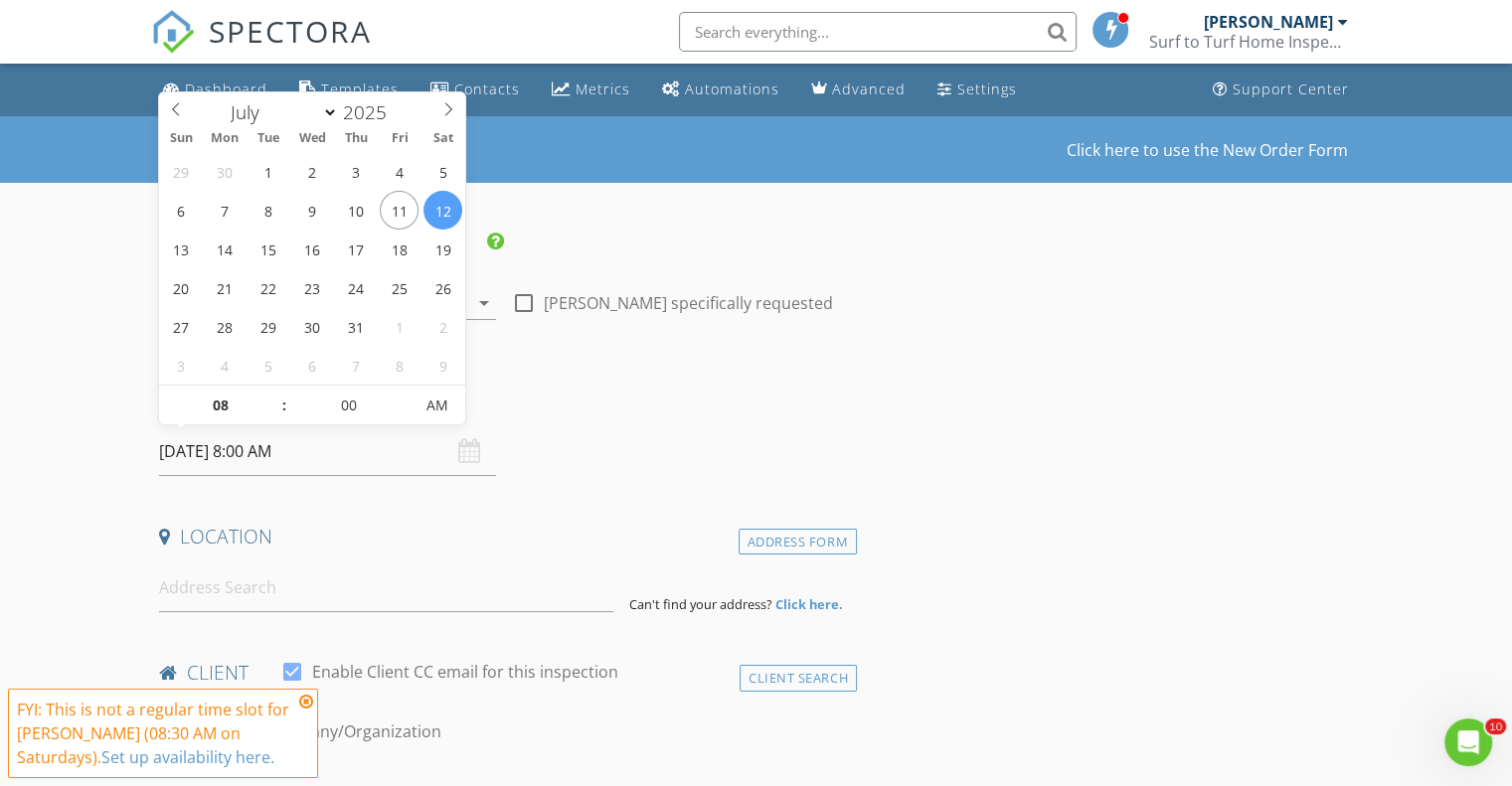 click on "[DATE] 8:00 AM" at bounding box center [327, 451] 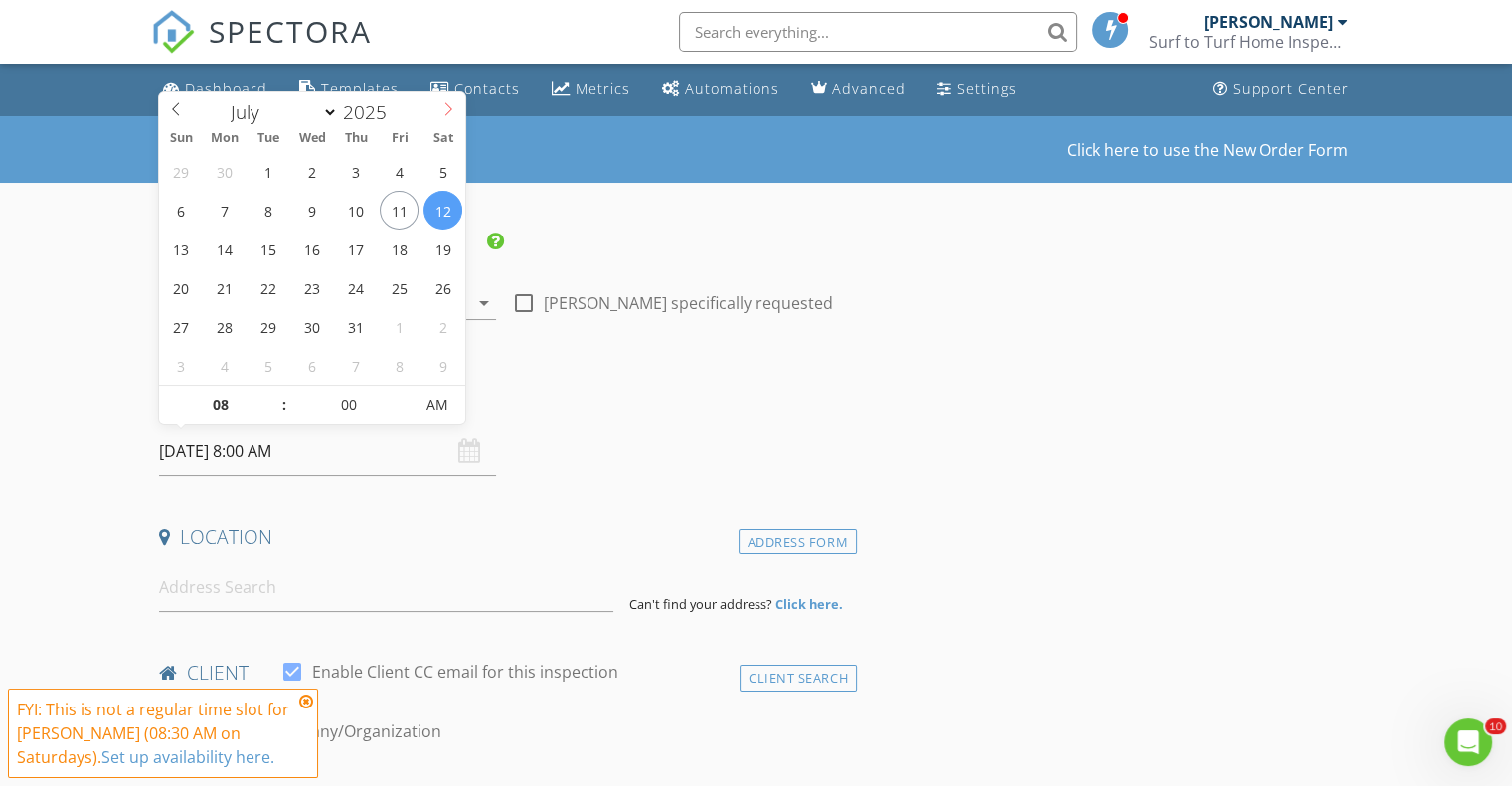 select on "7" 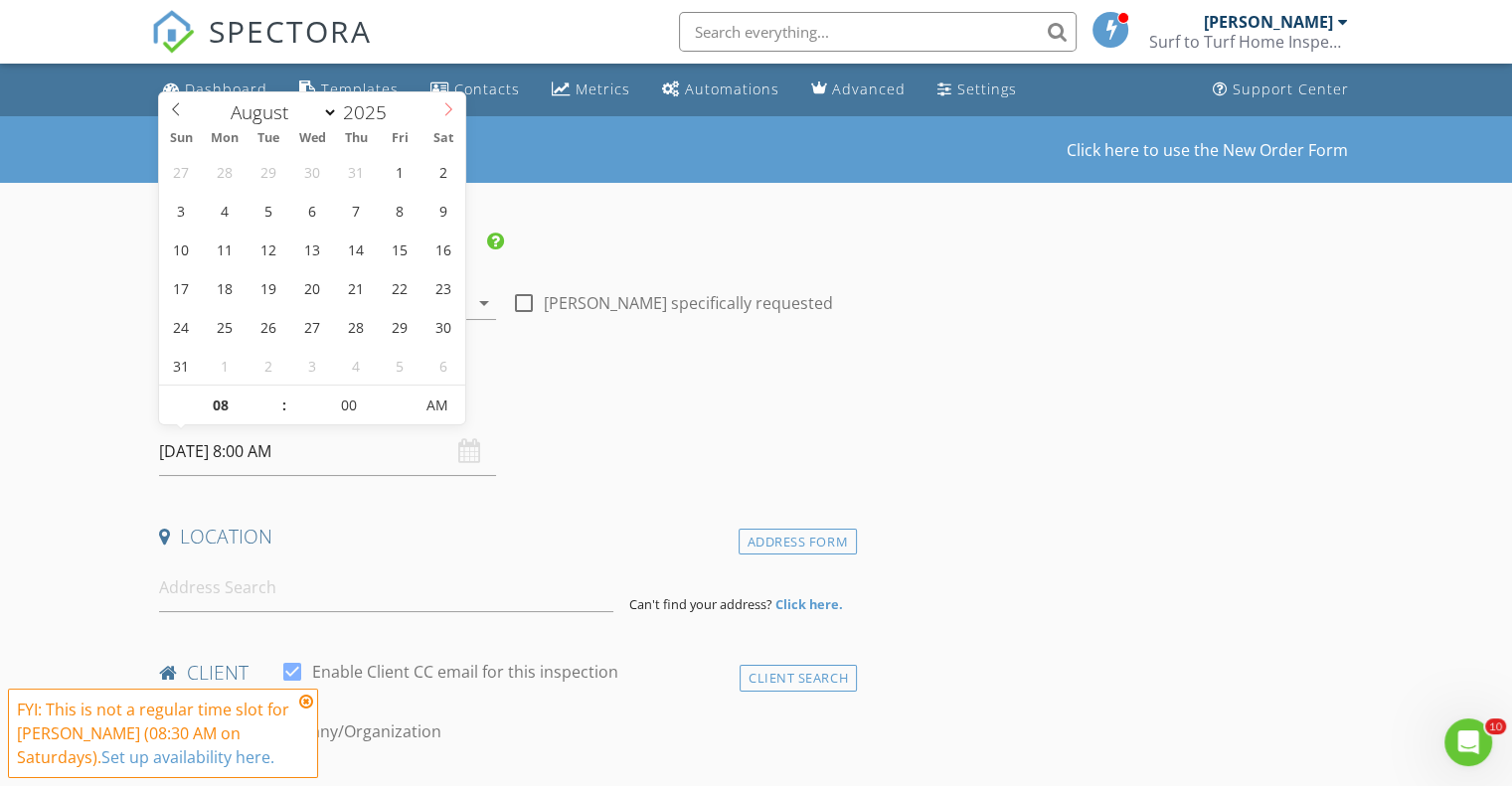 click 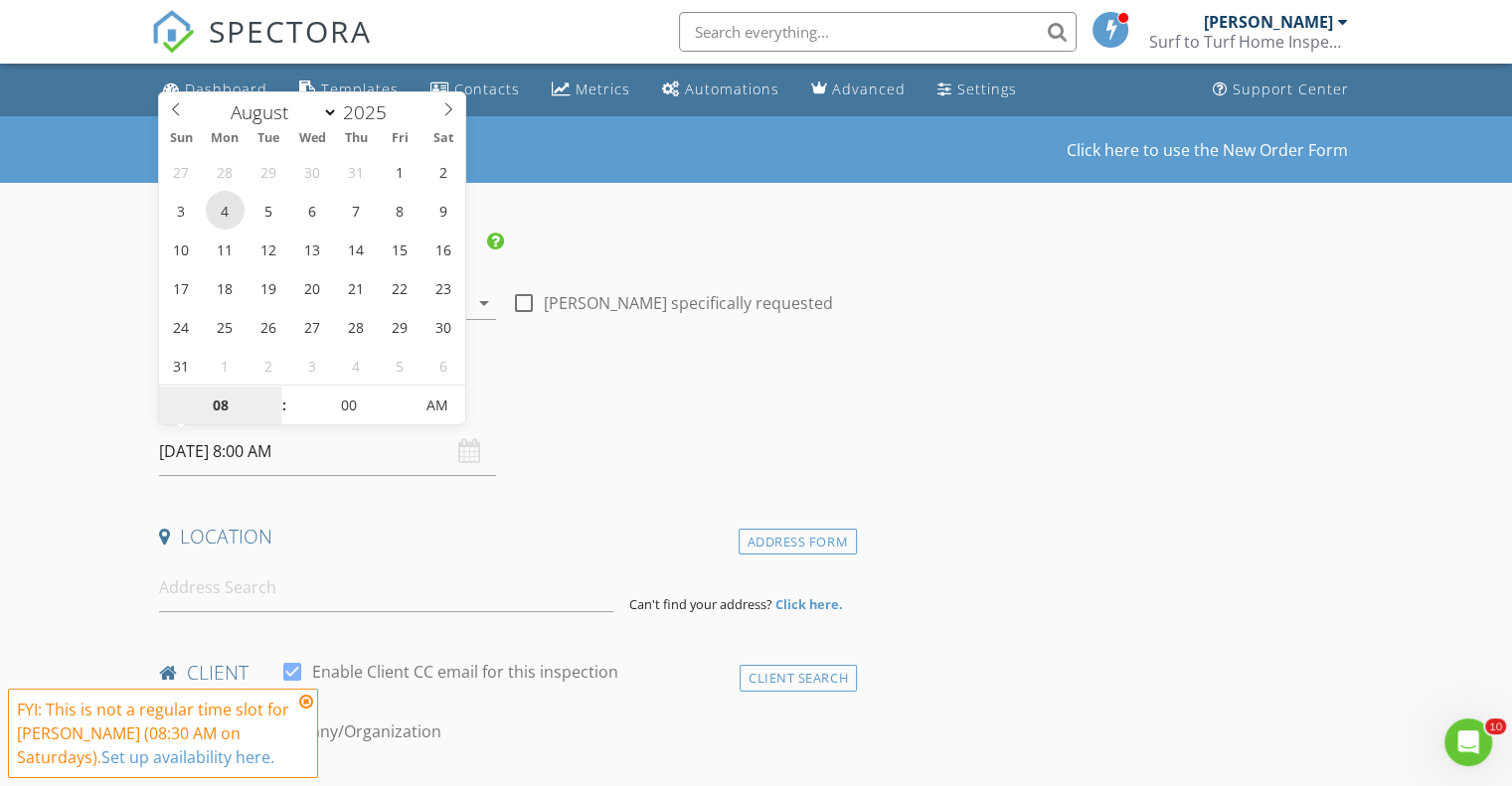type on "08/04/2025 8:00 AM" 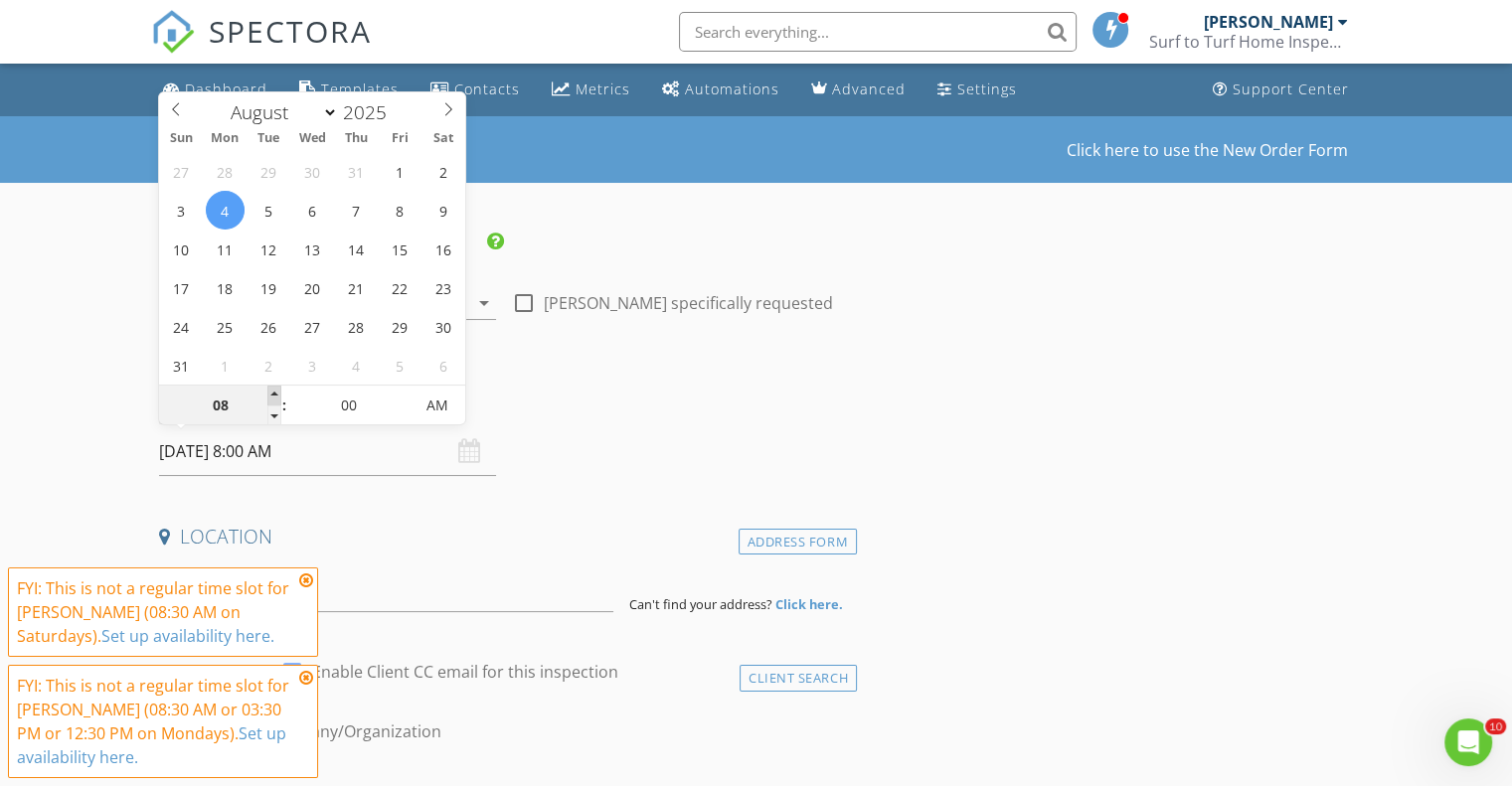 type on "09" 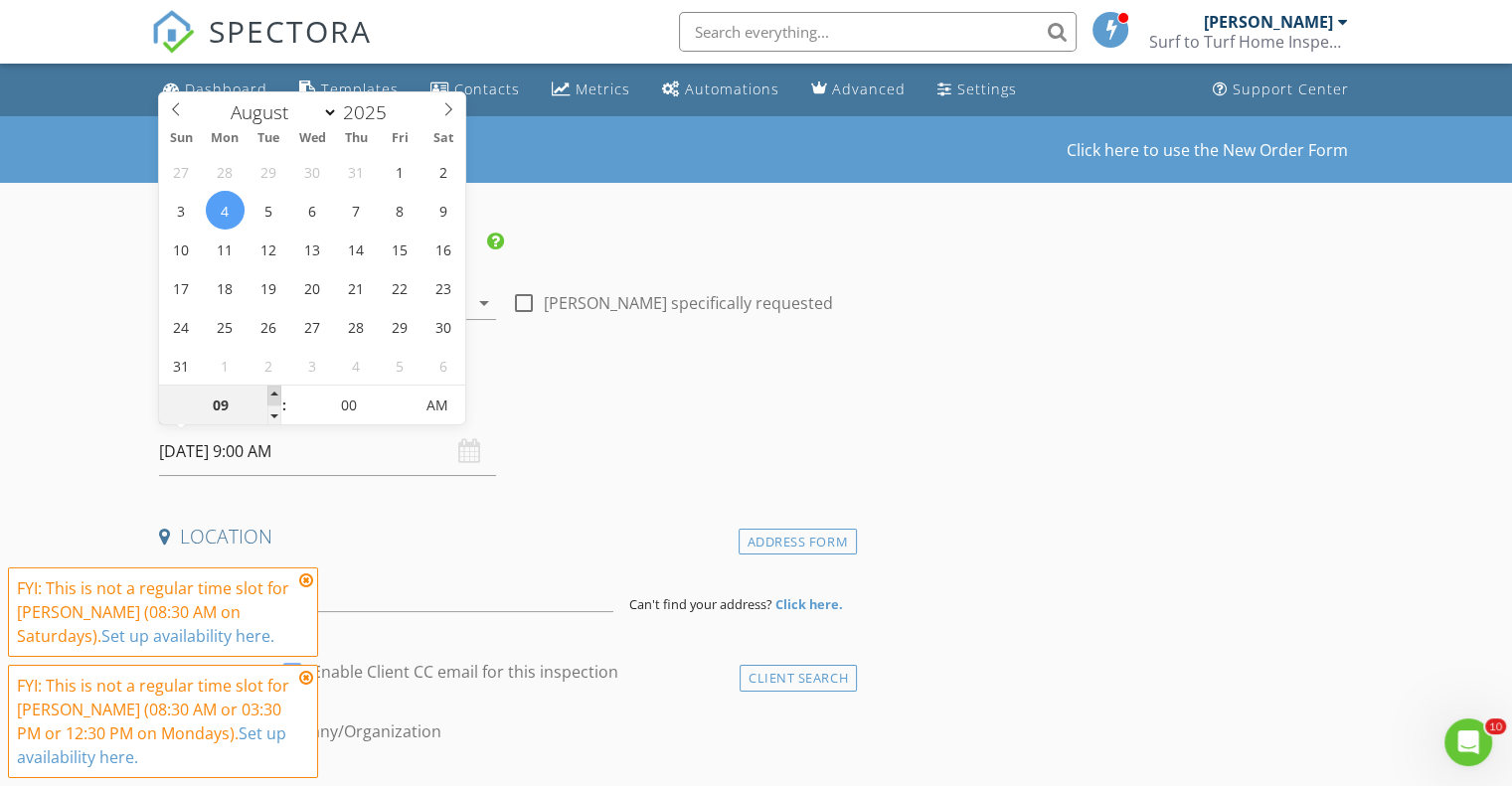 click at bounding box center (274, 395) 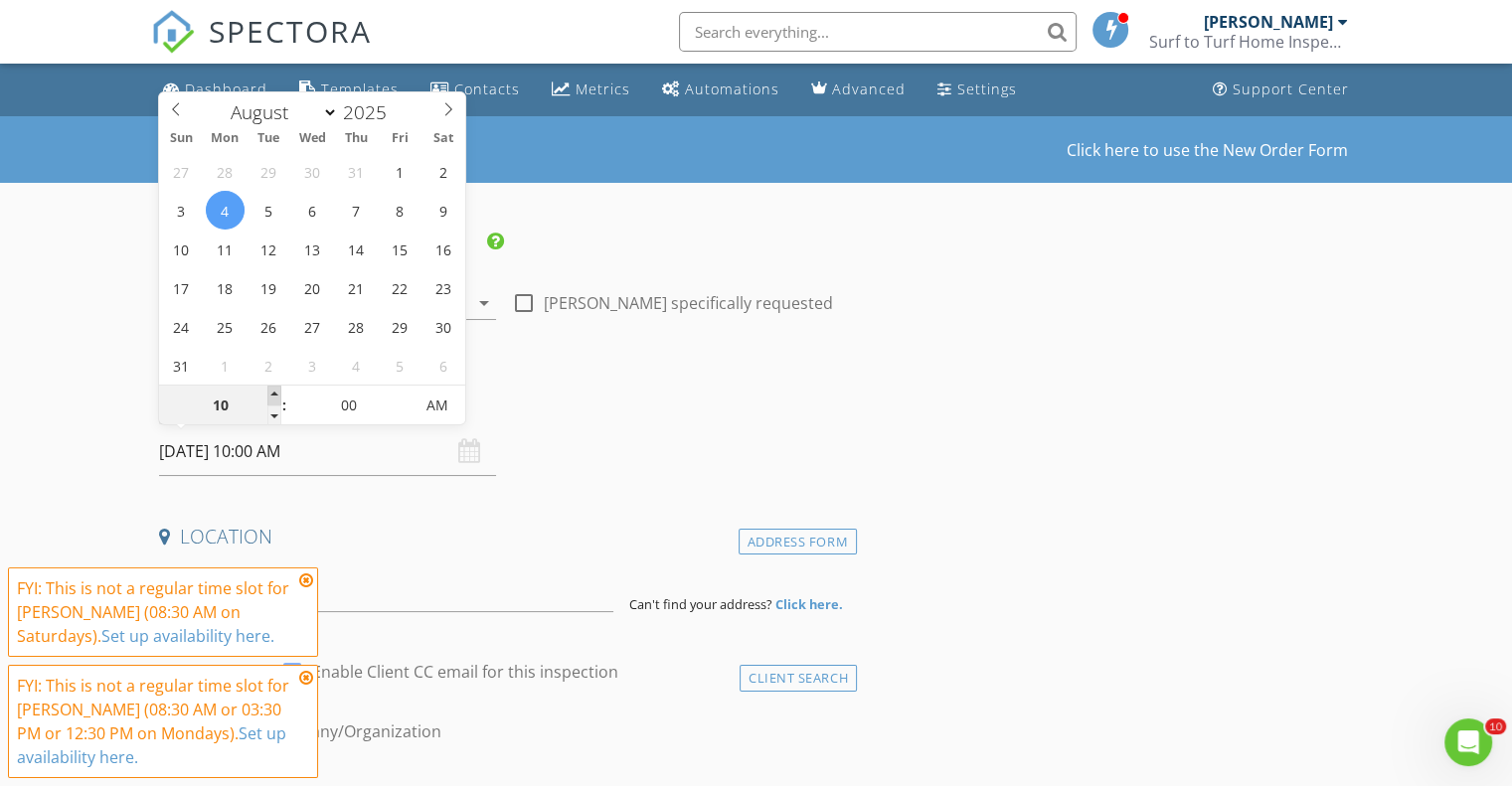 click at bounding box center [274, 395] 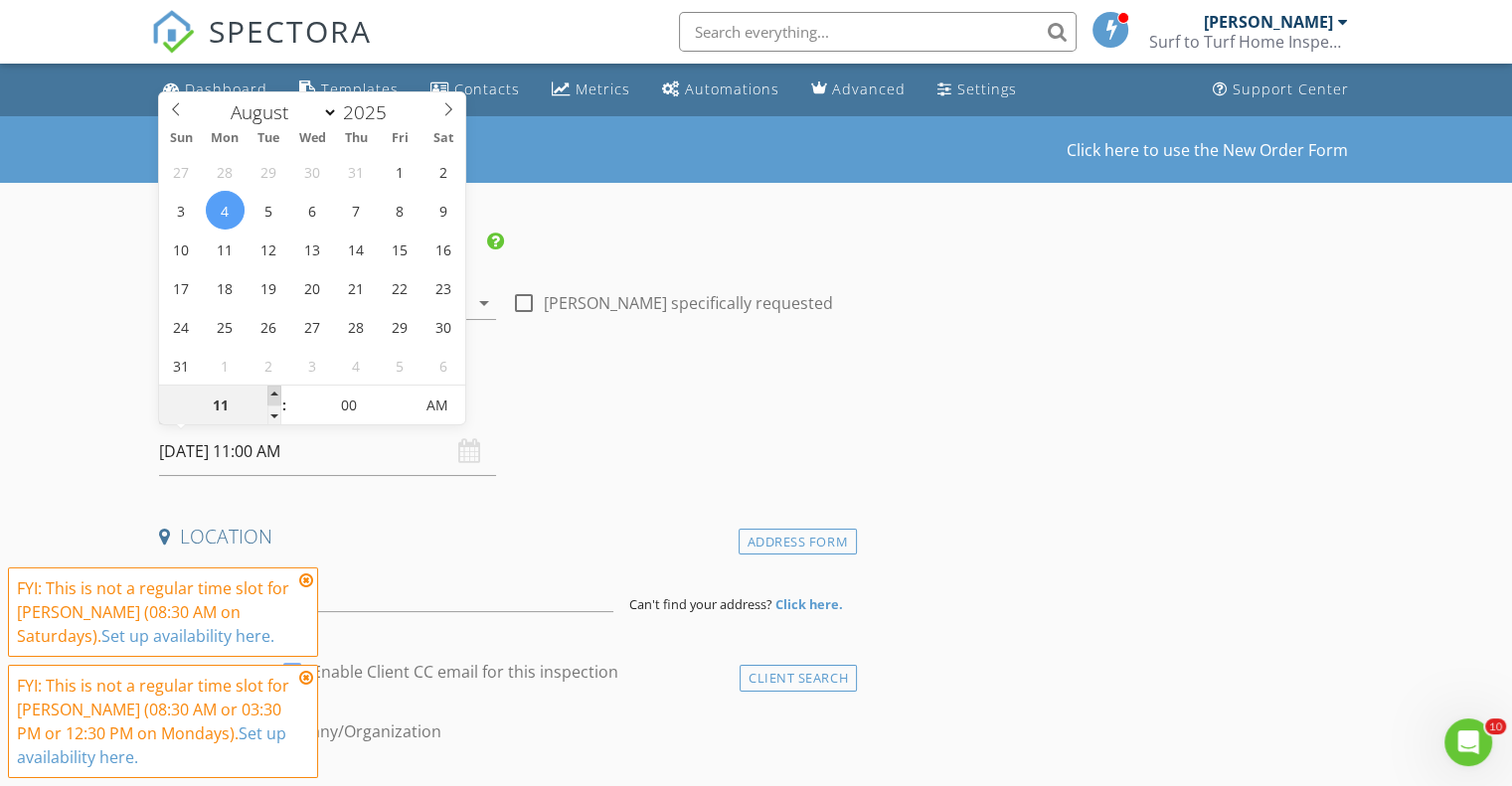click at bounding box center (274, 395) 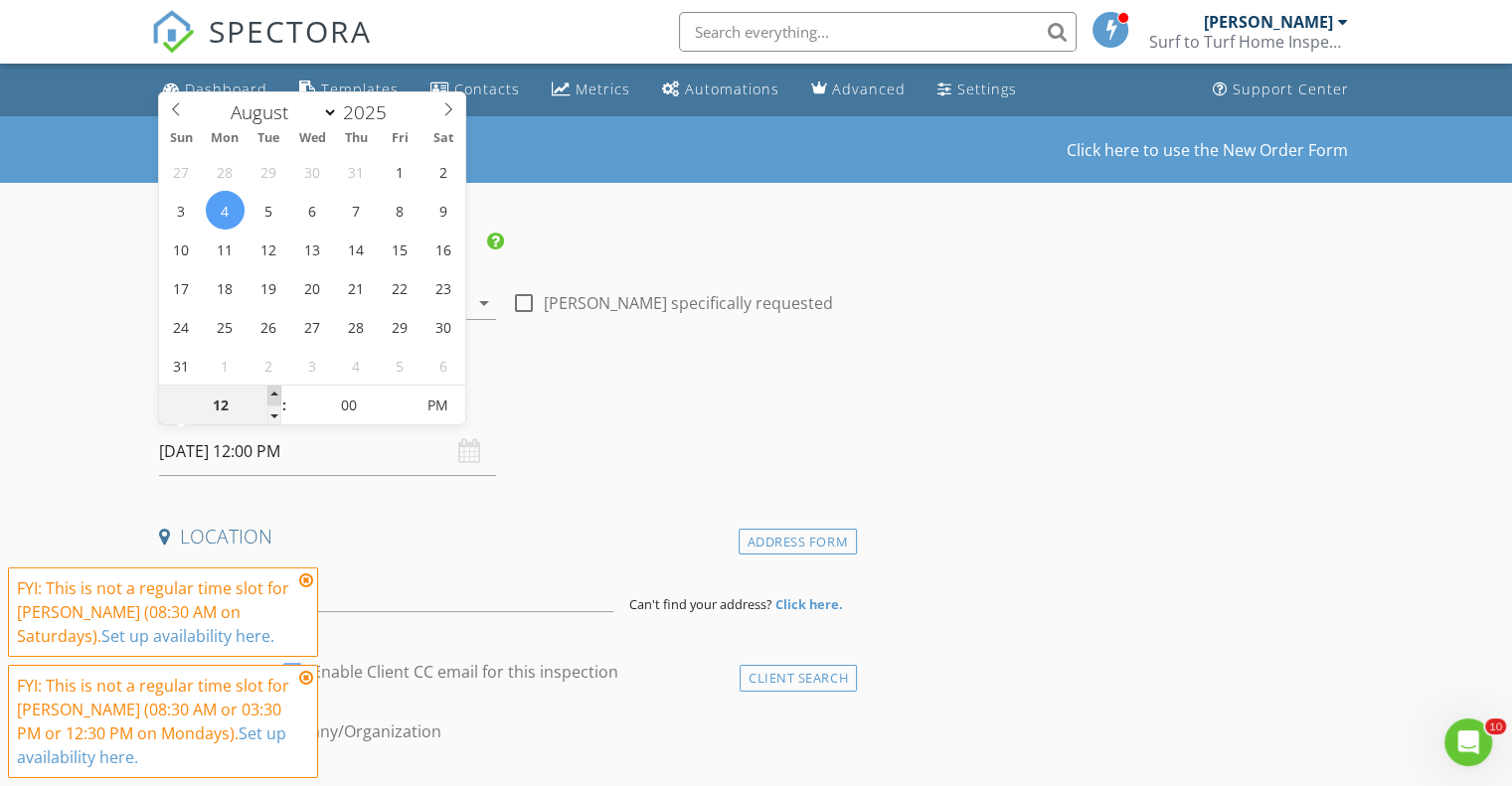 click at bounding box center (274, 395) 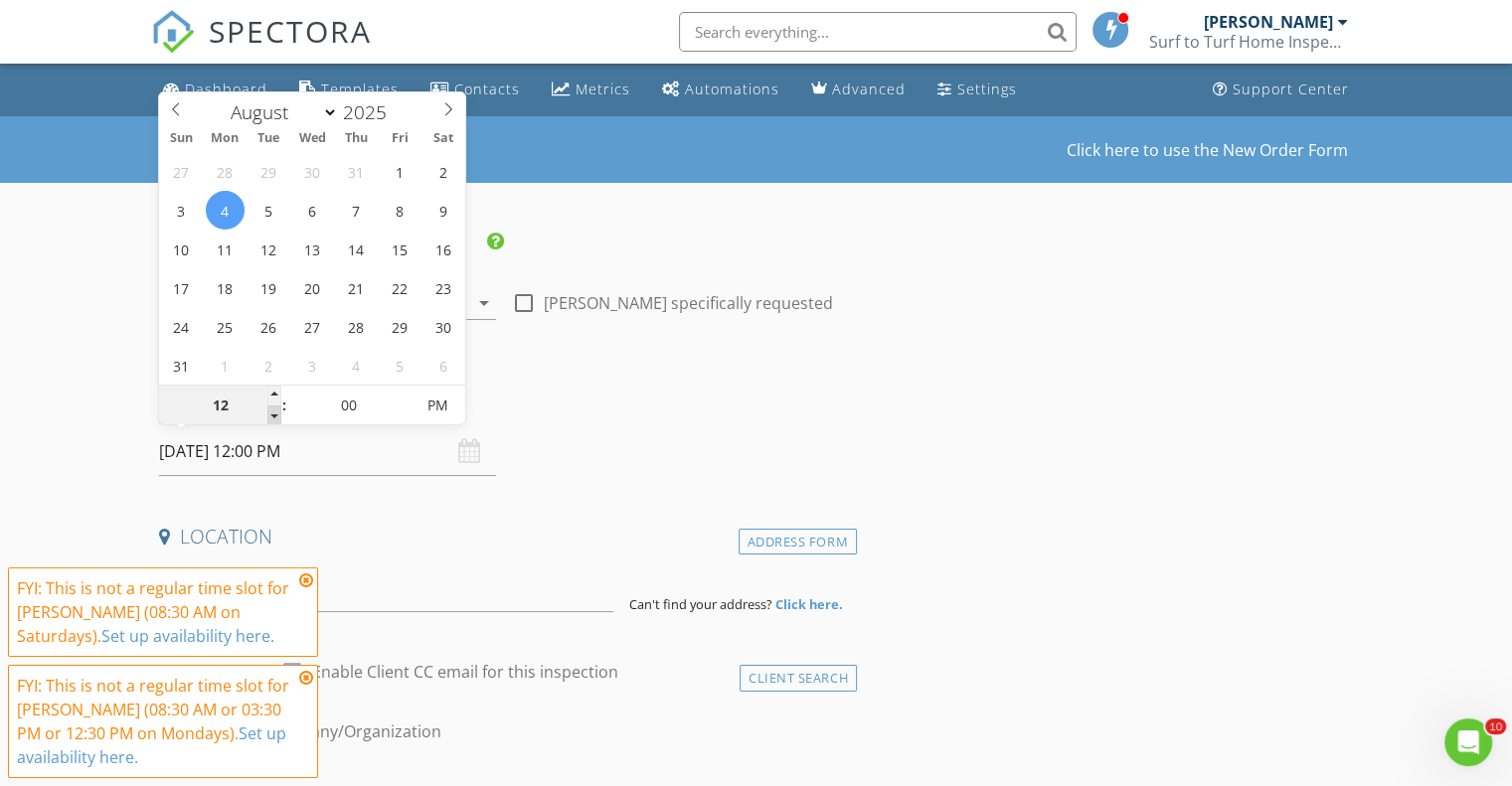 type on "11" 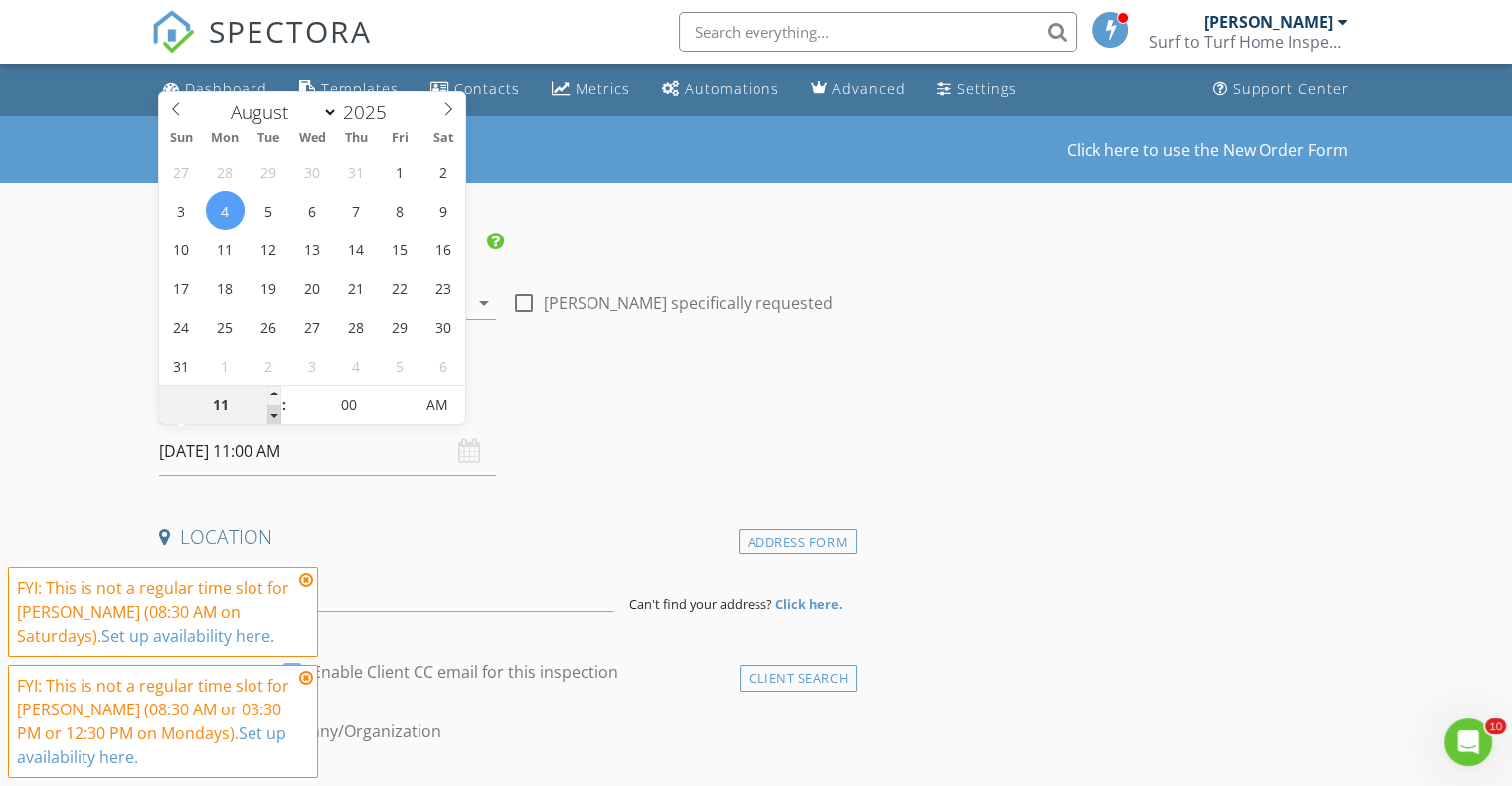 click at bounding box center [274, 415] 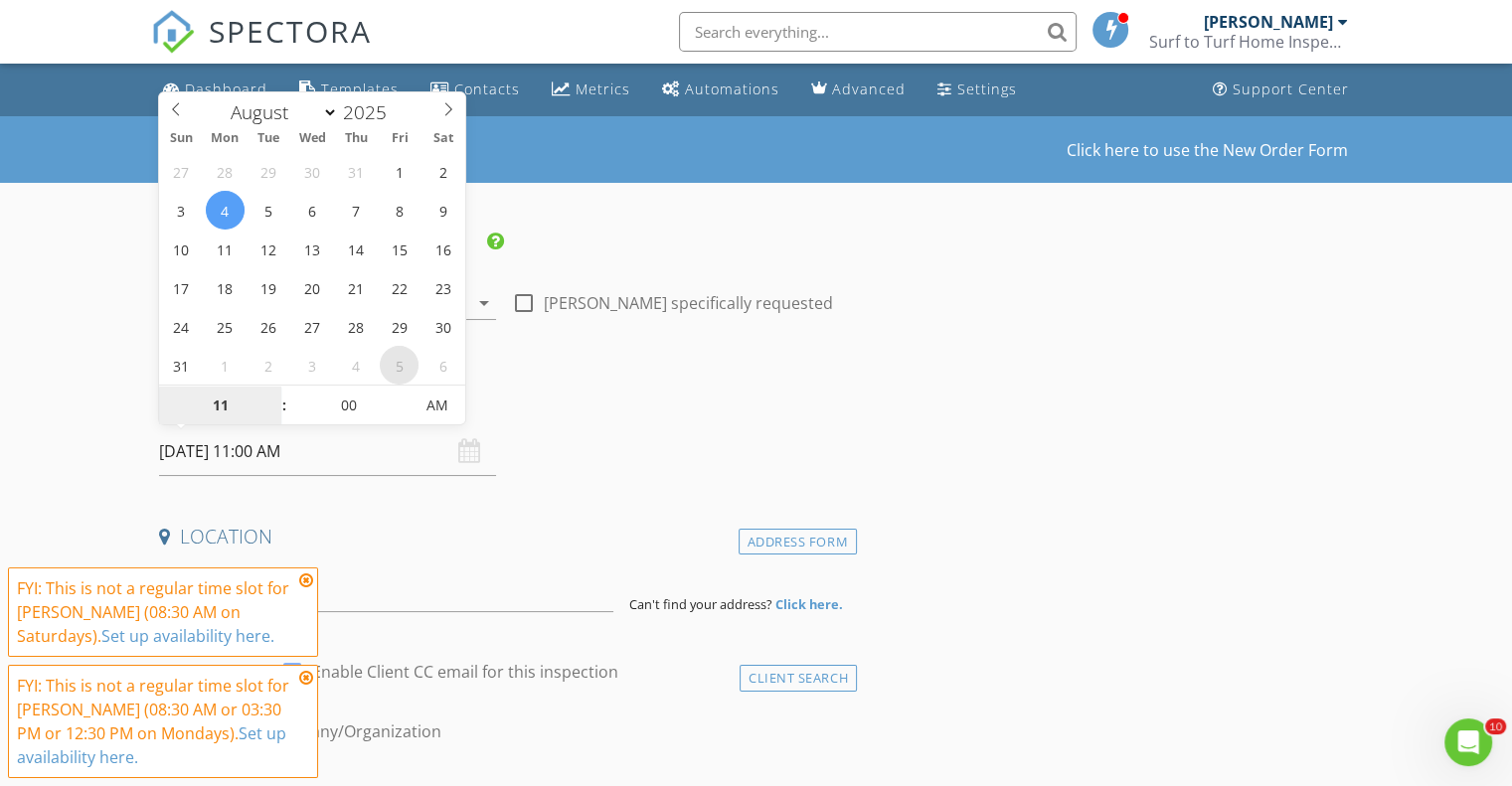 select on "8" 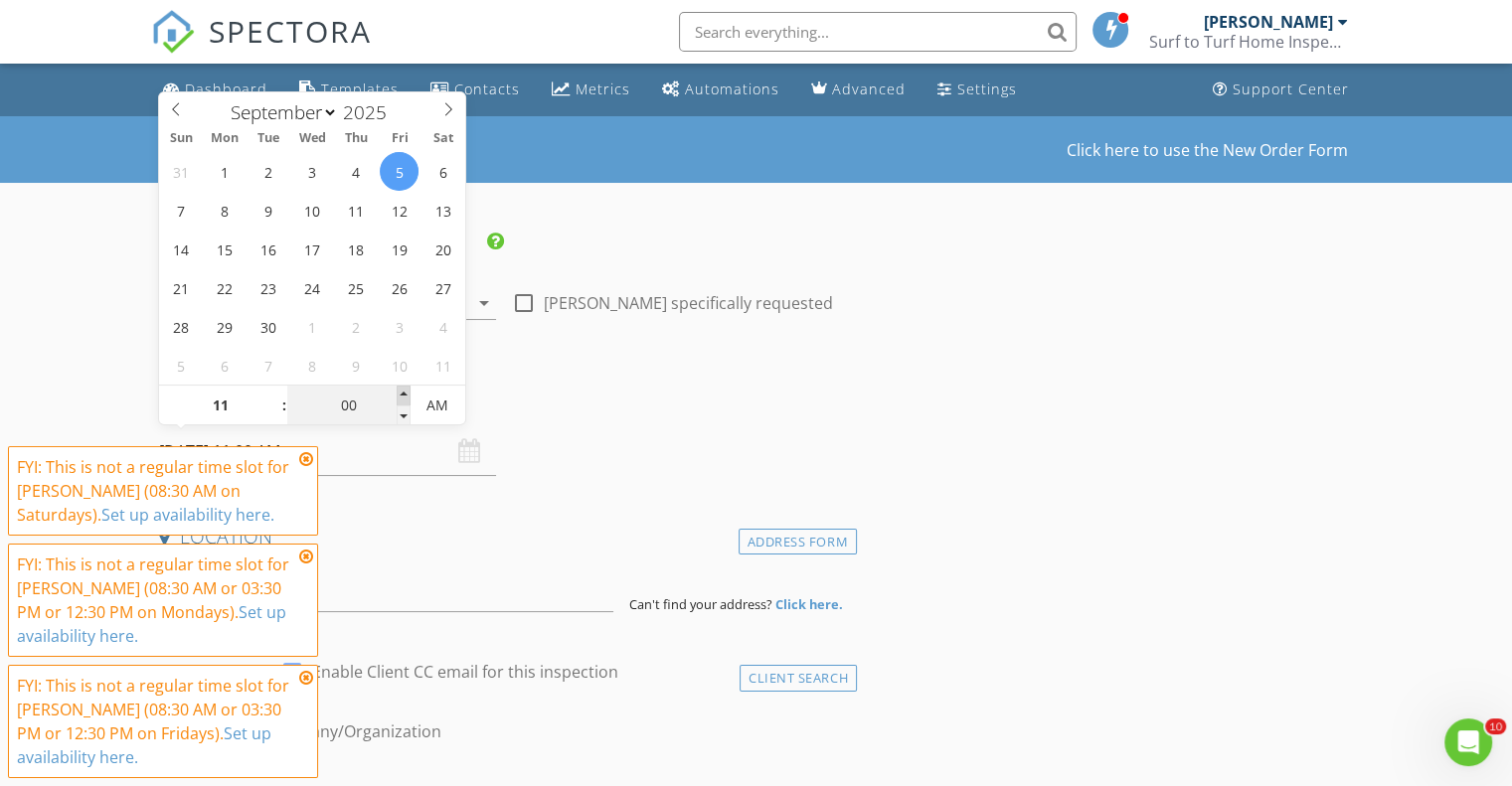 type on "05" 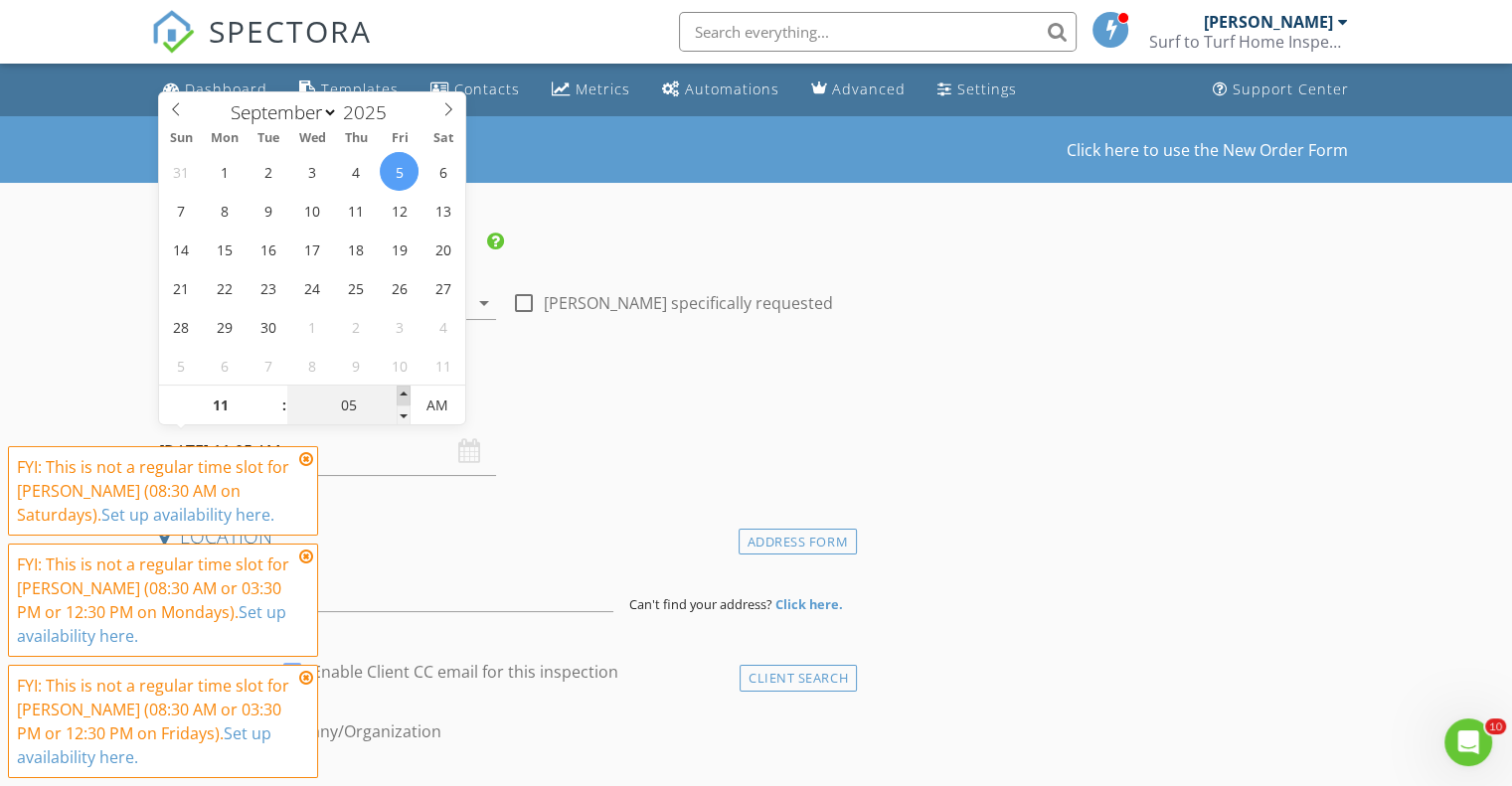 click at bounding box center [404, 395] 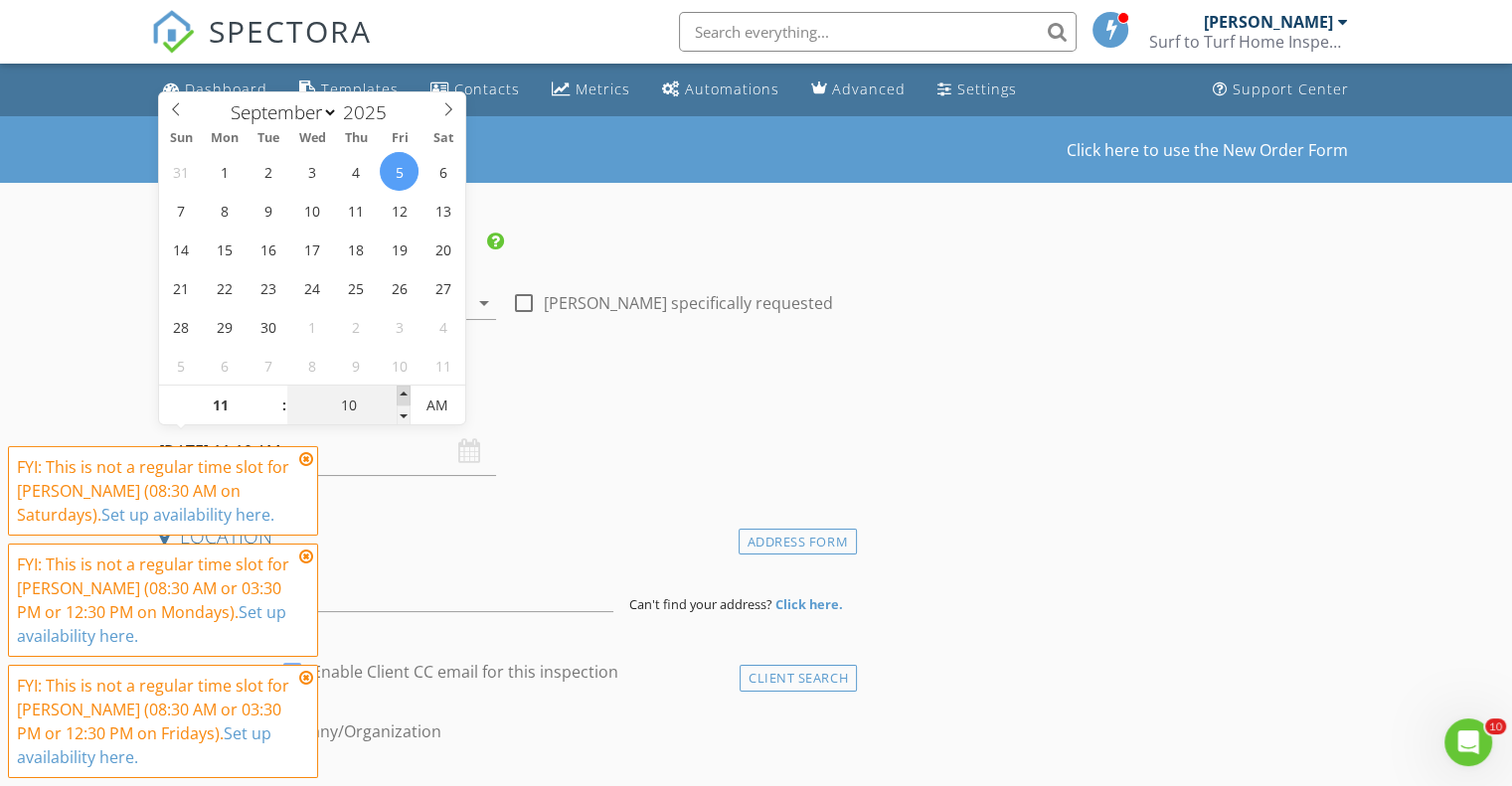 click at bounding box center [404, 395] 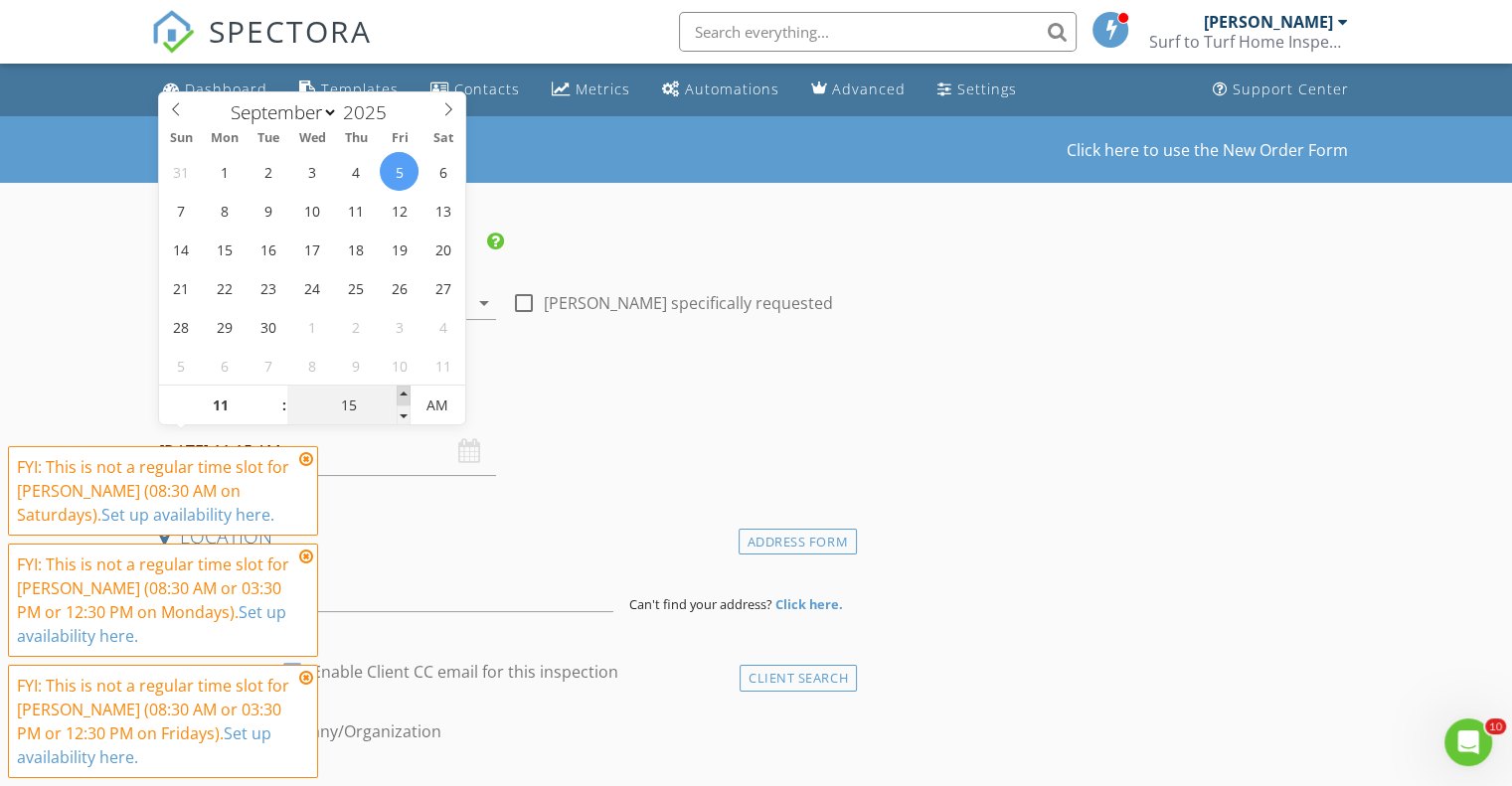click at bounding box center (404, 395) 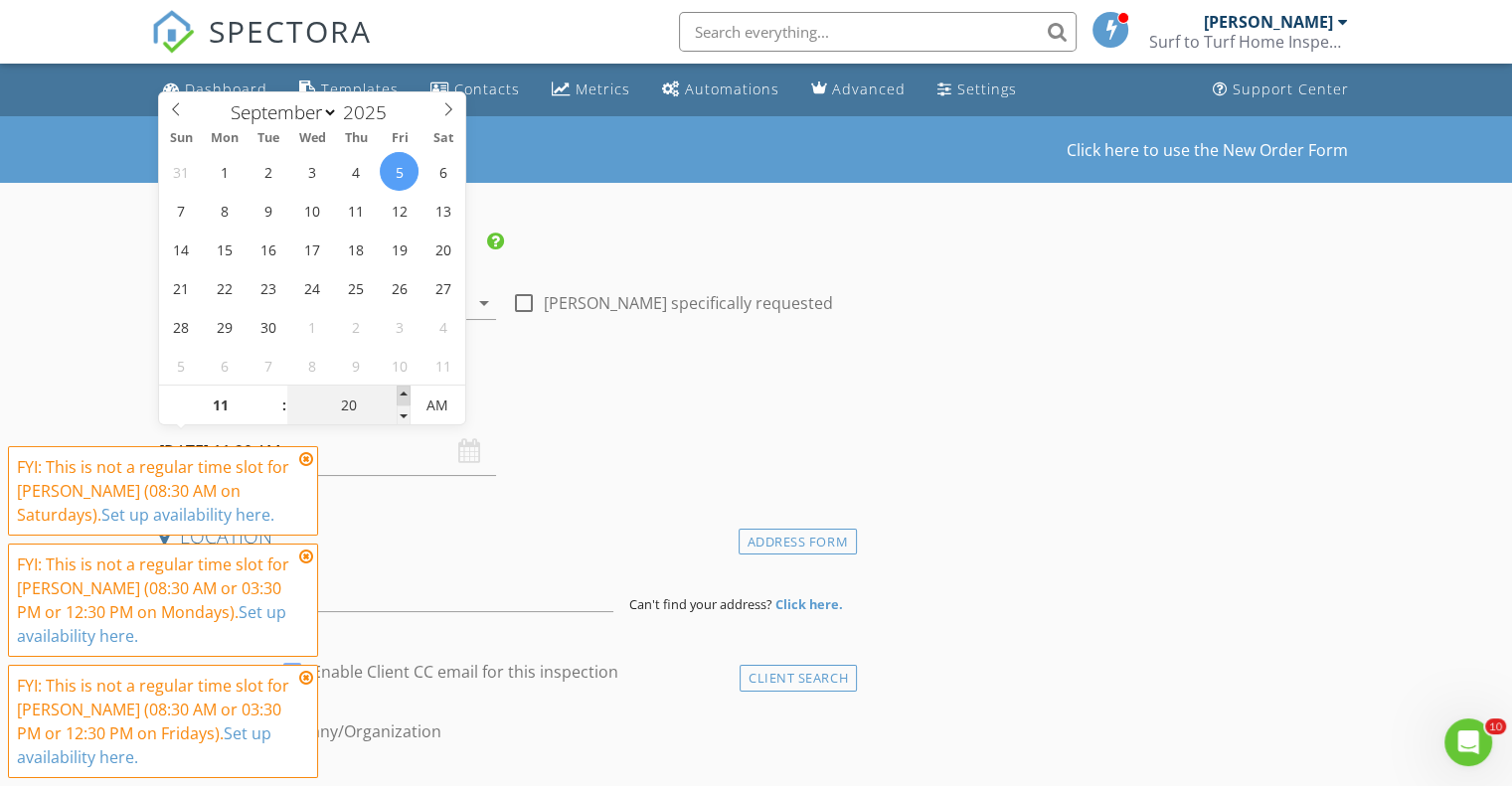 click at bounding box center [404, 395] 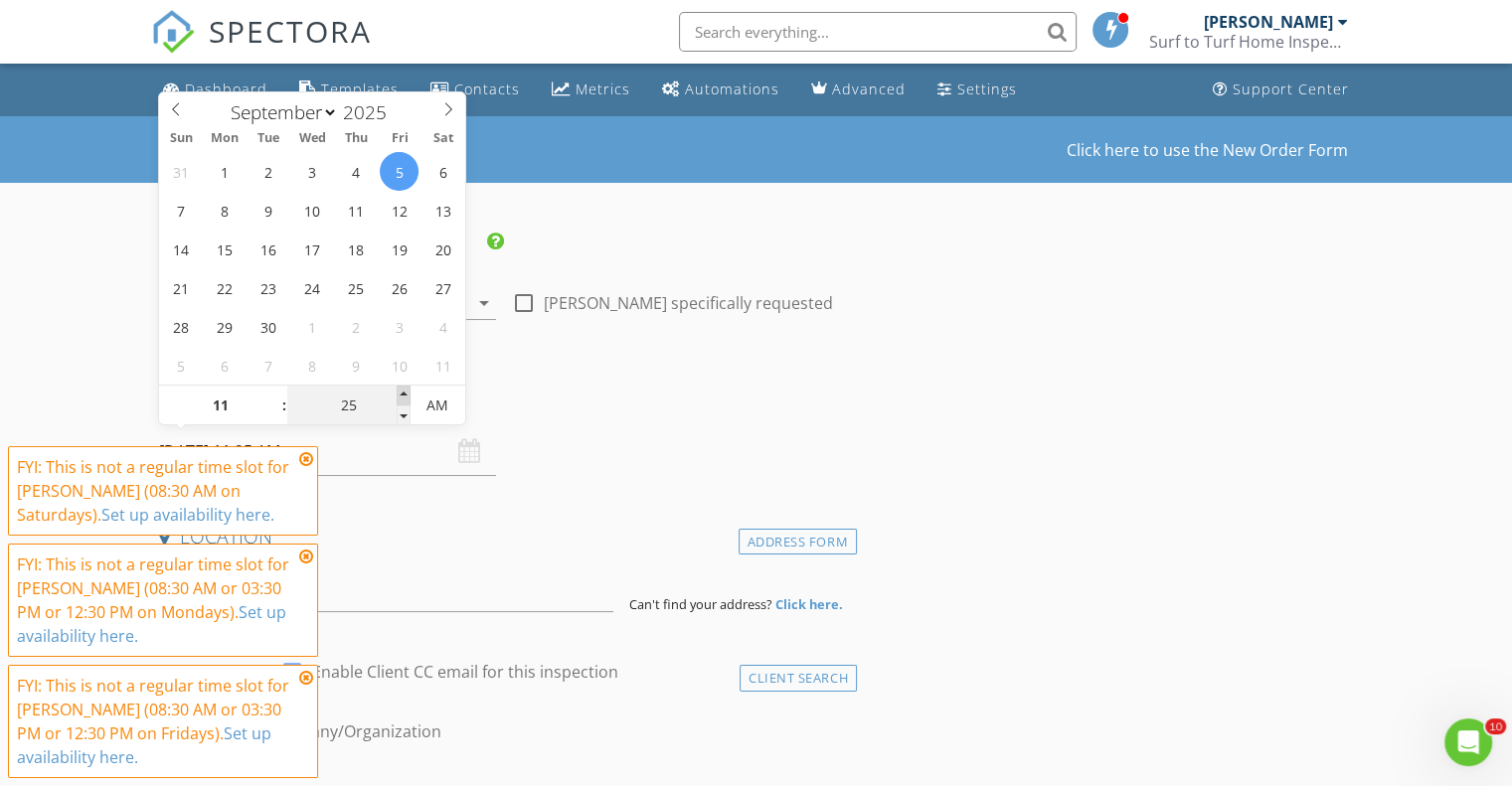 click at bounding box center (404, 395) 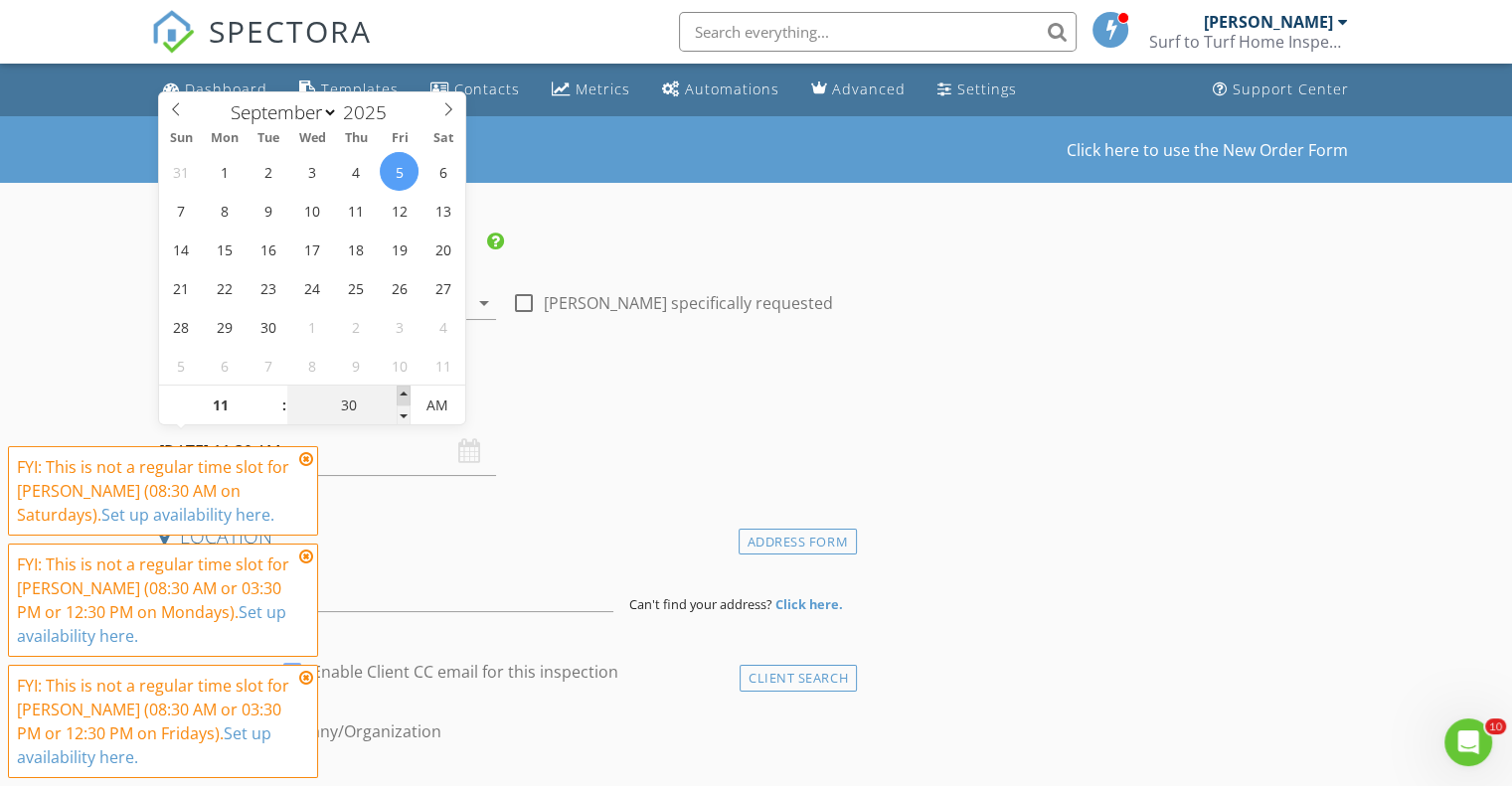 click at bounding box center (404, 395) 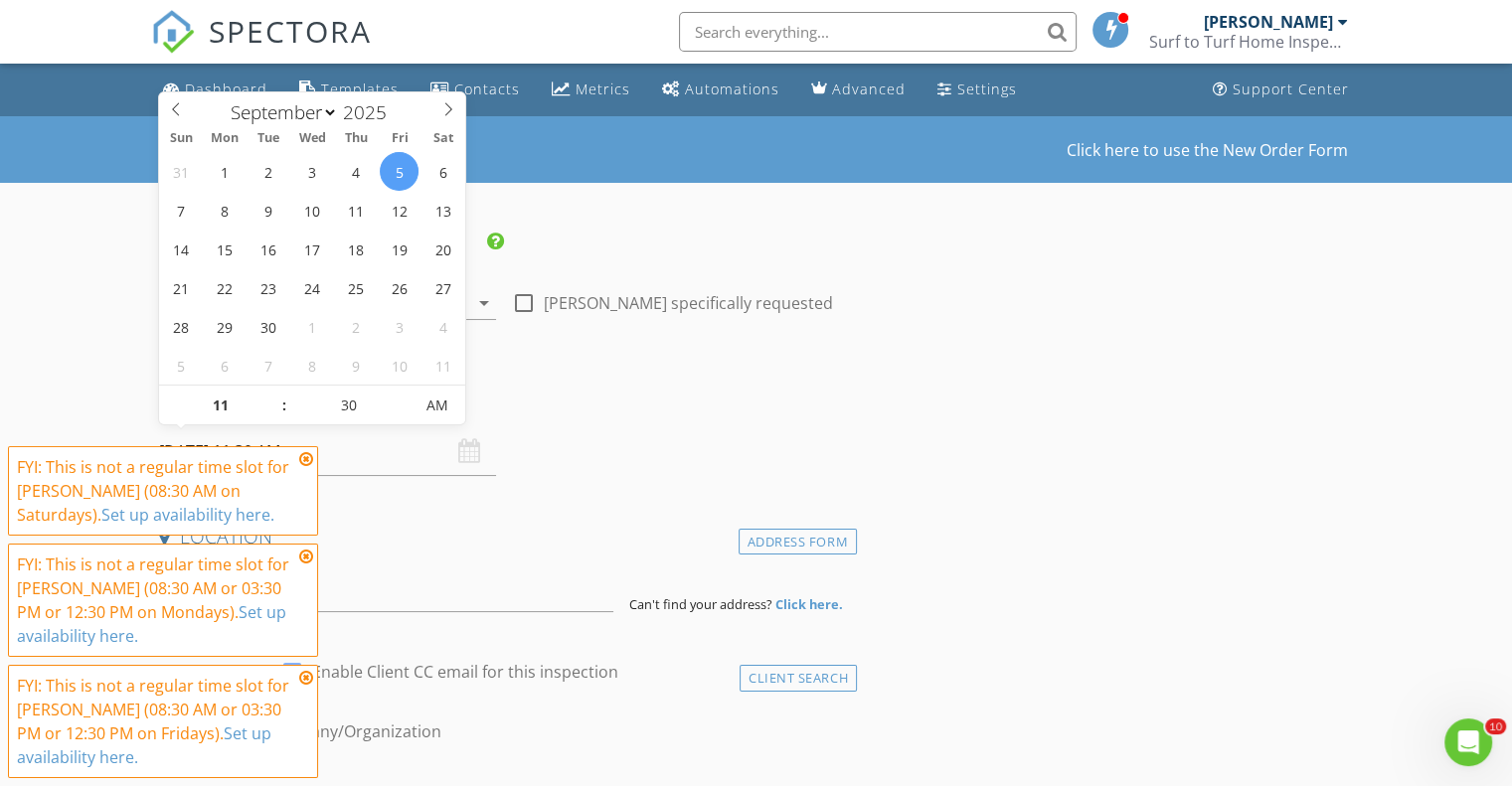click on "January February March April May June July August September October November December 2025" at bounding box center (312, 108) 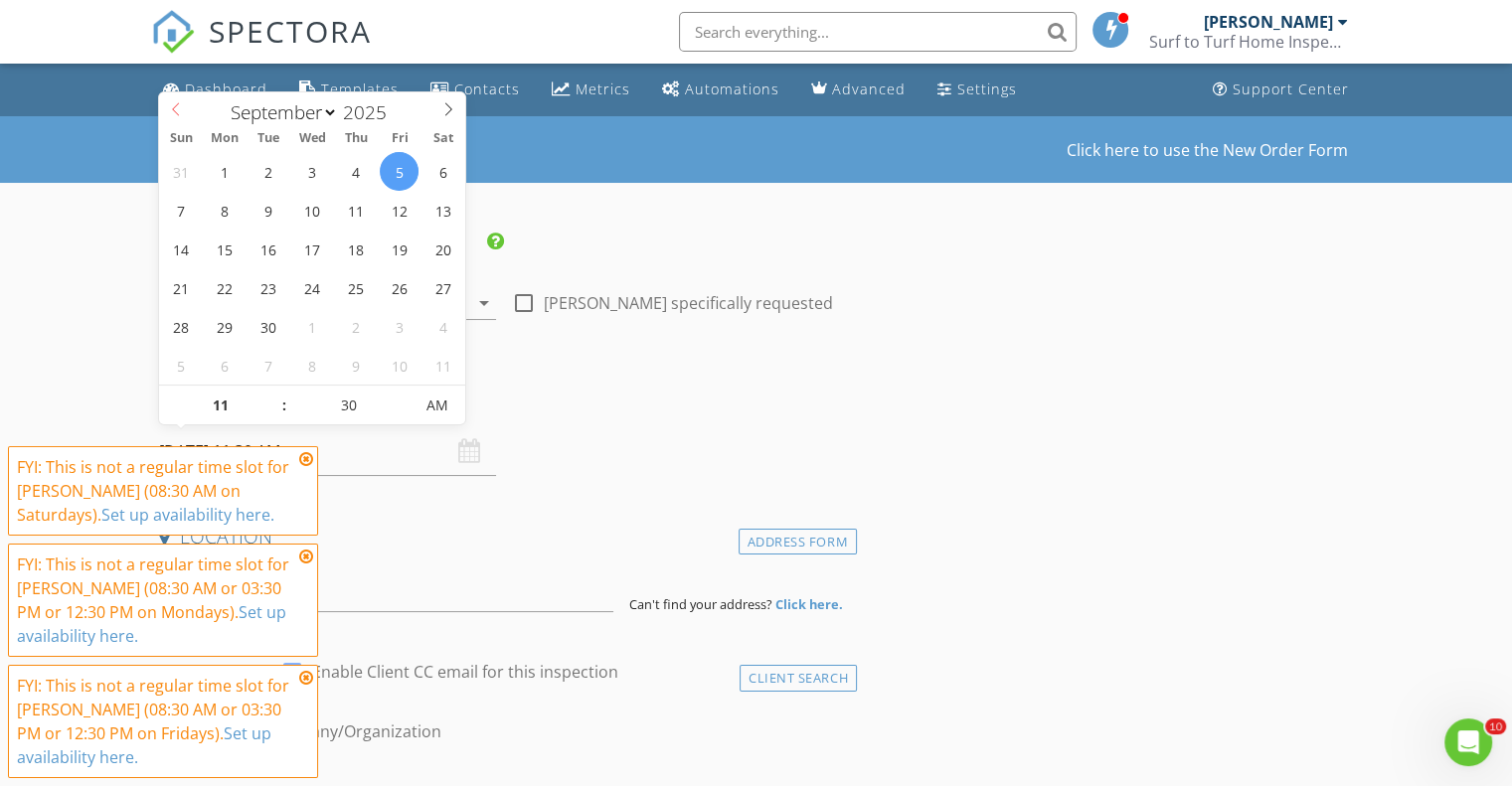 select on "7" 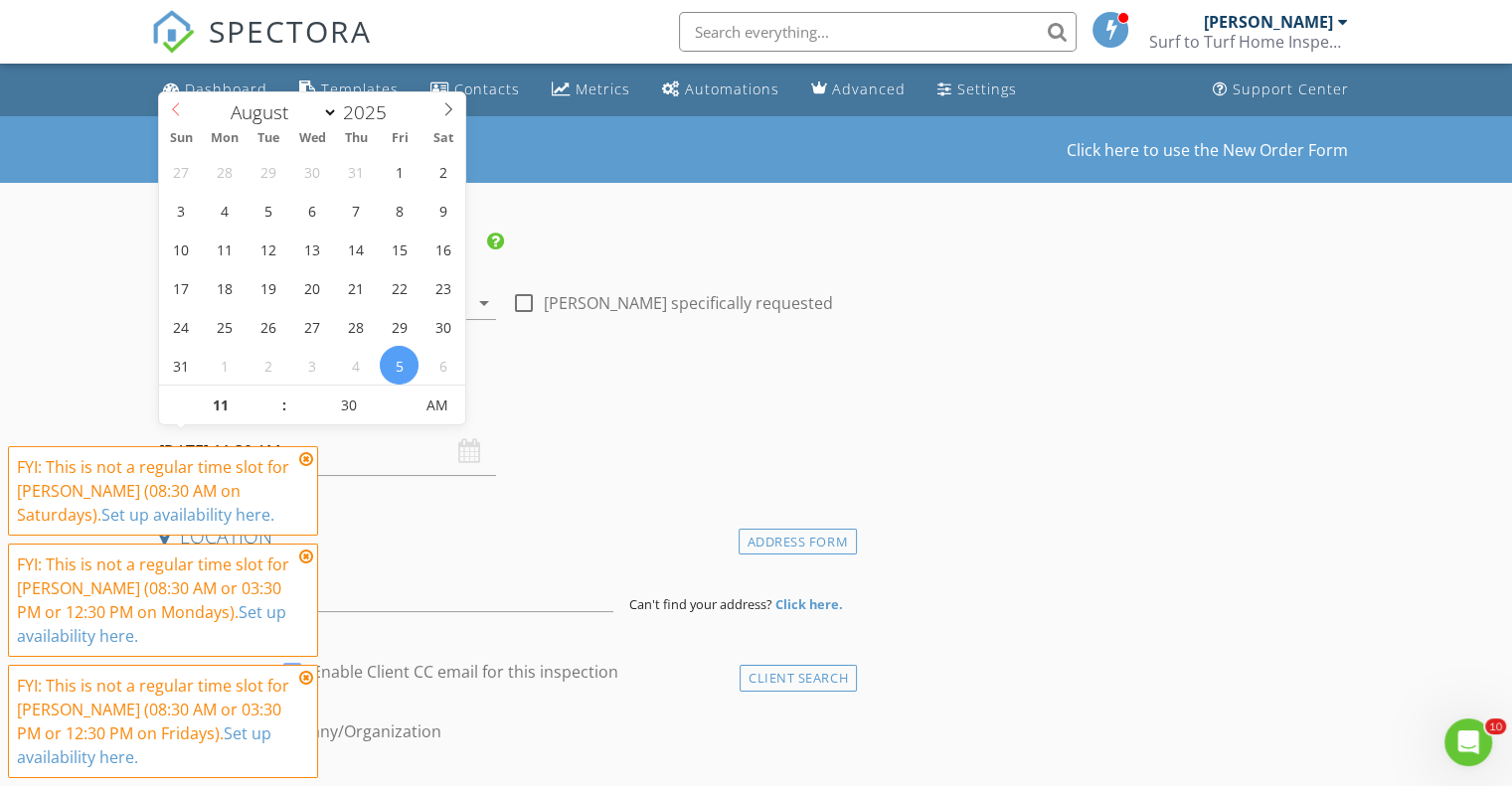 click 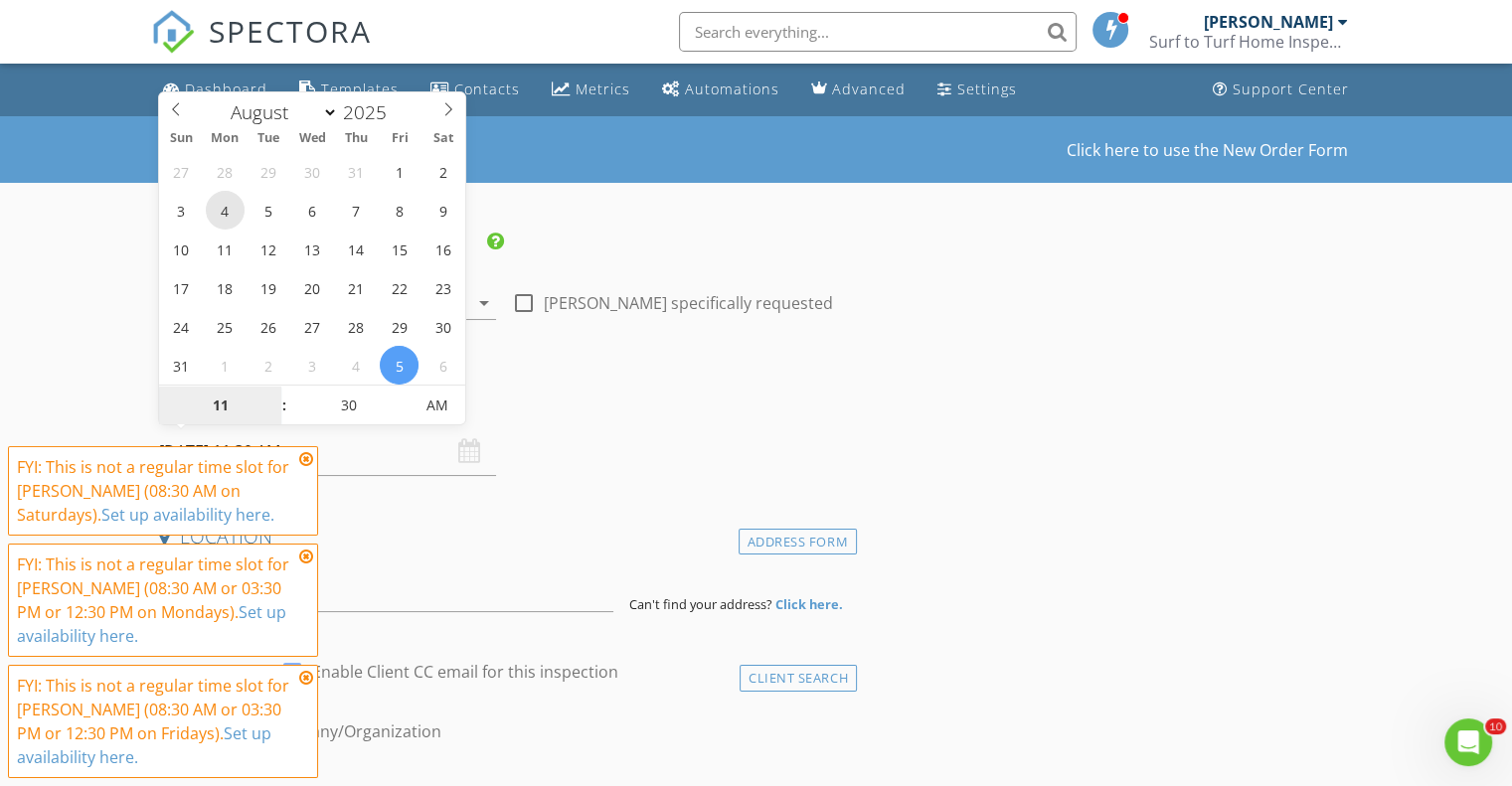 type on "08/04/2025 11:30 AM" 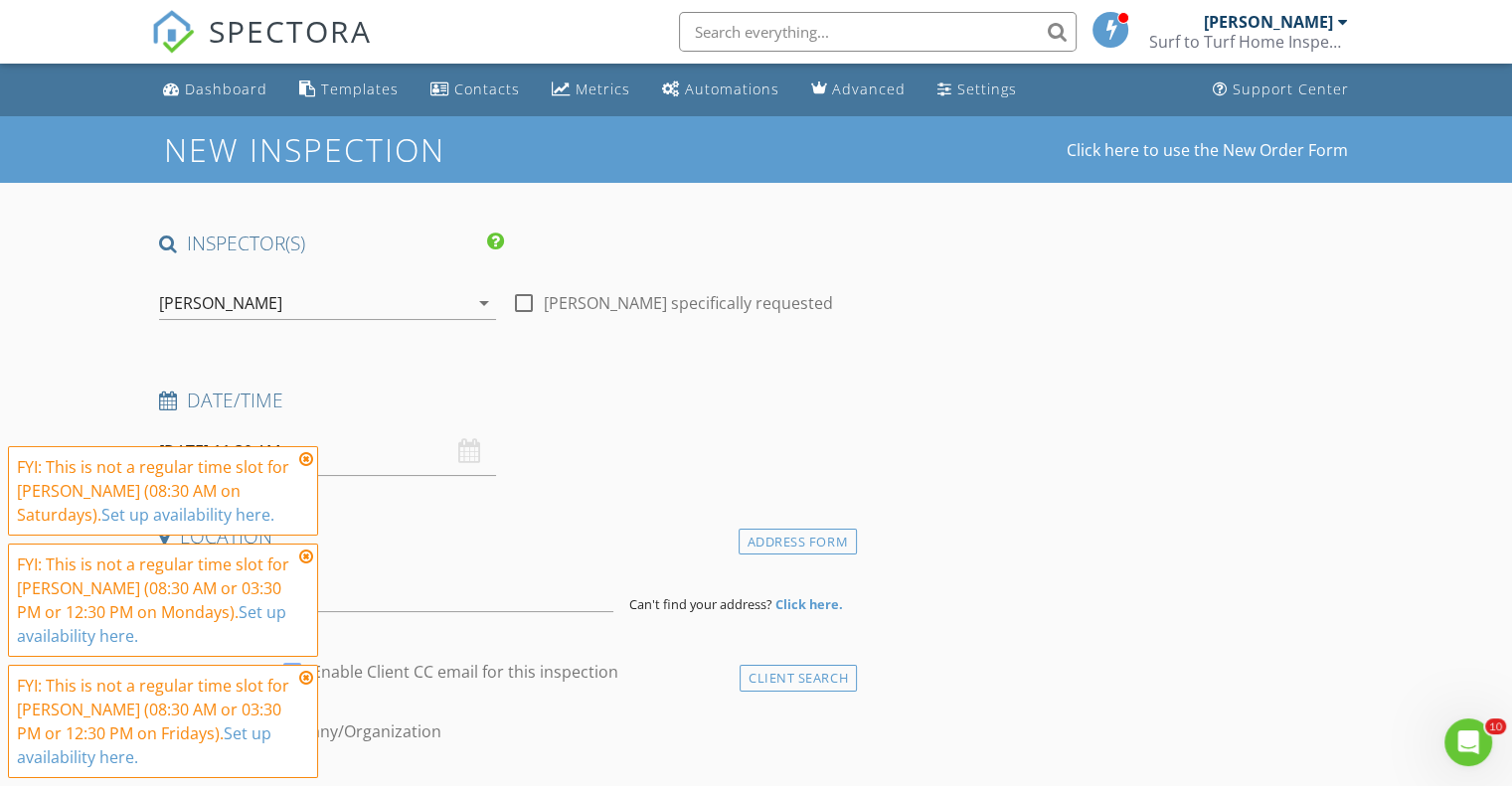 click at bounding box center (306, 459) 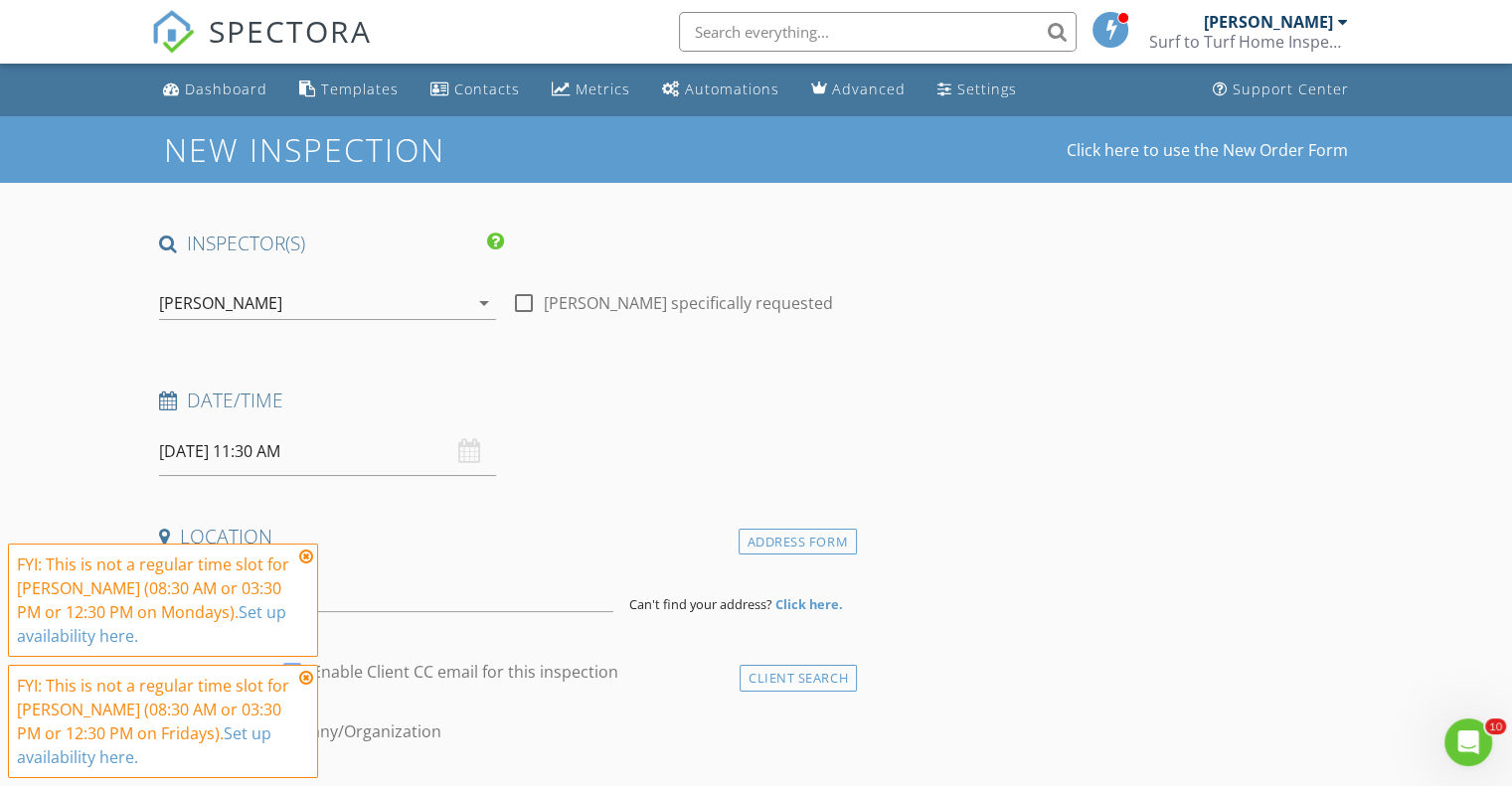 click at bounding box center [306, 556] 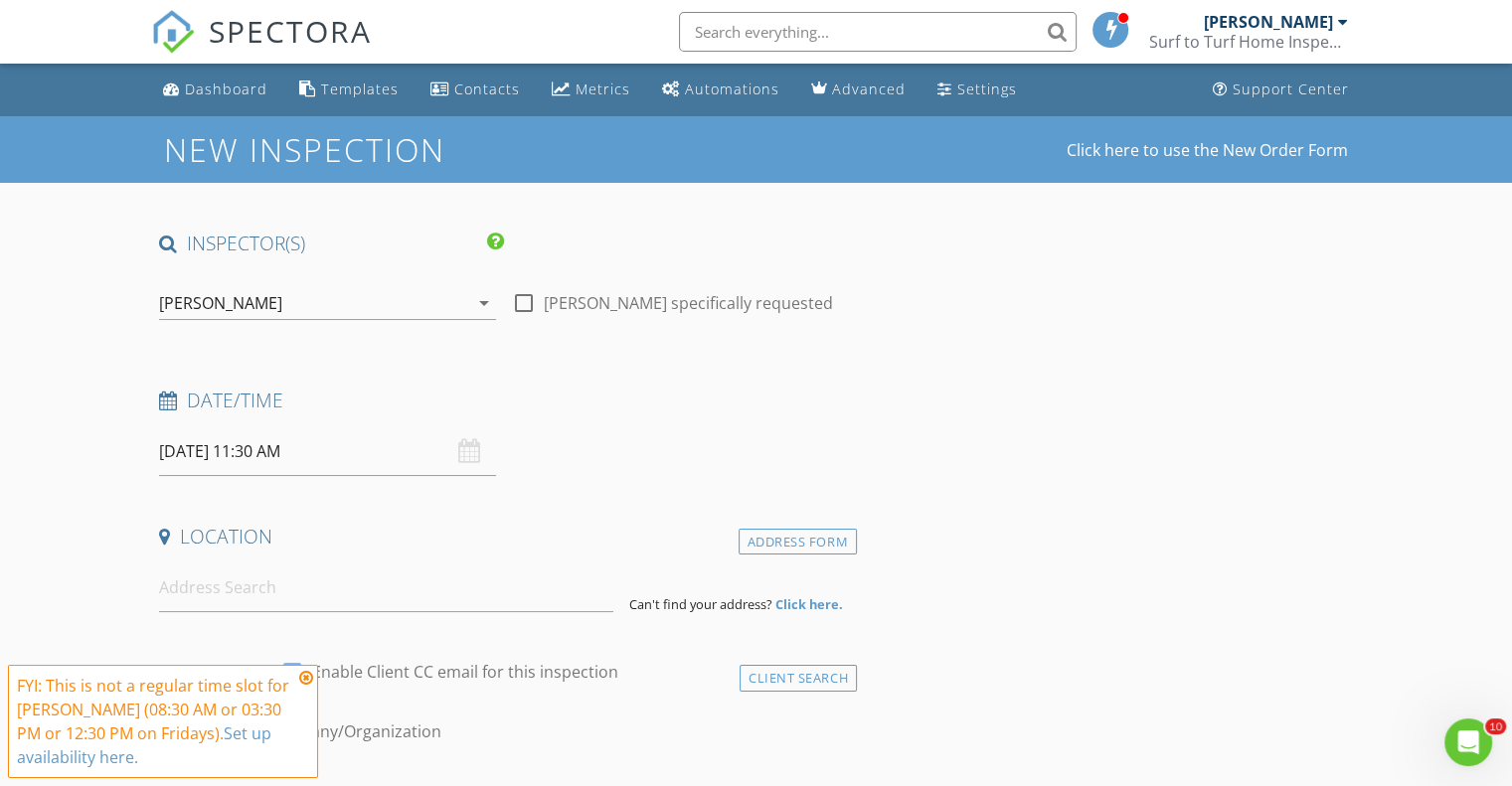click at bounding box center [306, 678] 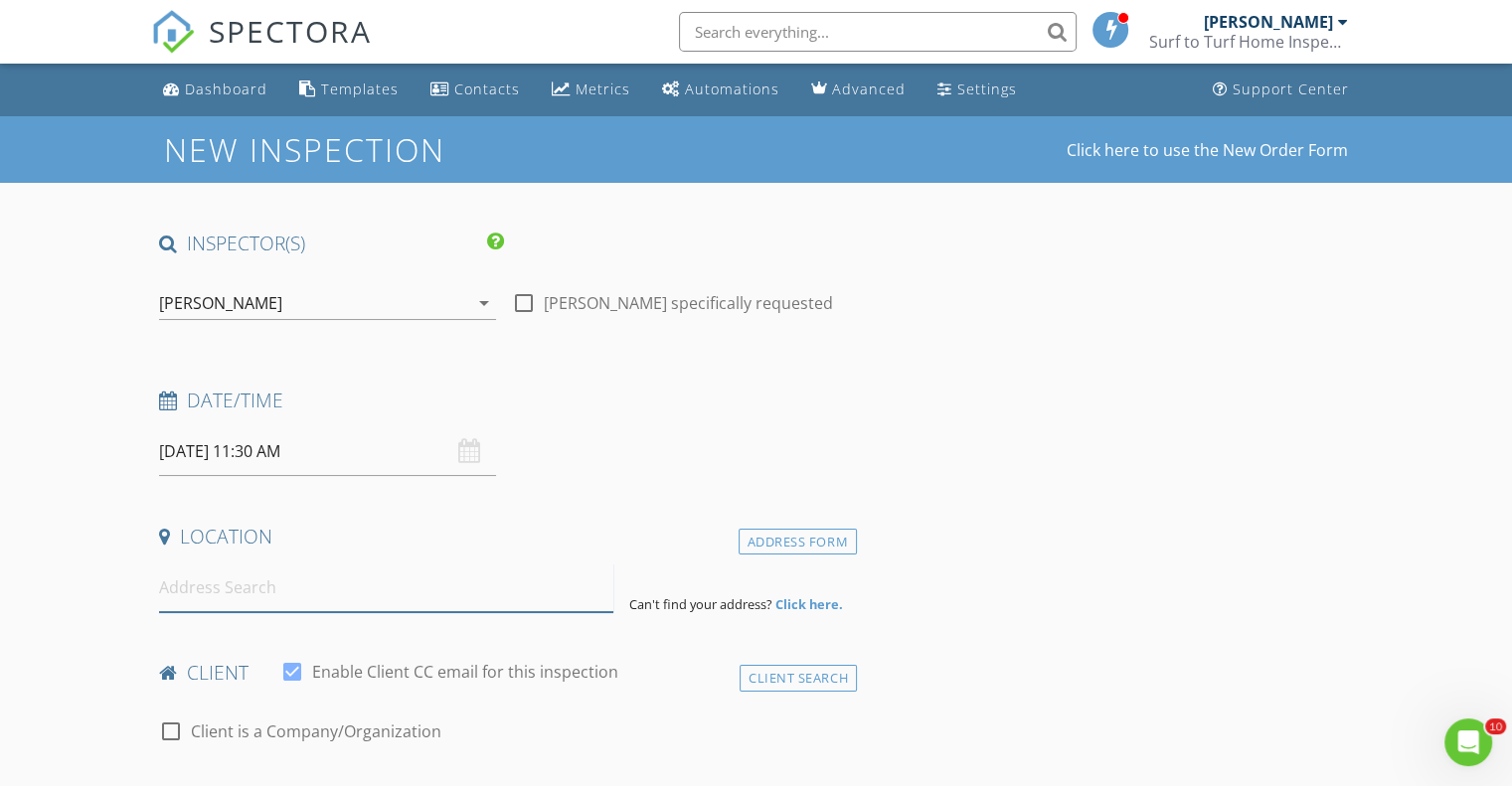 click at bounding box center [386, 587] 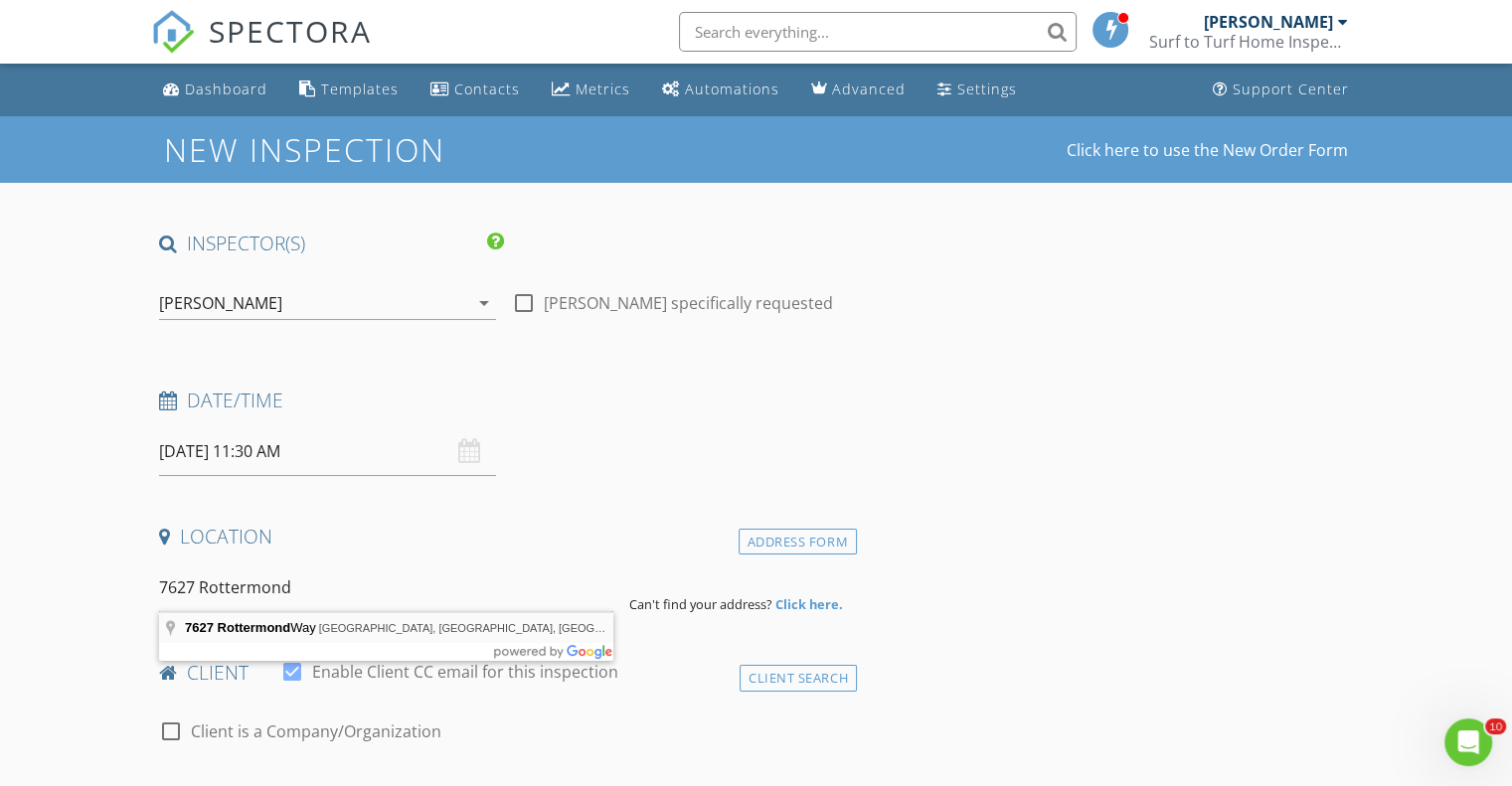 type on "7627 Rottermond Way, Sumterville, FL, USA" 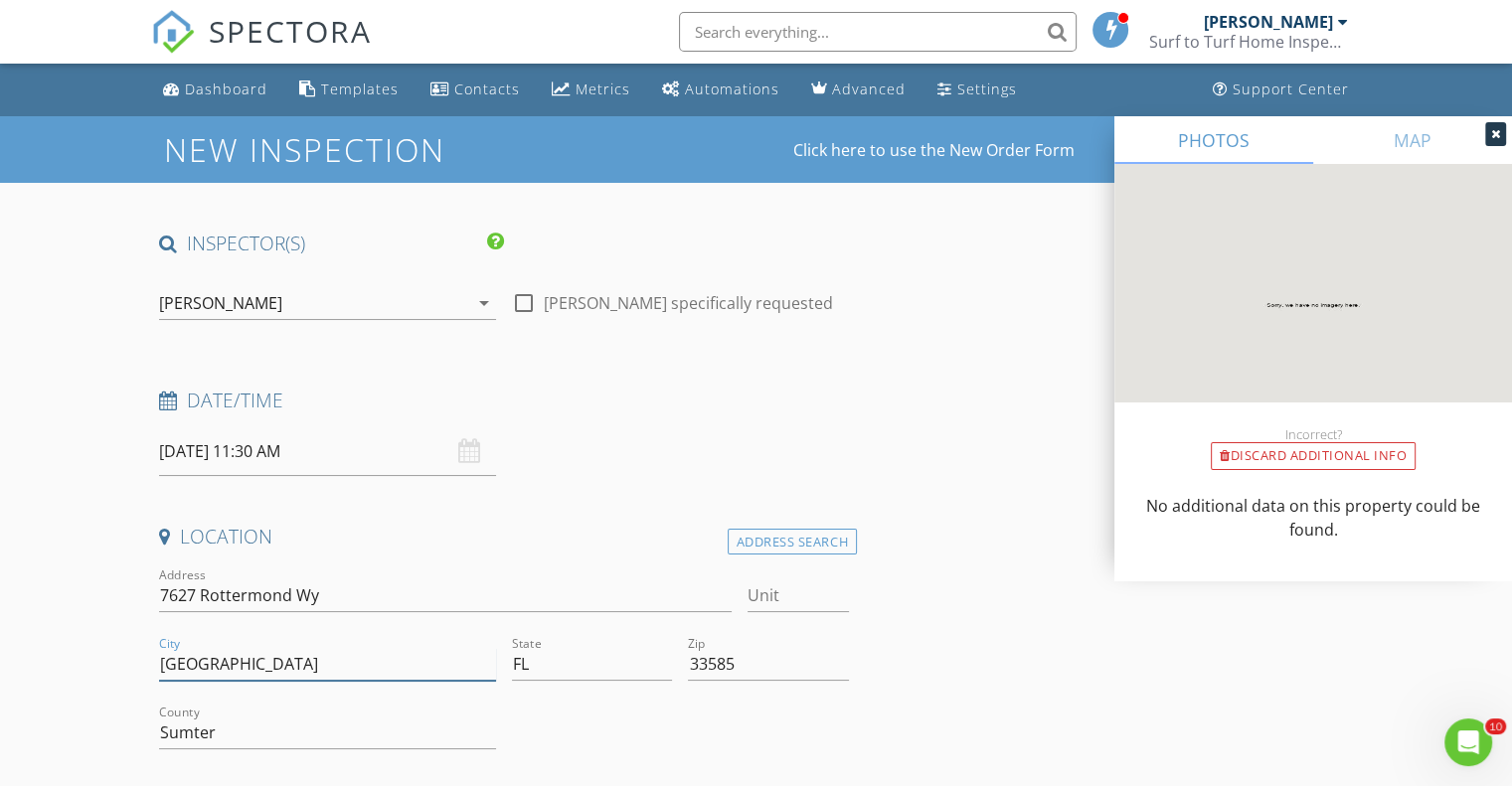 click on "Sumterville" at bounding box center (327, 664) 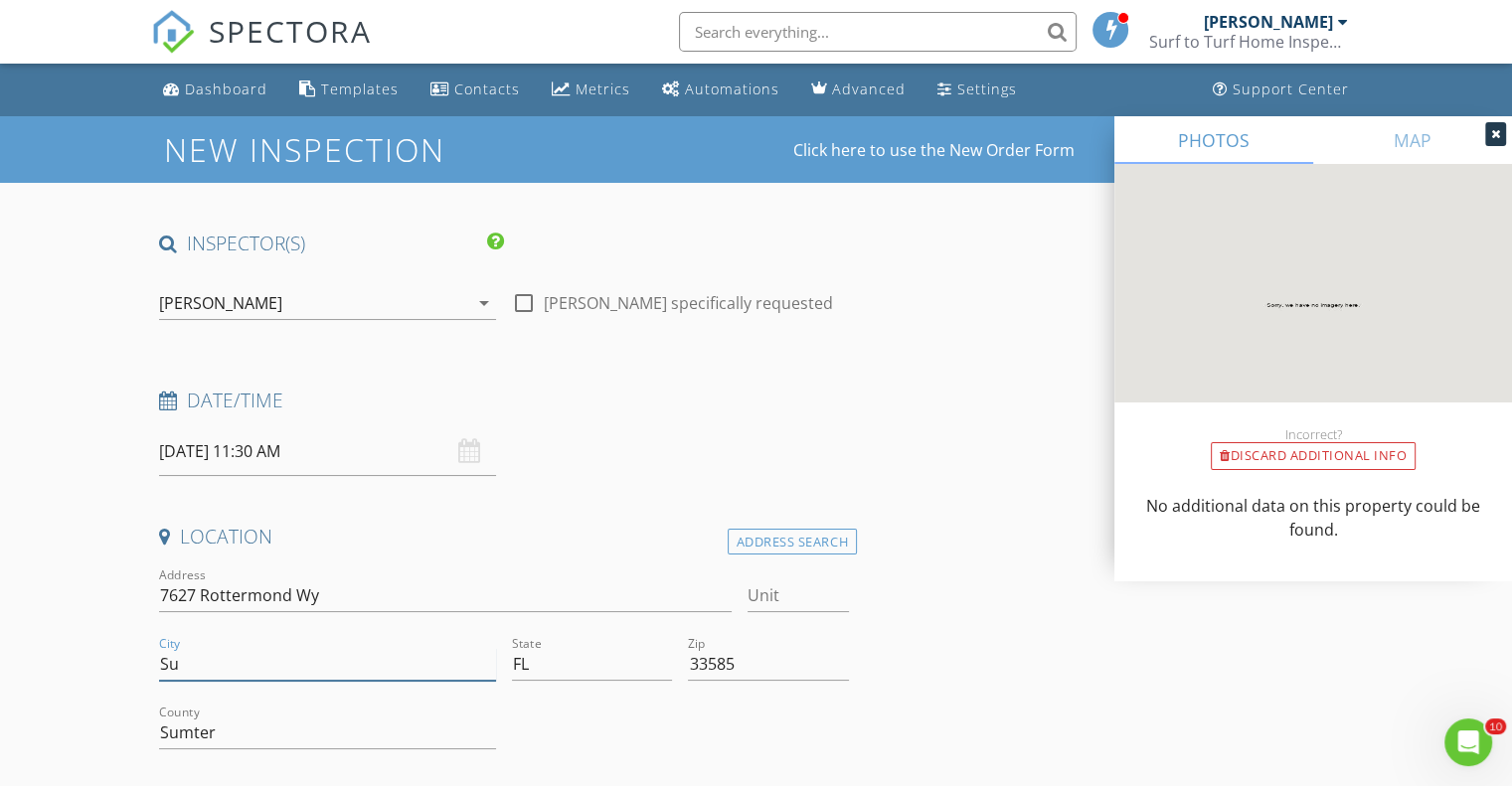 type on "S" 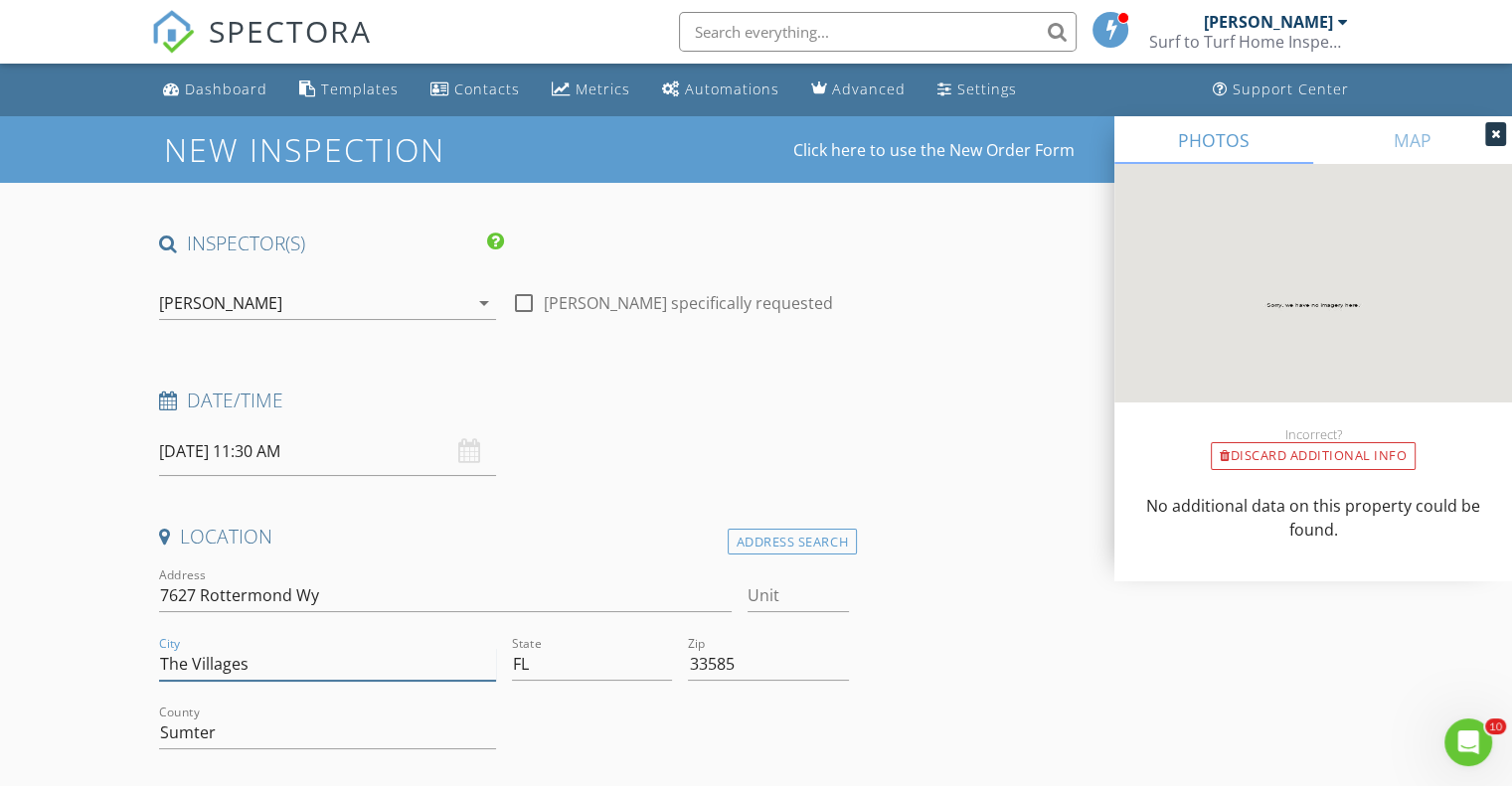 type on "The Villages" 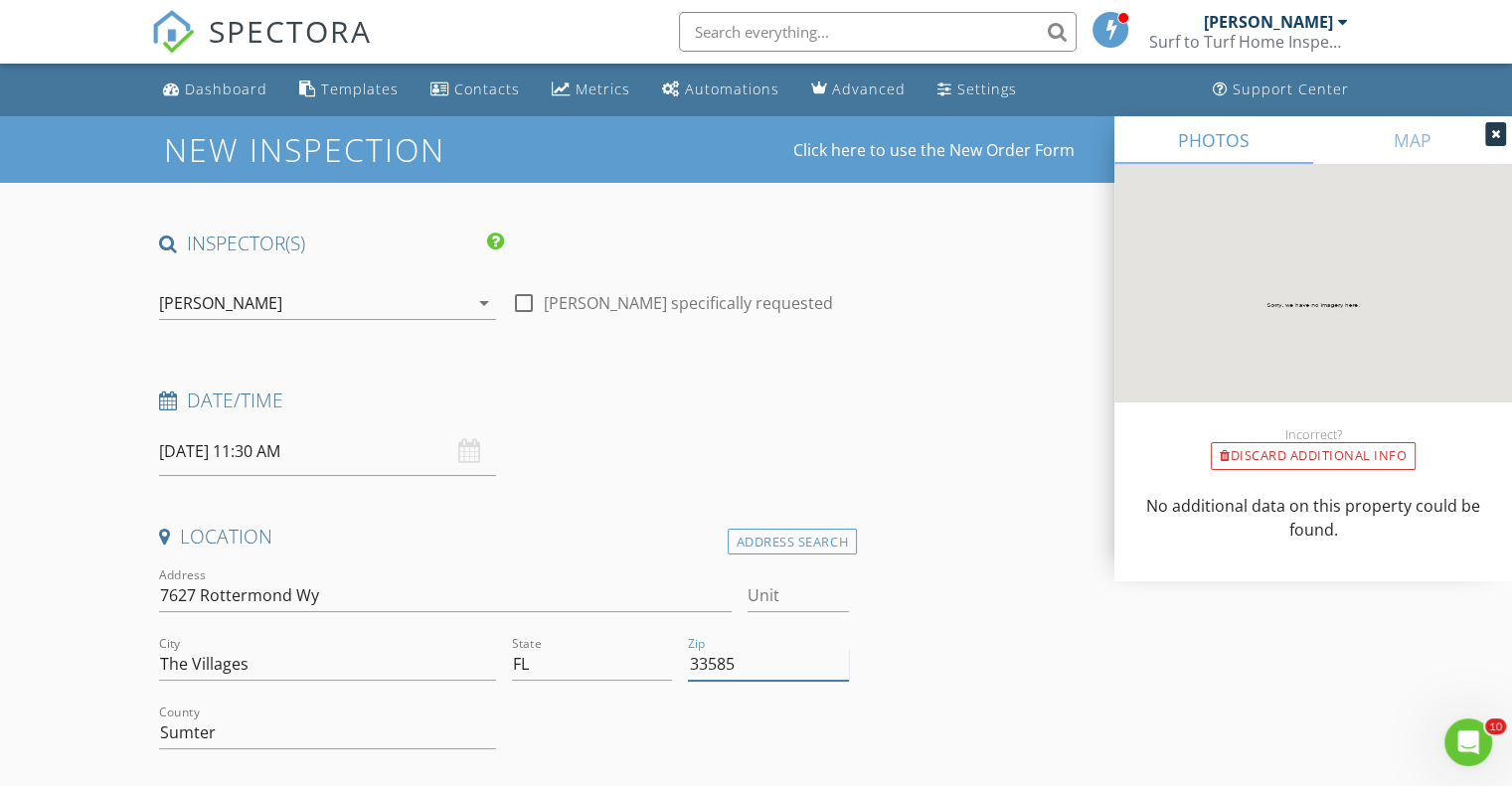 click on "33585" at bounding box center [767, 664] 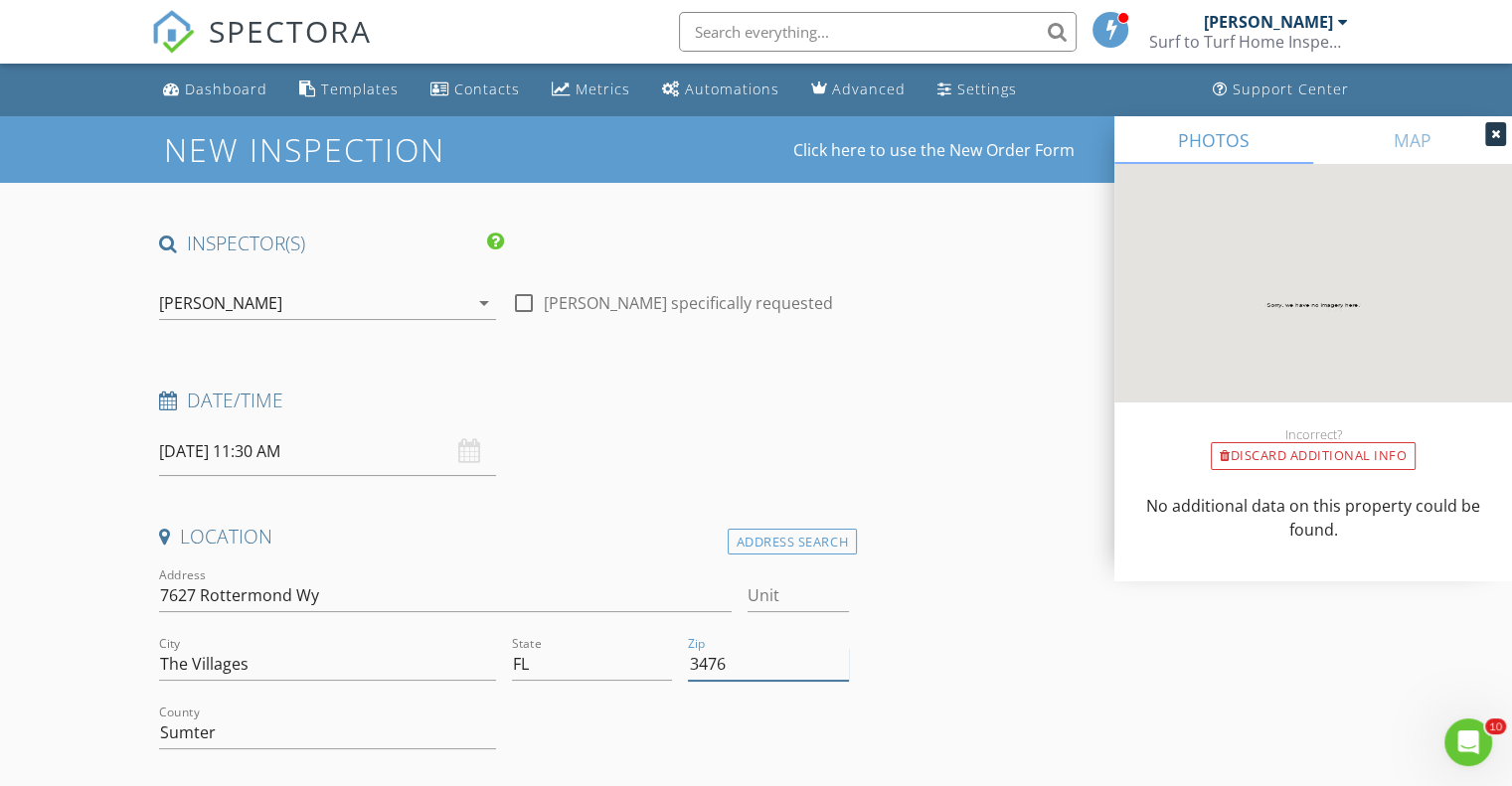 type on "34762" 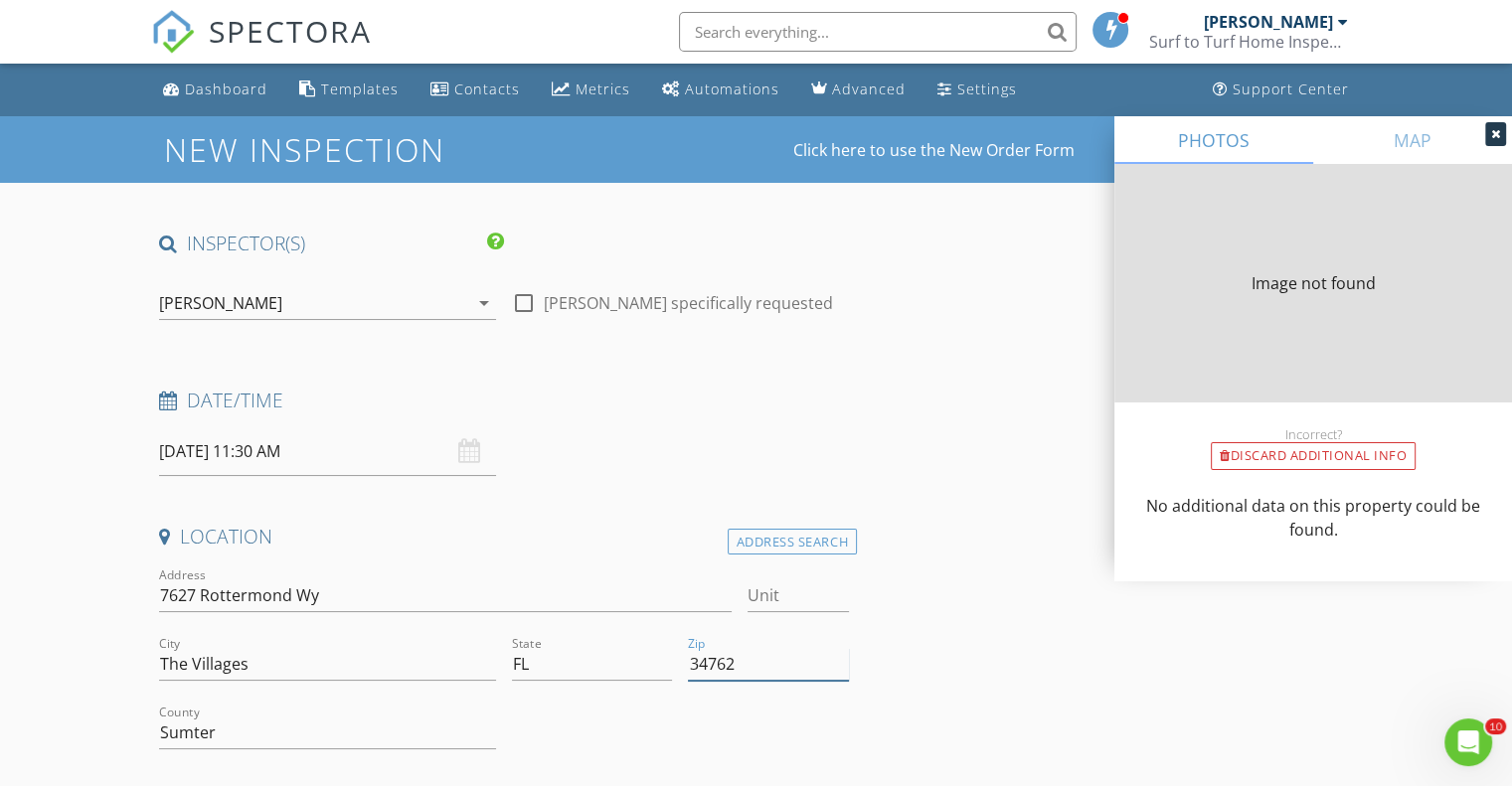 type on "0" 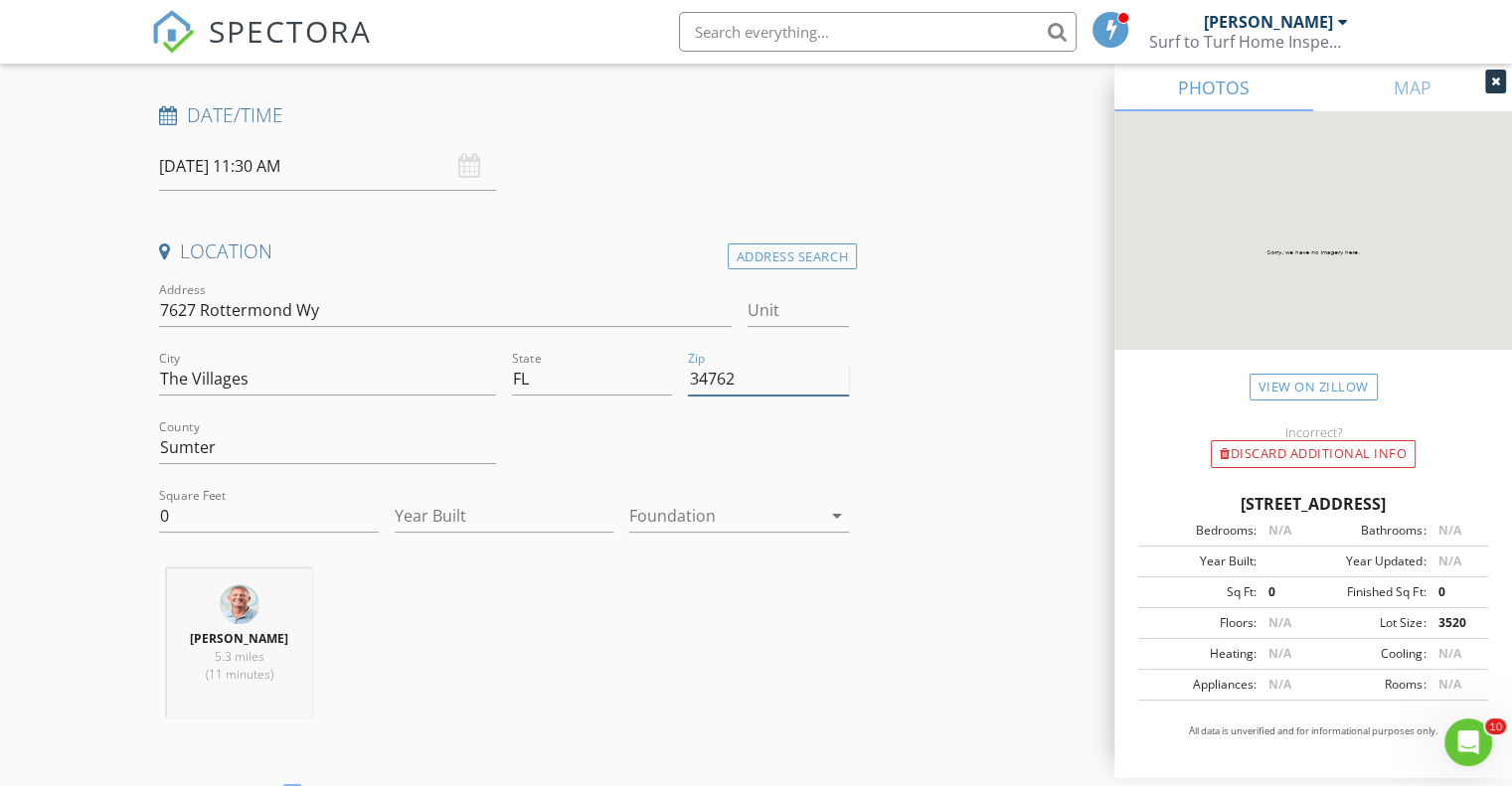 scroll, scrollTop: 335, scrollLeft: 0, axis: vertical 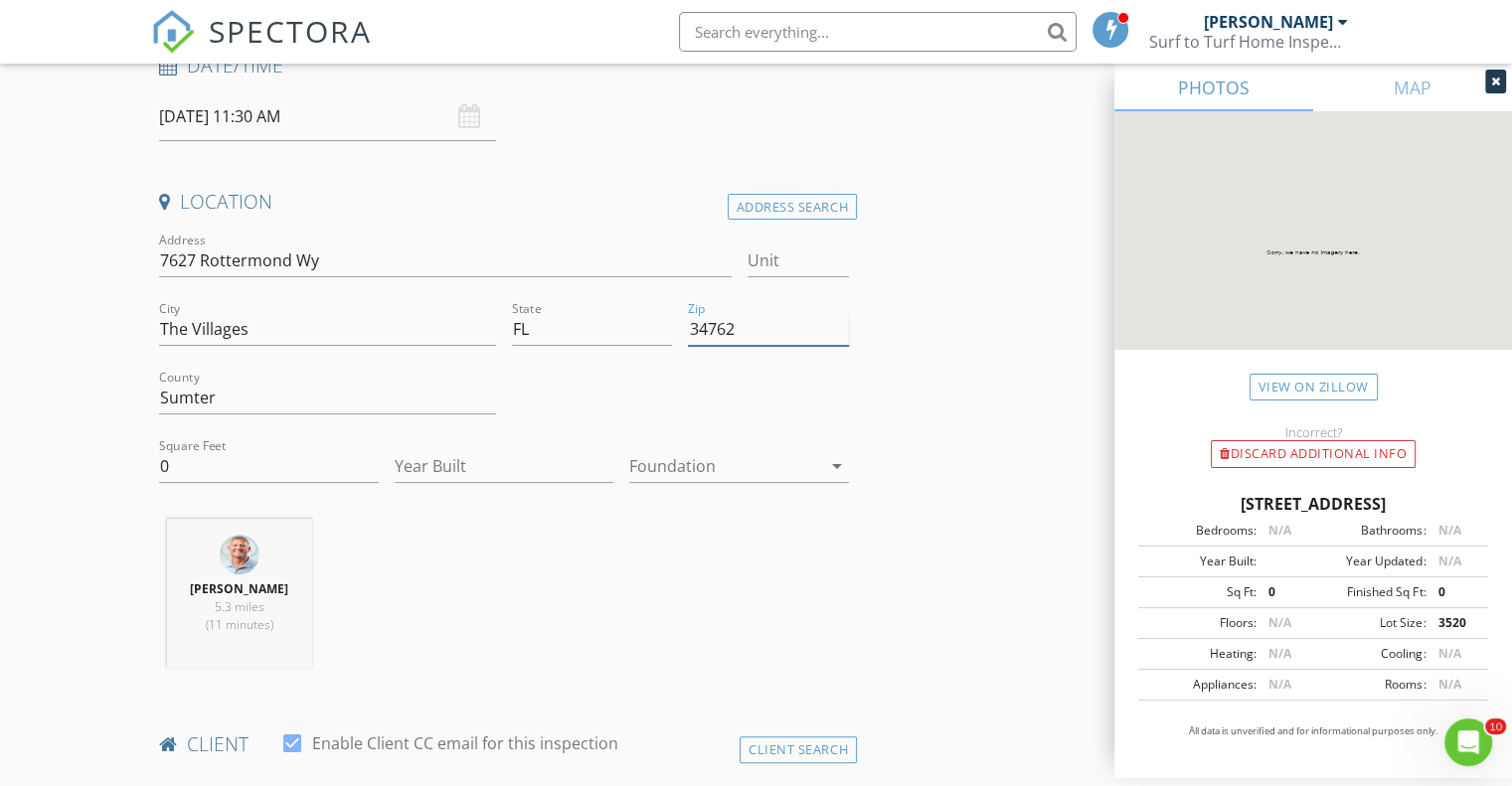 type on "34762" 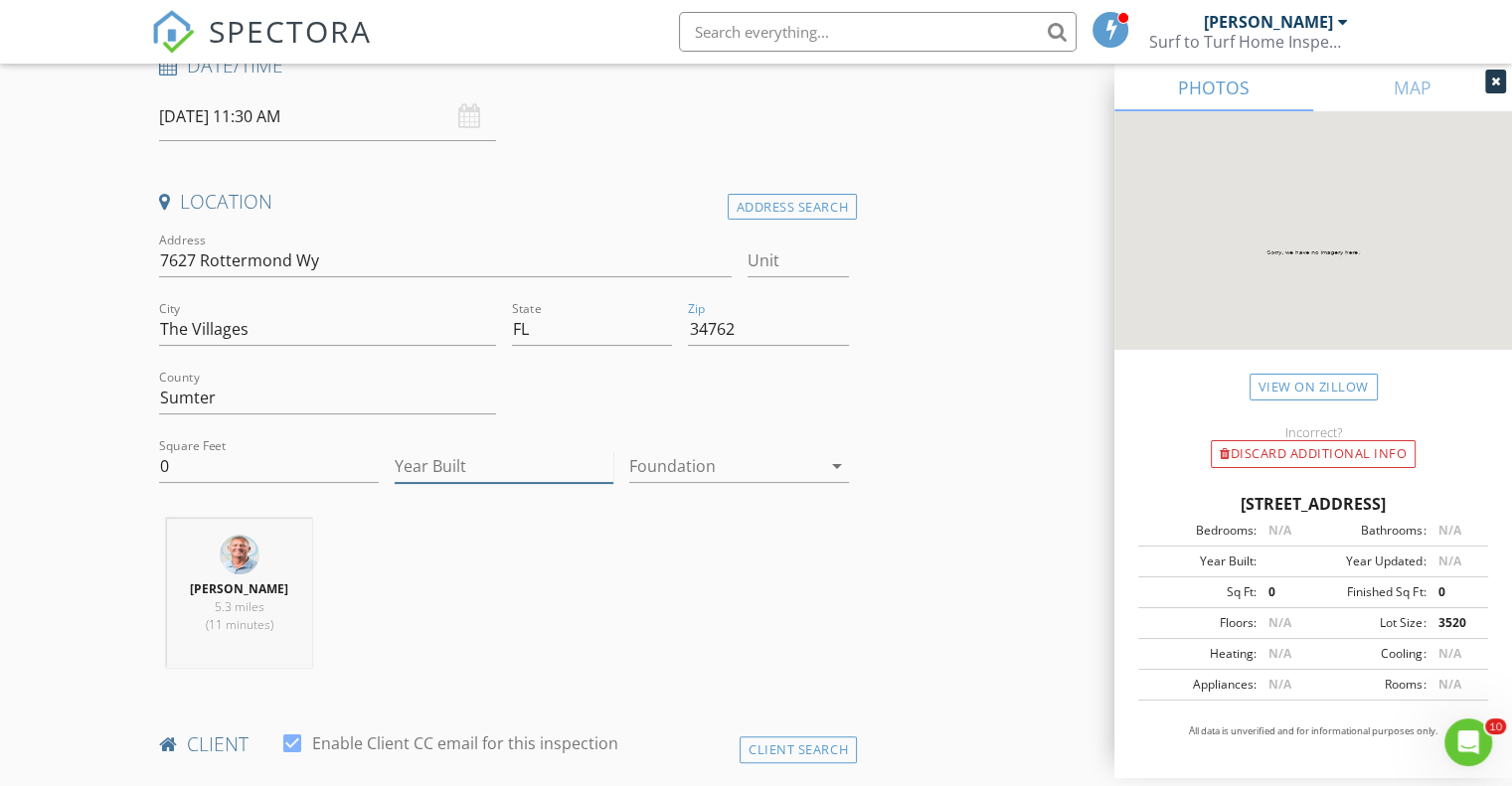 click on "Year Built" at bounding box center [504, 466] 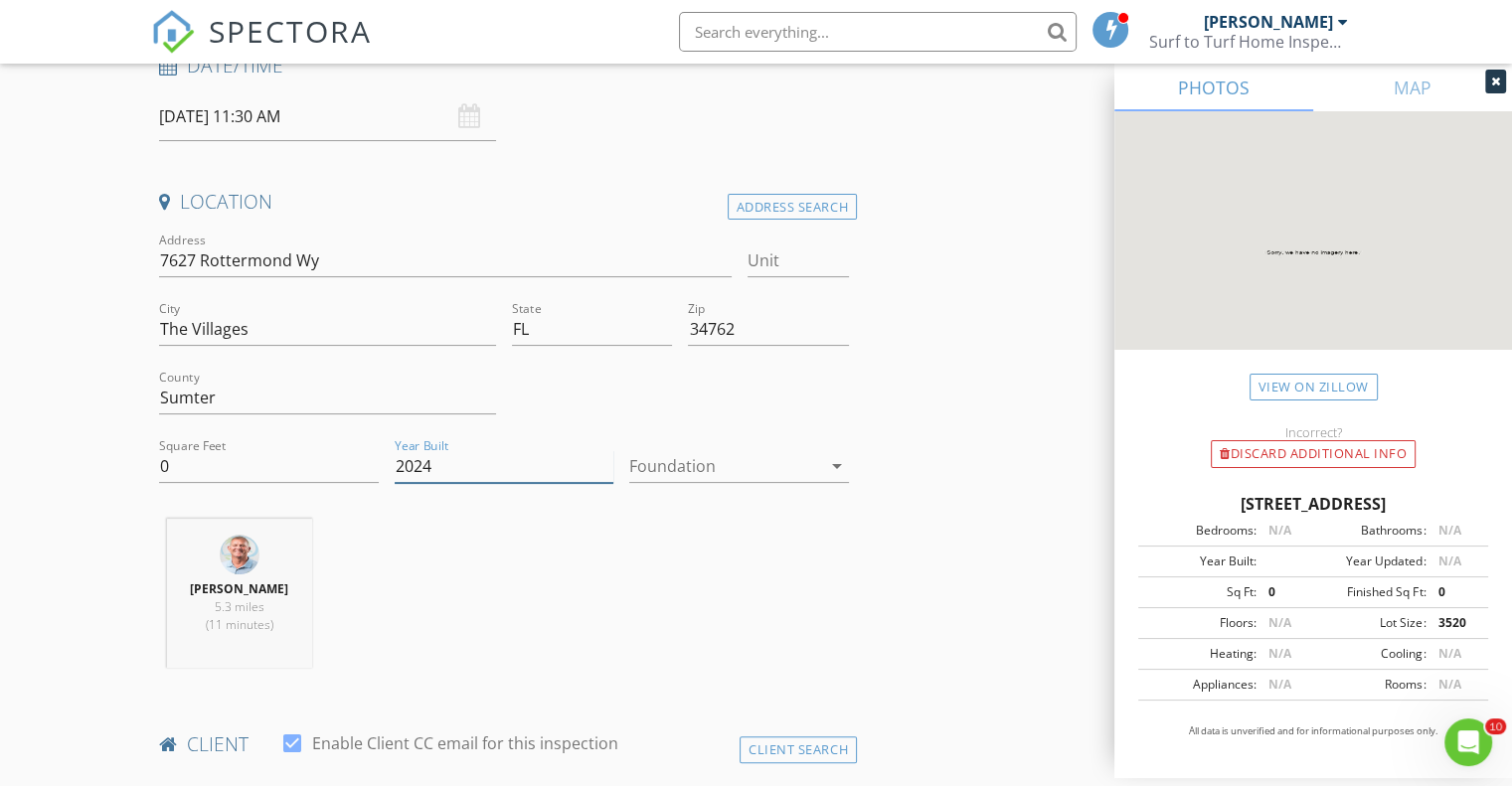 type on "2024" 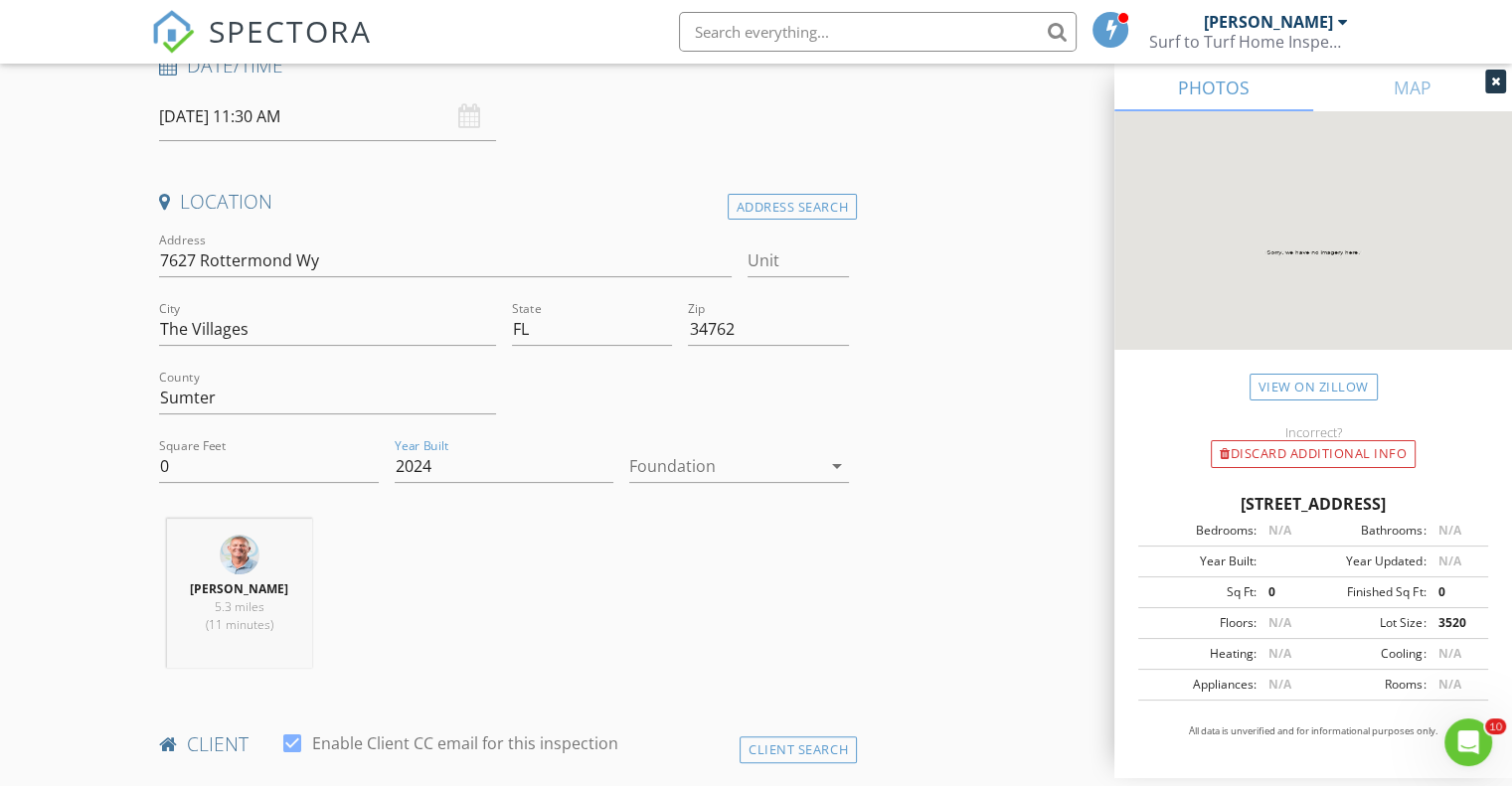 click on "arrow_drop_down" at bounding box center (837, 466) 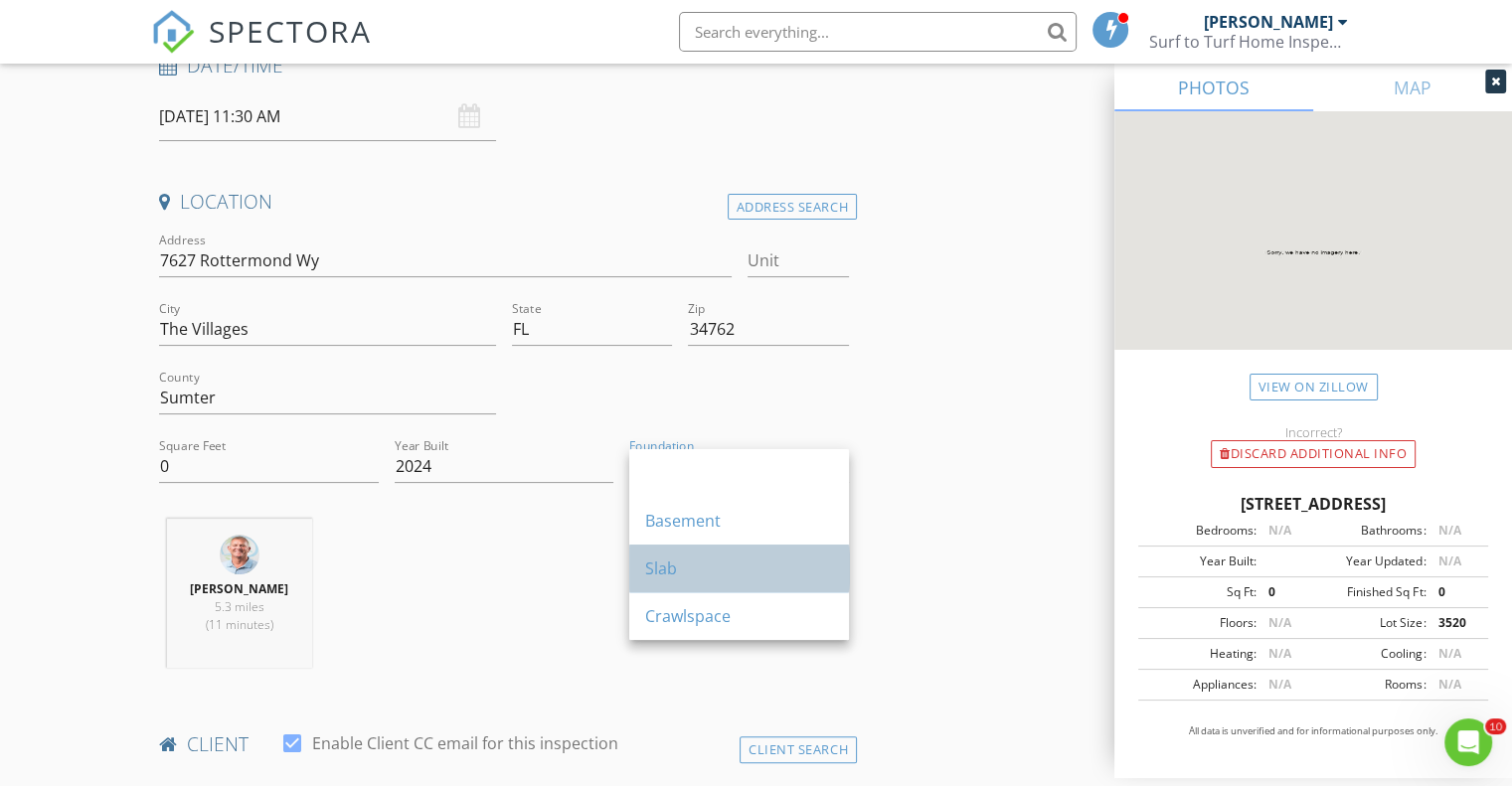 click on "Slab" at bounding box center (739, 568) 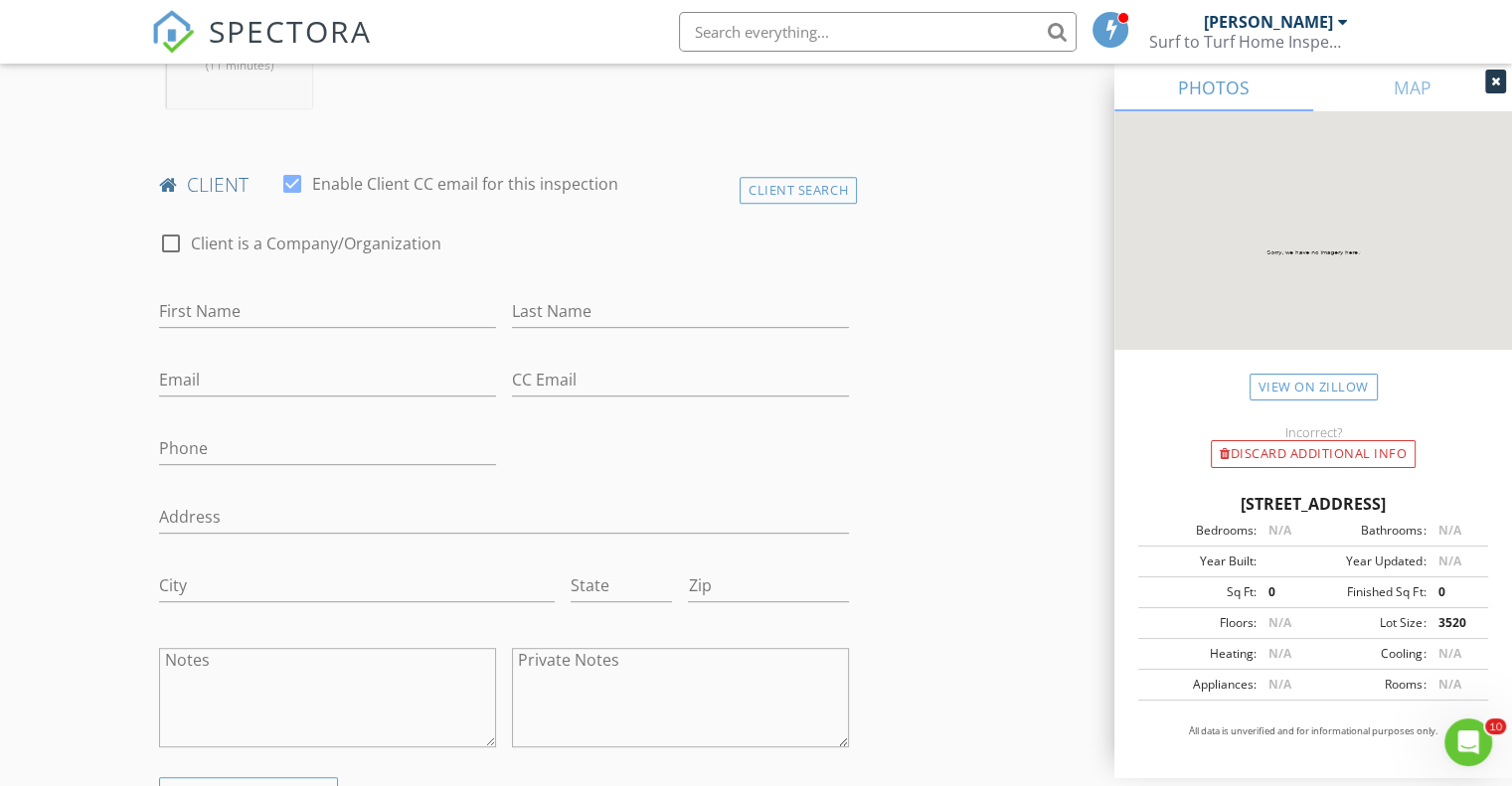scroll, scrollTop: 920, scrollLeft: 0, axis: vertical 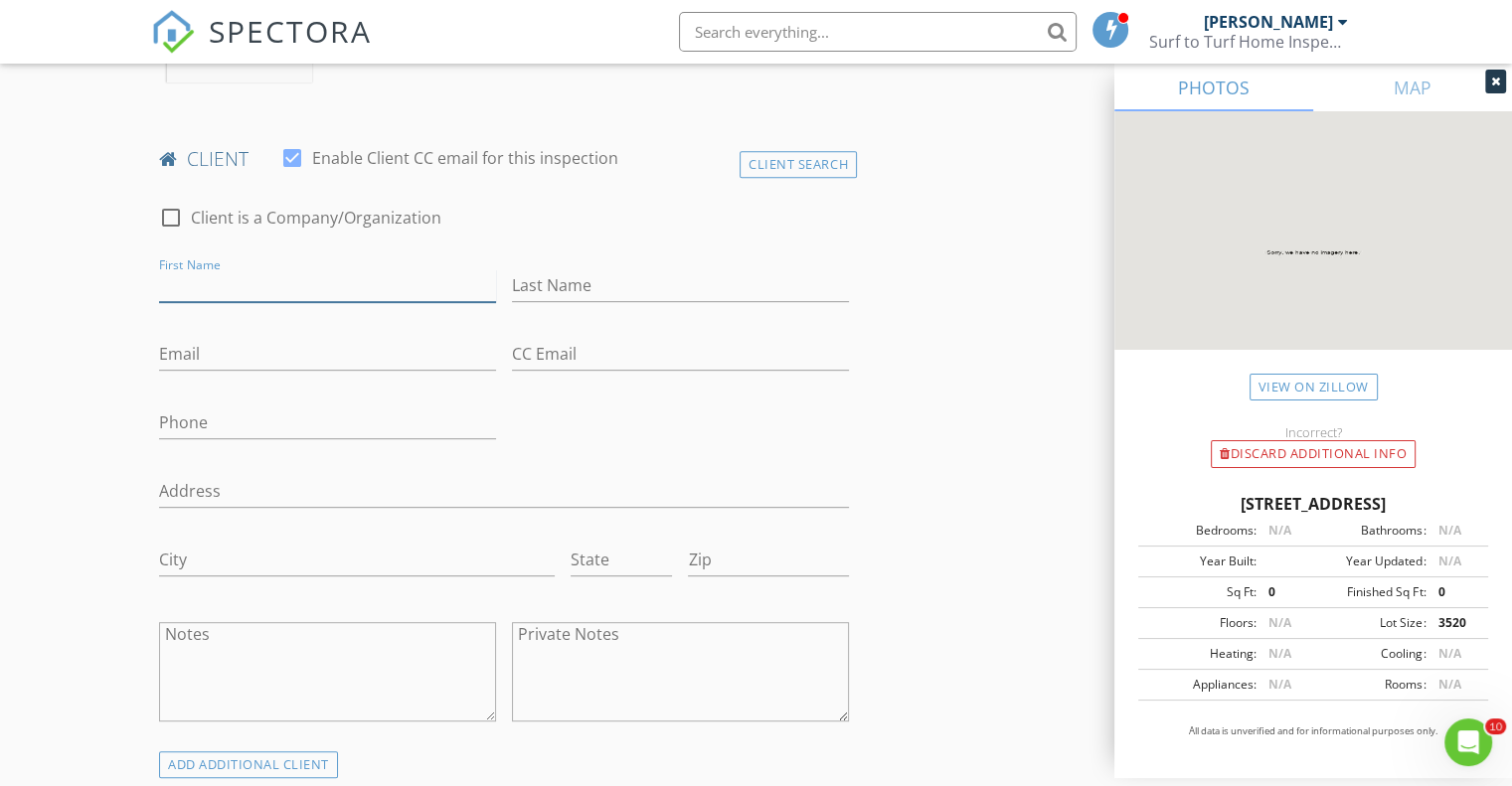 click on "First Name" at bounding box center (327, 285) 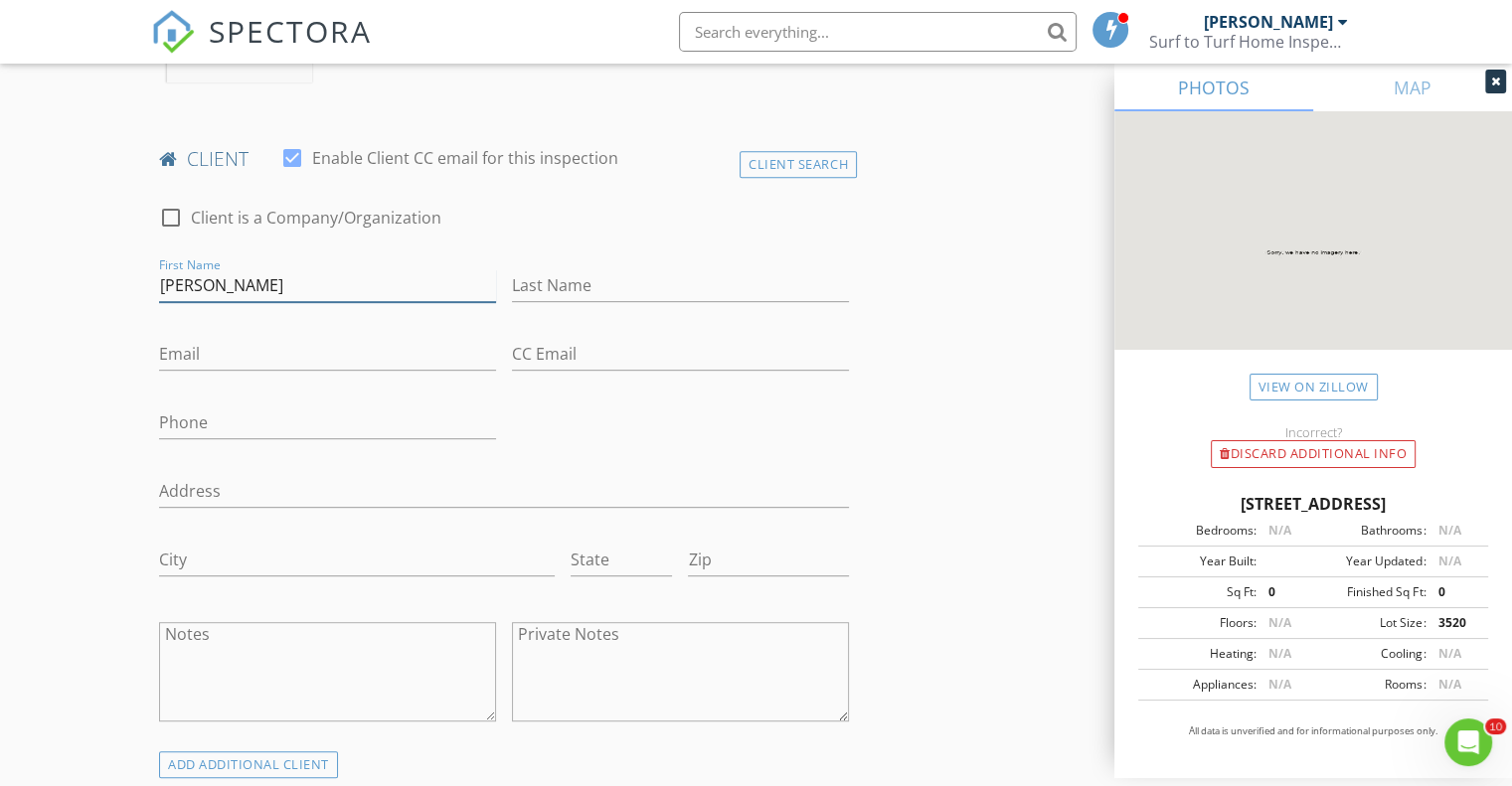 type on "Eddie" 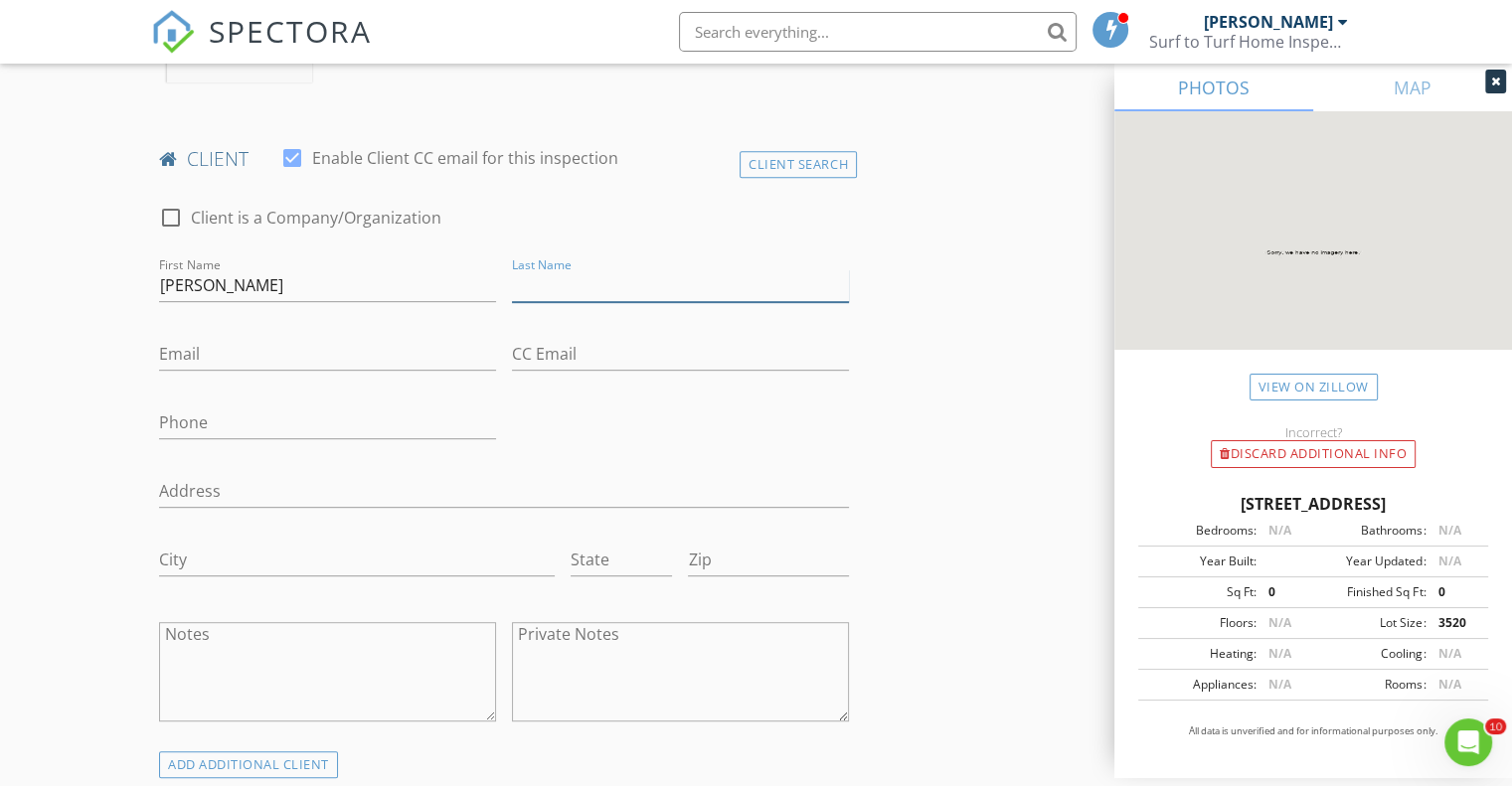 click on "Last Name" at bounding box center (680, 285) 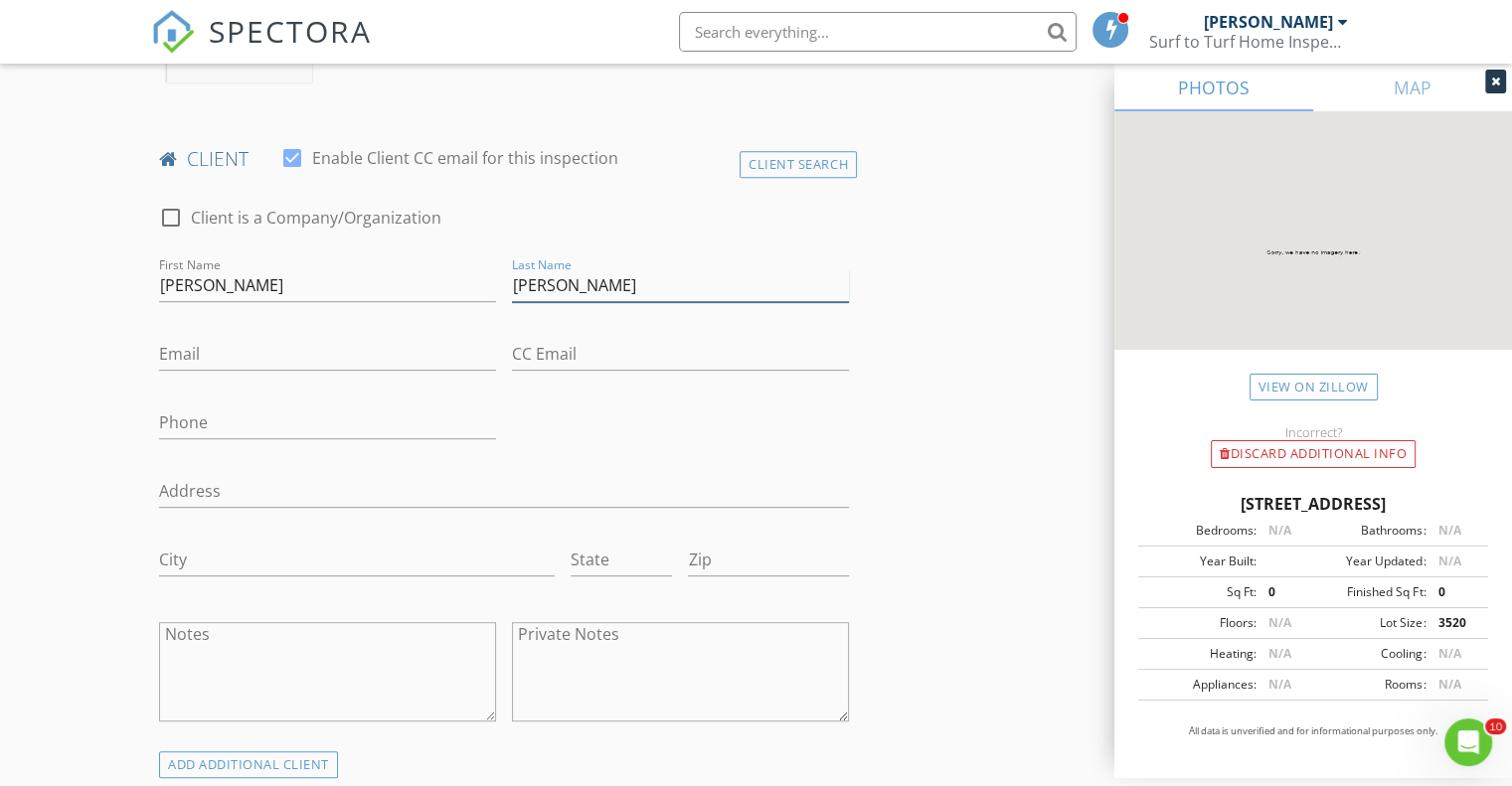 type on "Diaz" 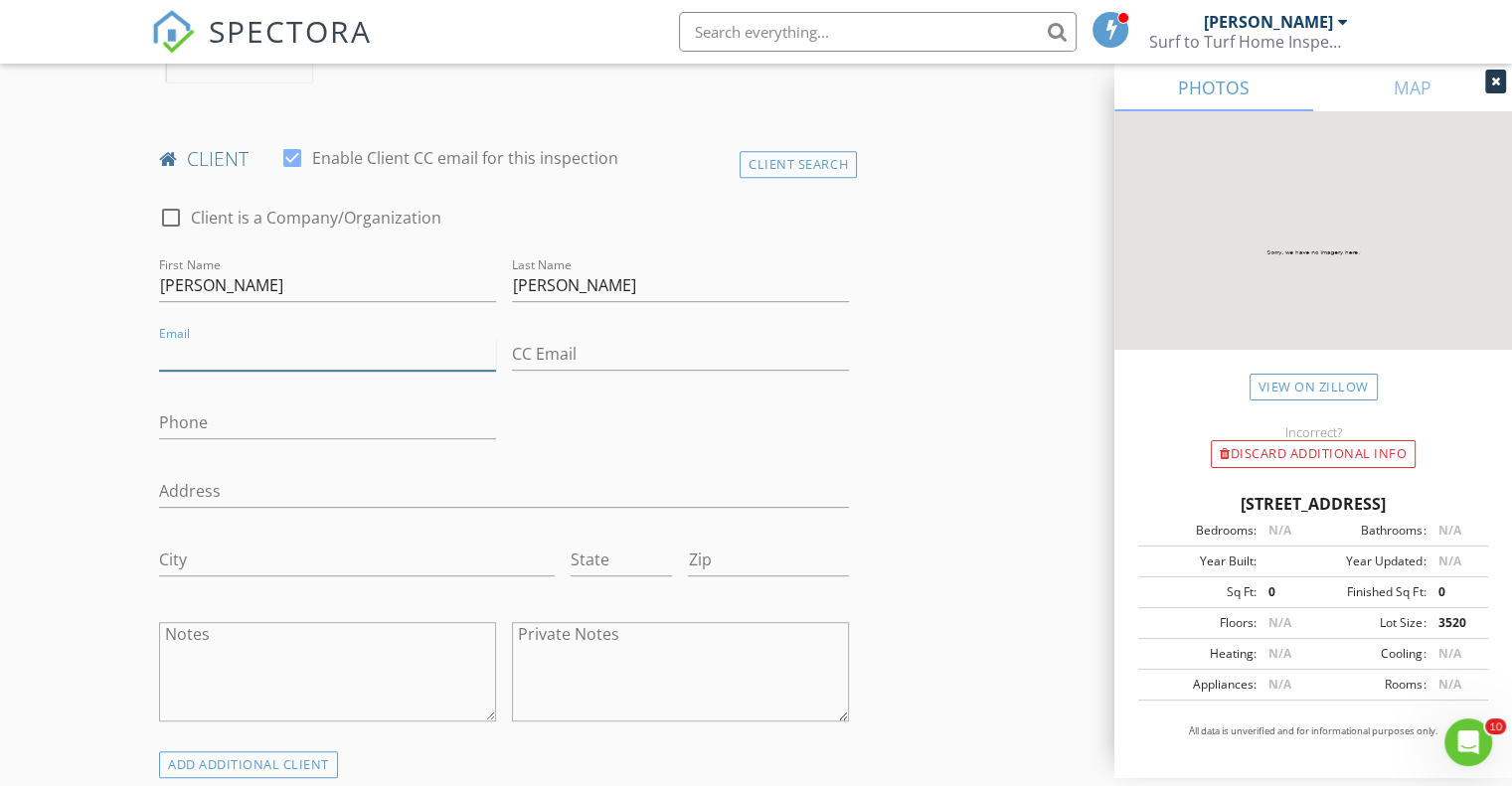 click on "Email" at bounding box center (327, 354) 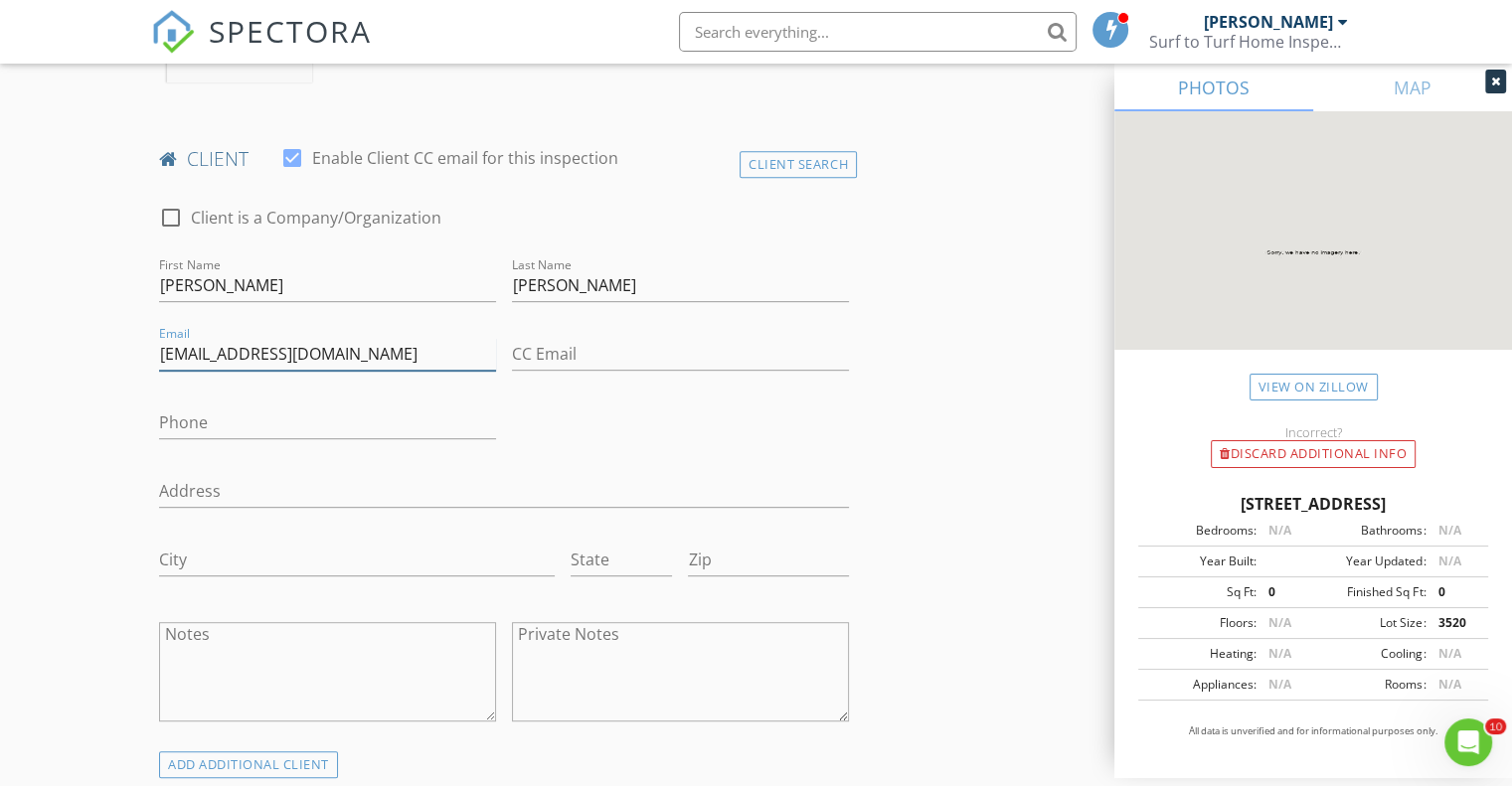 type on "ediaz100@gmail.com" 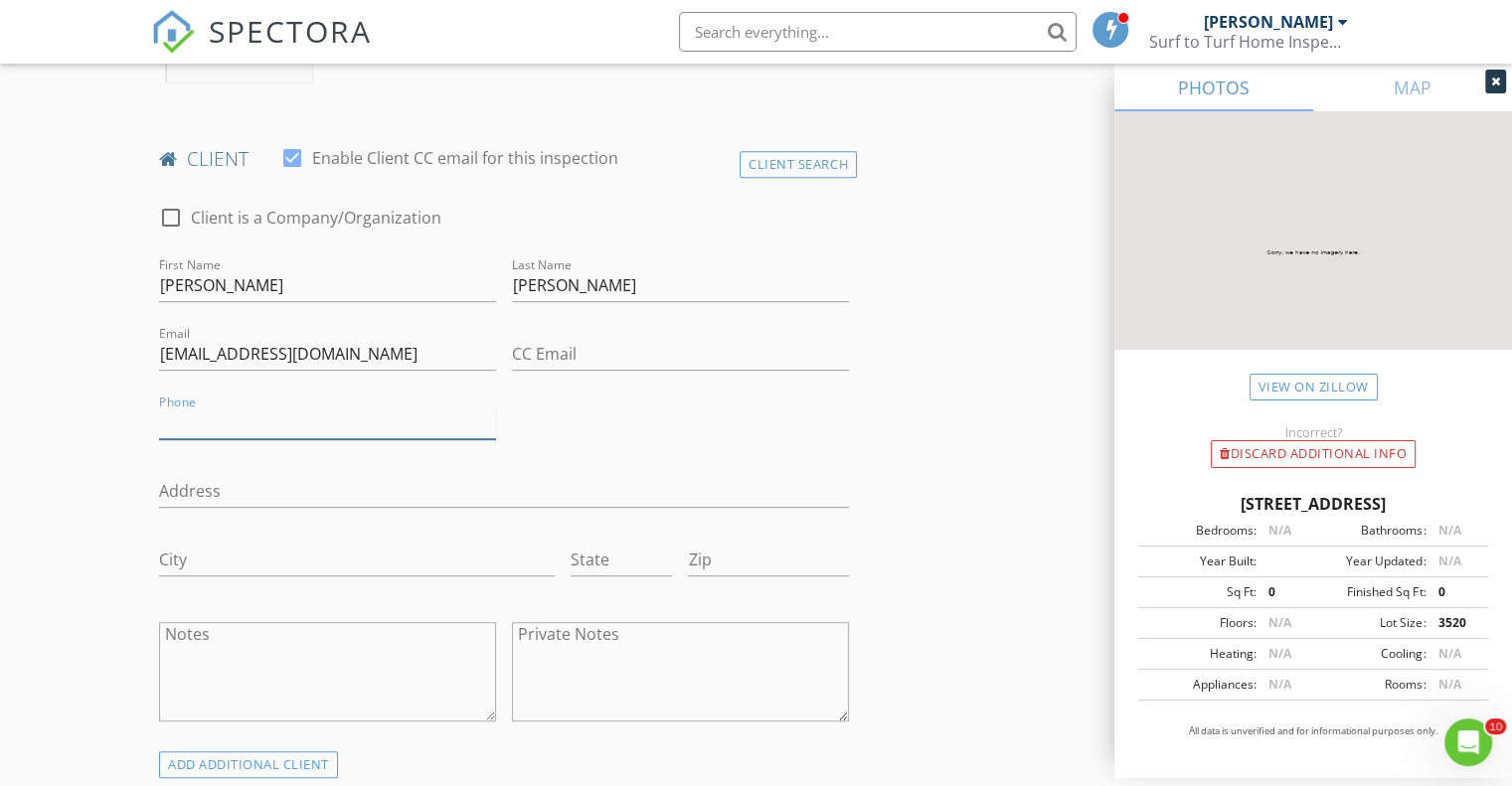 click on "Phone" at bounding box center (327, 422) 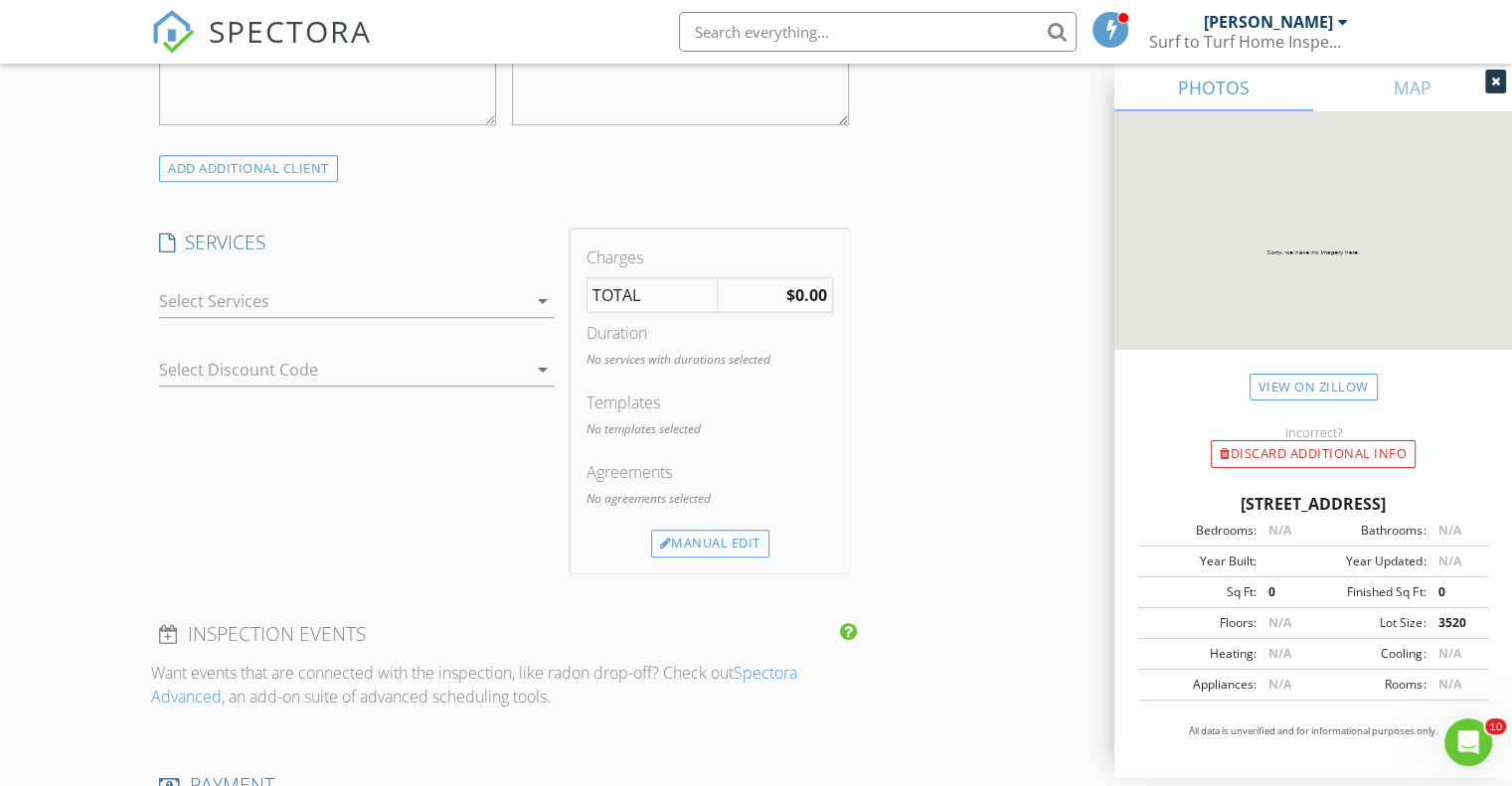 scroll, scrollTop: 1556, scrollLeft: 0, axis: vertical 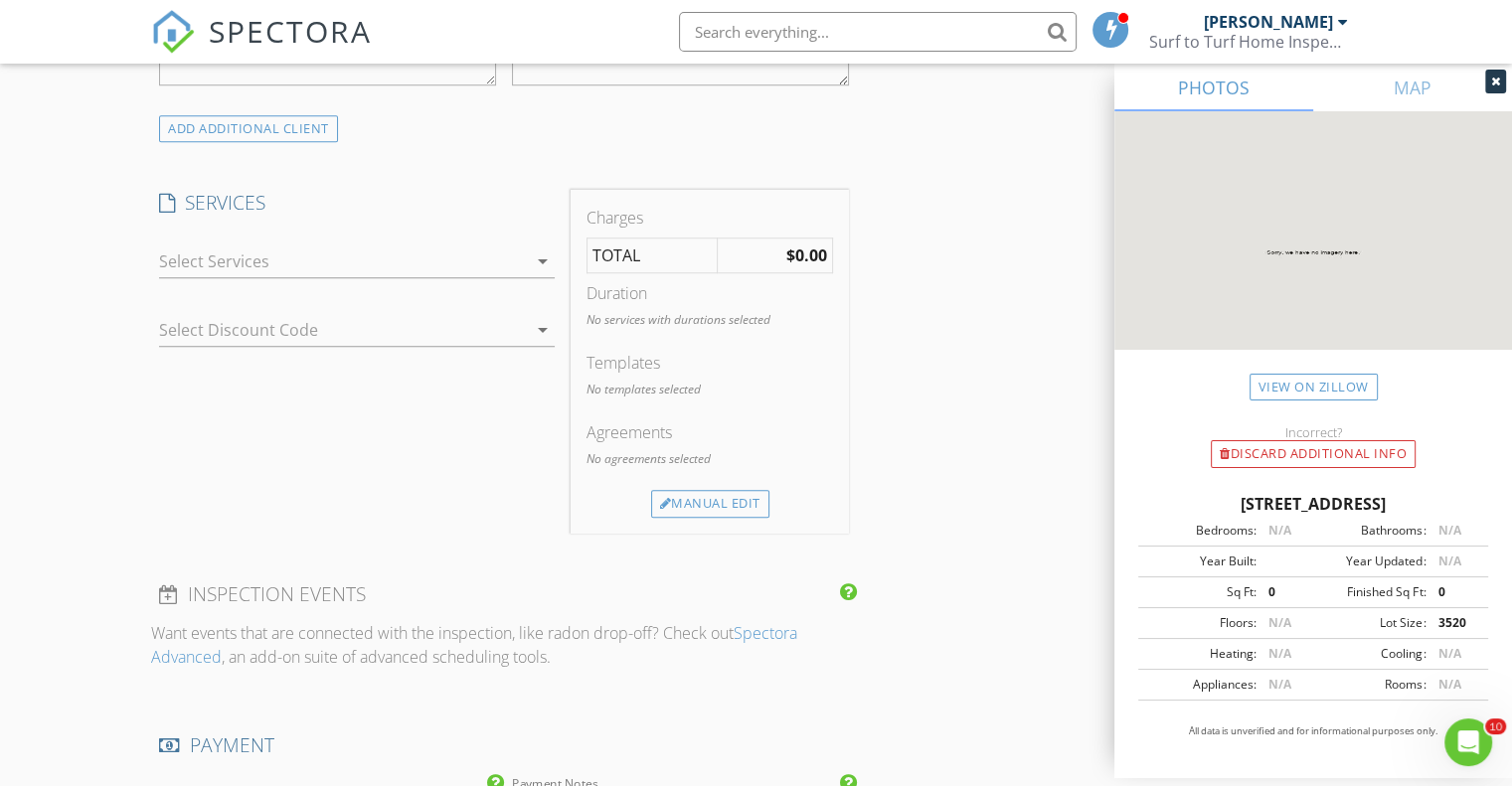 type on "305-972-3557" 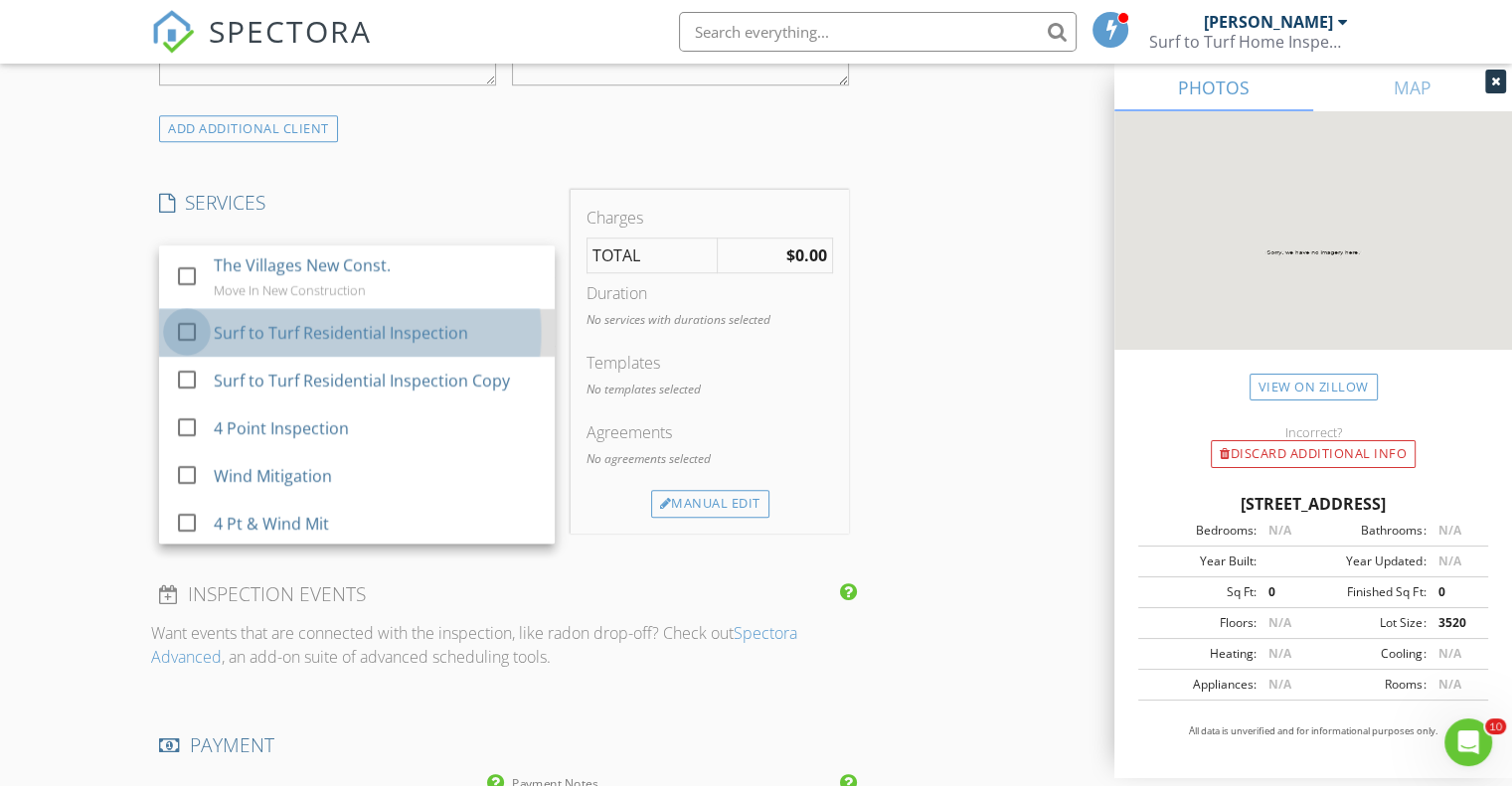 click at bounding box center (187, 332) 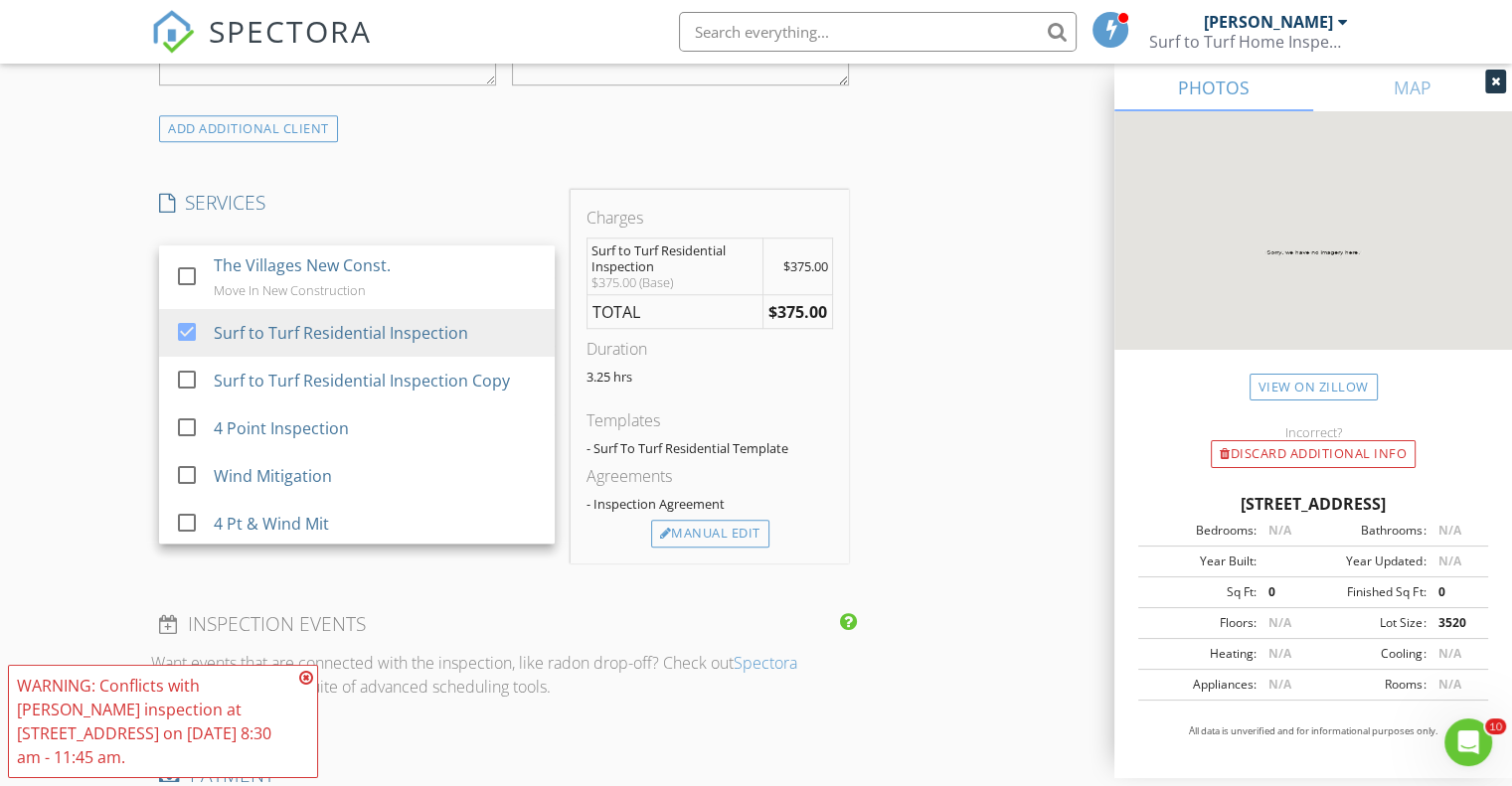 click at bounding box center (306, 678) 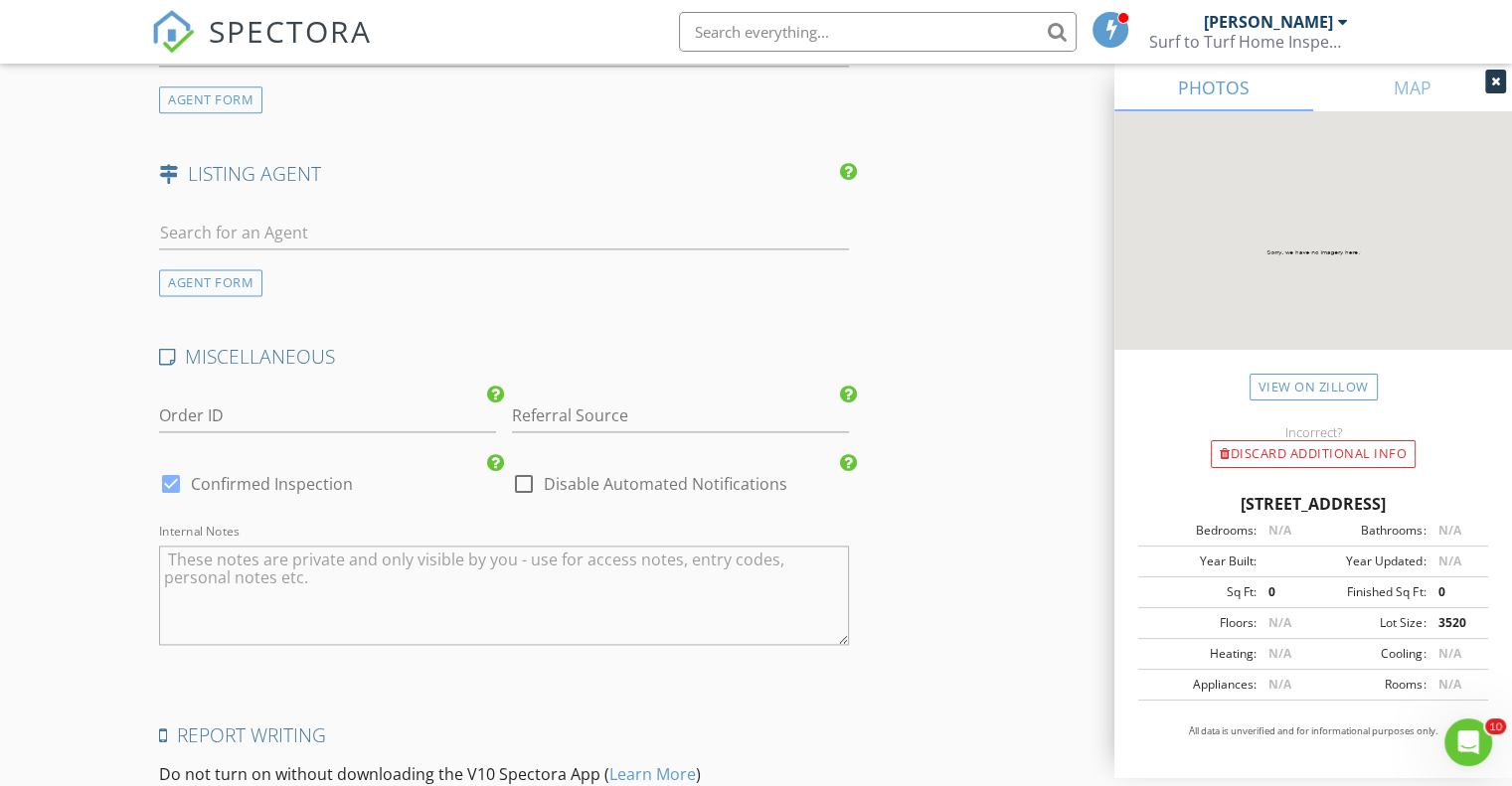 scroll, scrollTop: 2588, scrollLeft: 0, axis: vertical 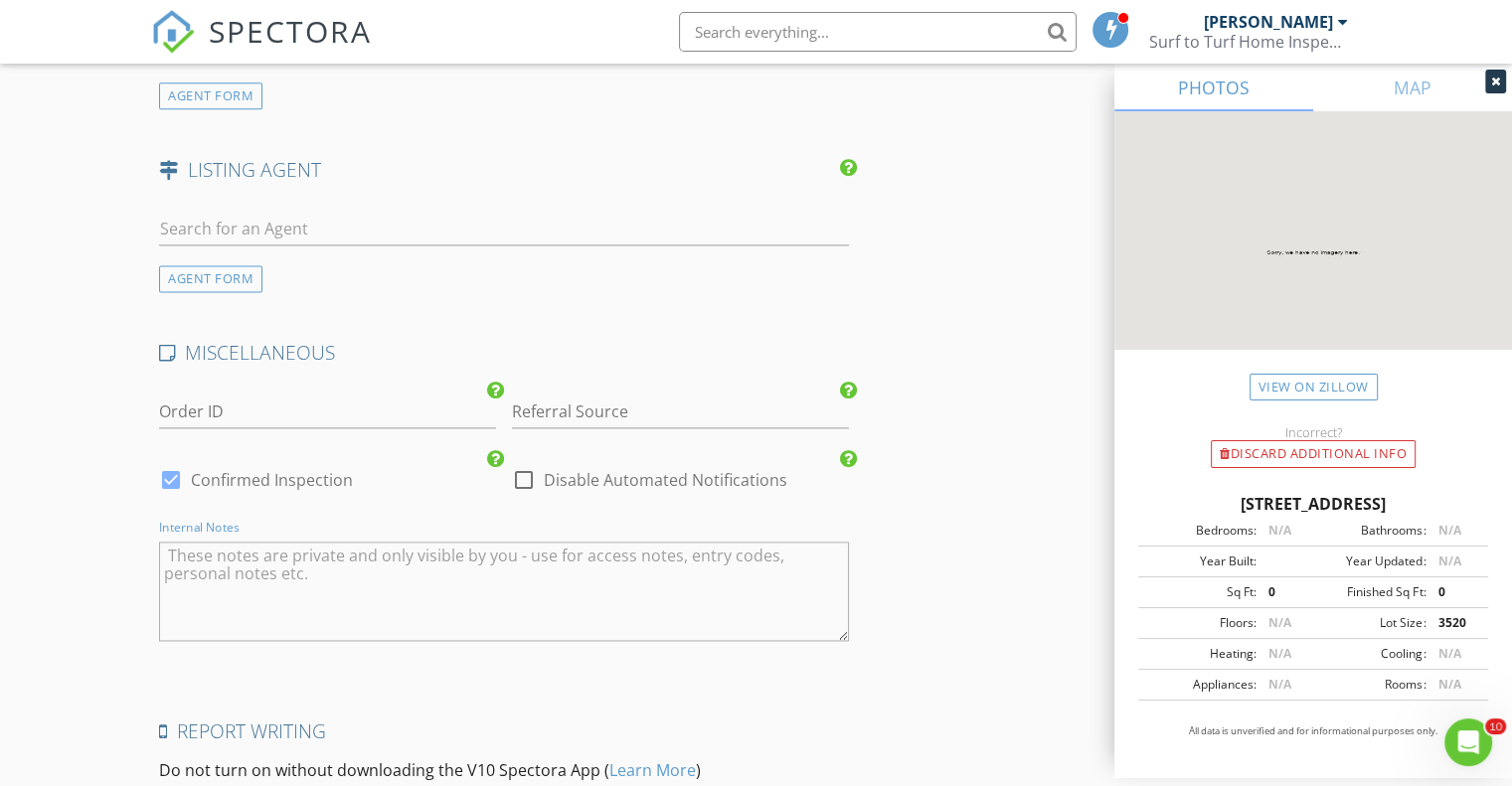 click at bounding box center [504, 591] 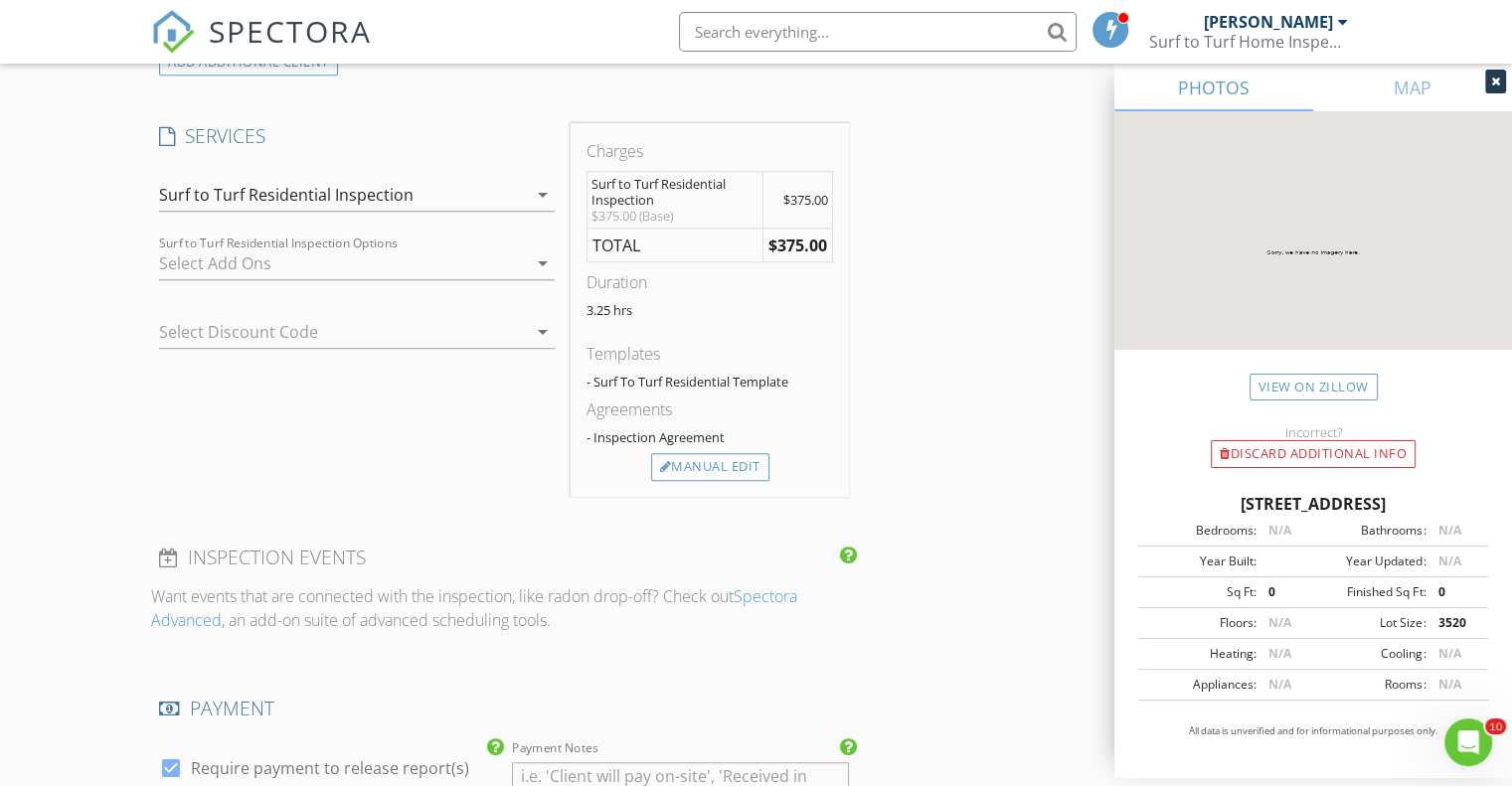 scroll, scrollTop: 1616, scrollLeft: 0, axis: vertical 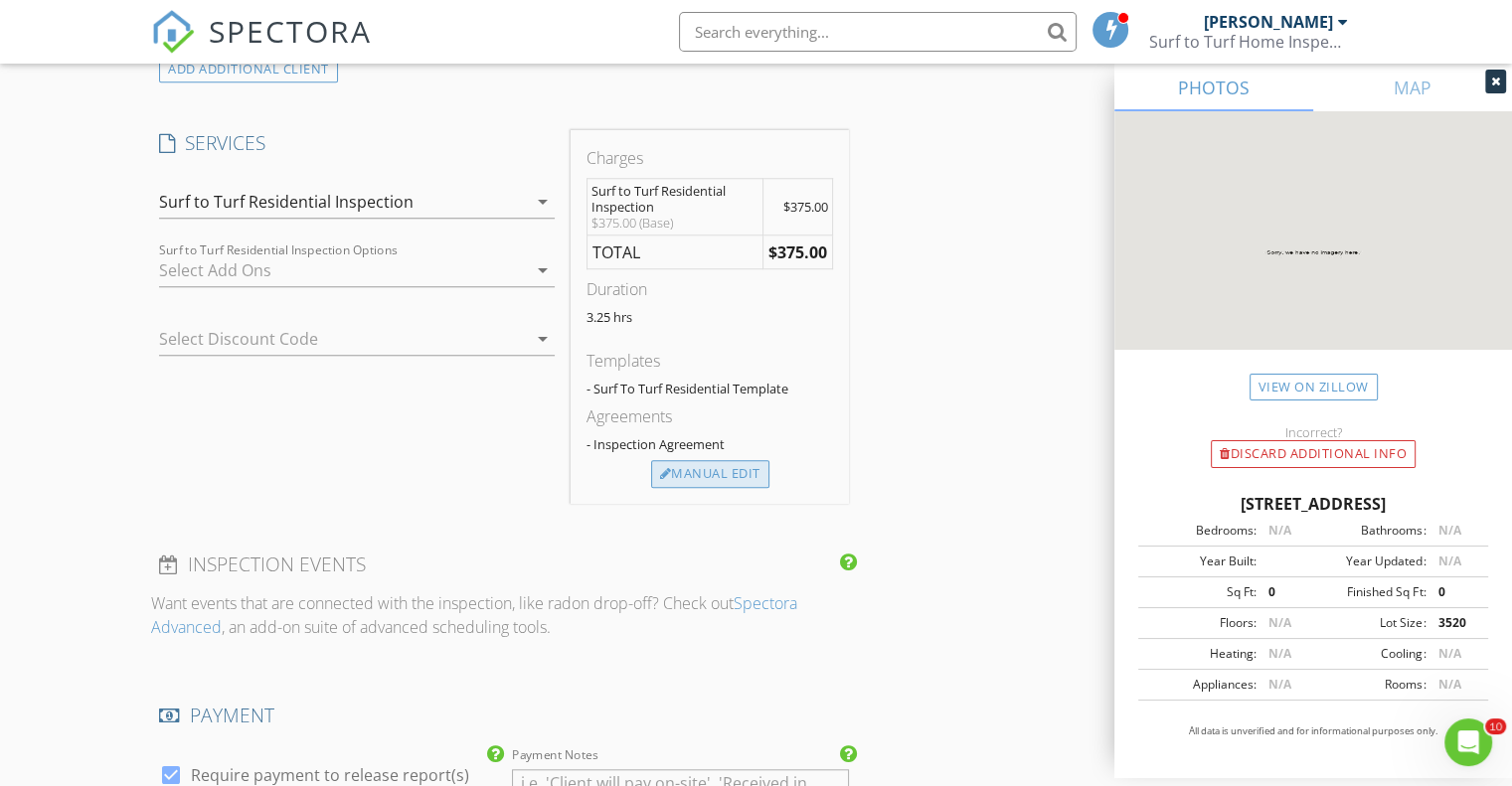 type on "W" 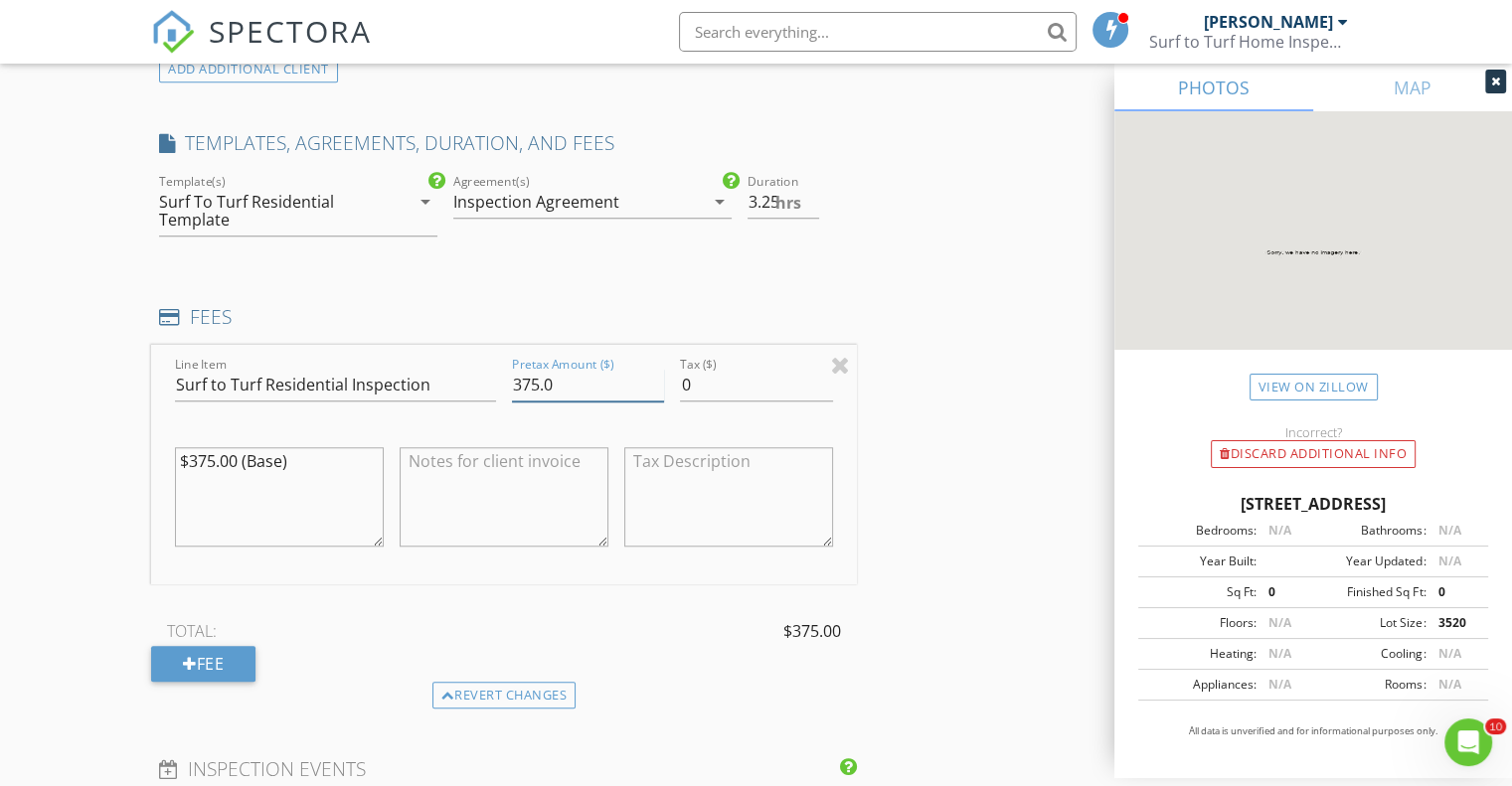 click on "375.0" at bounding box center [588, 385] 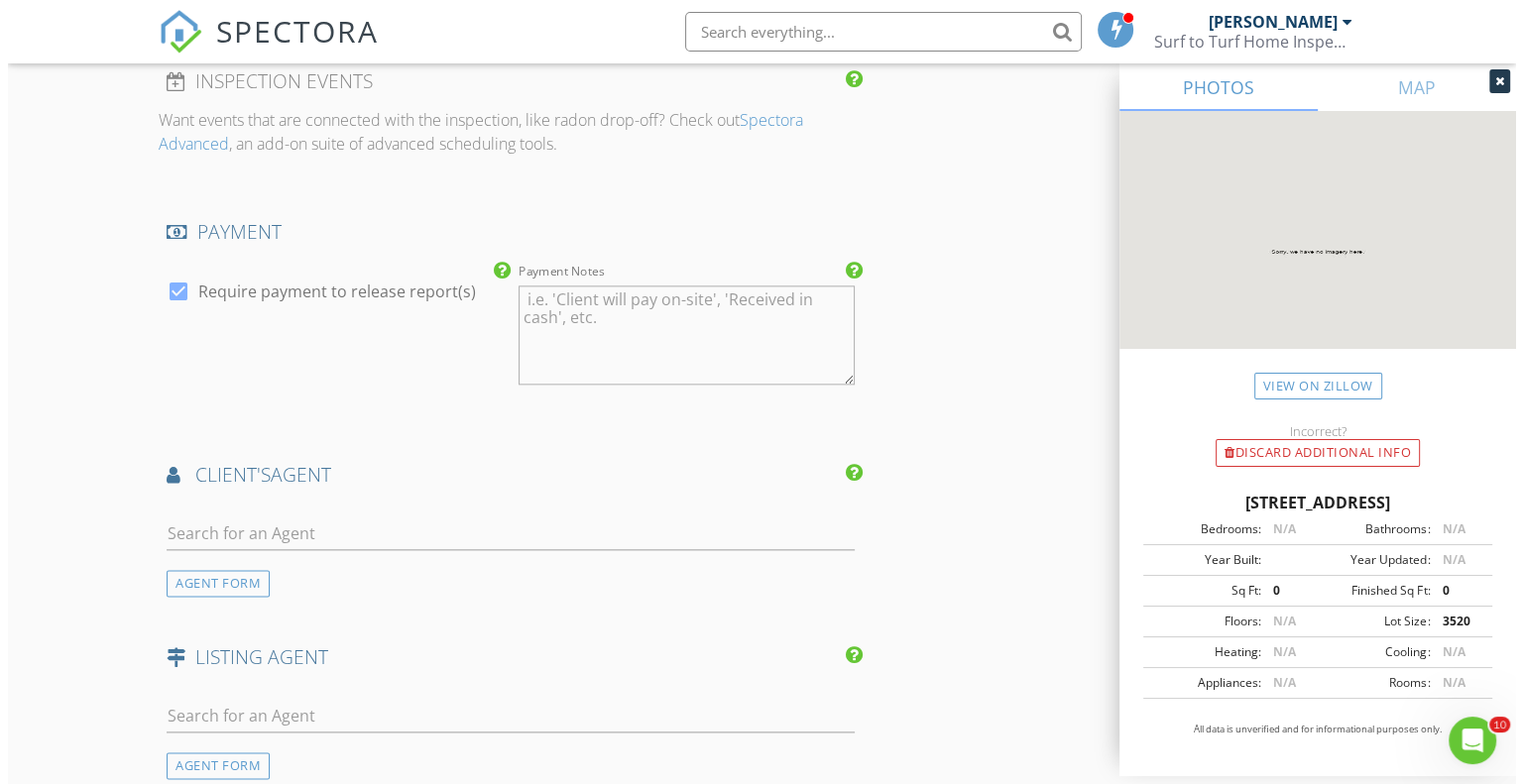 scroll, scrollTop: 2982, scrollLeft: 0, axis: vertical 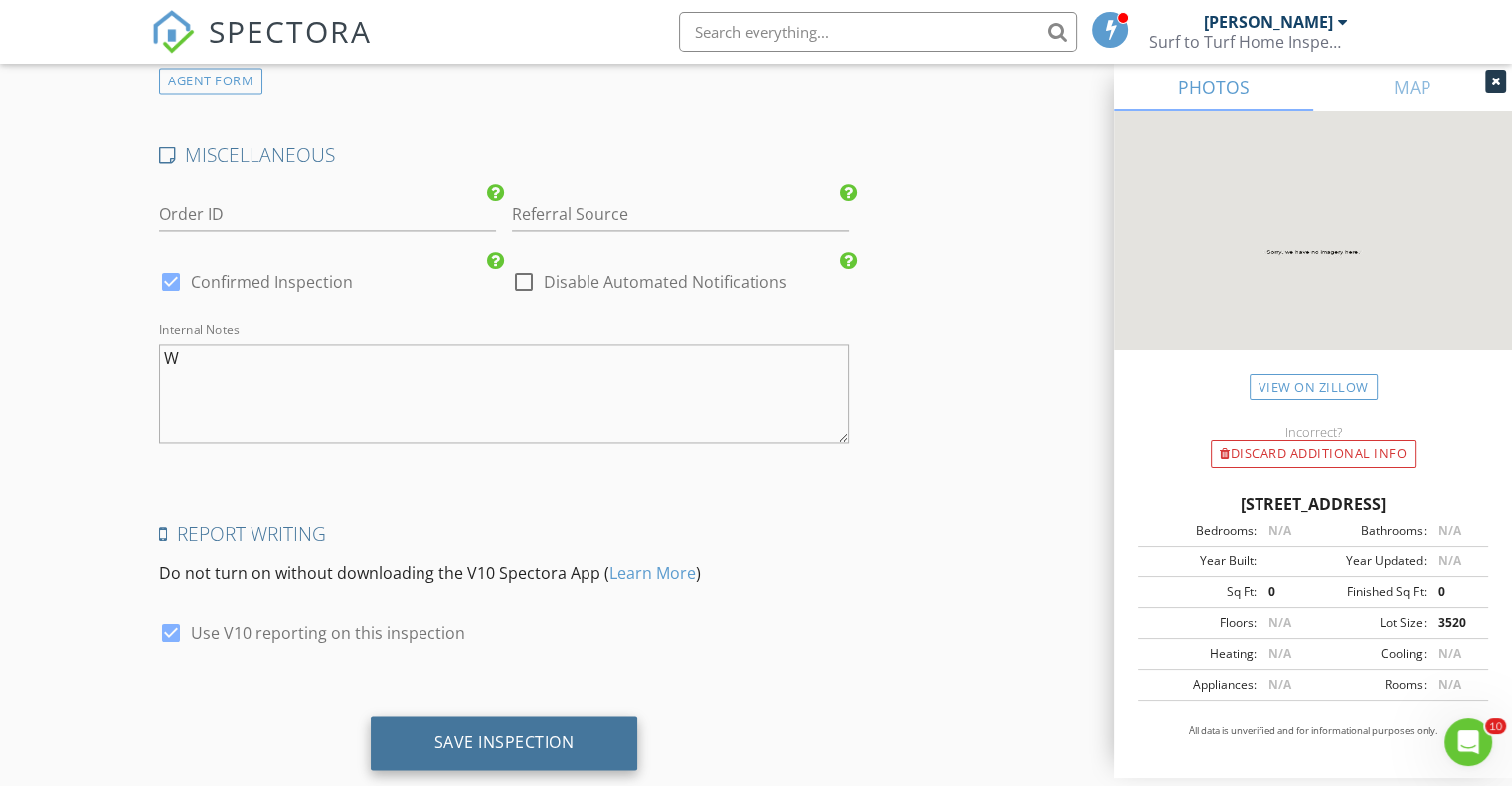 type on "325.0" 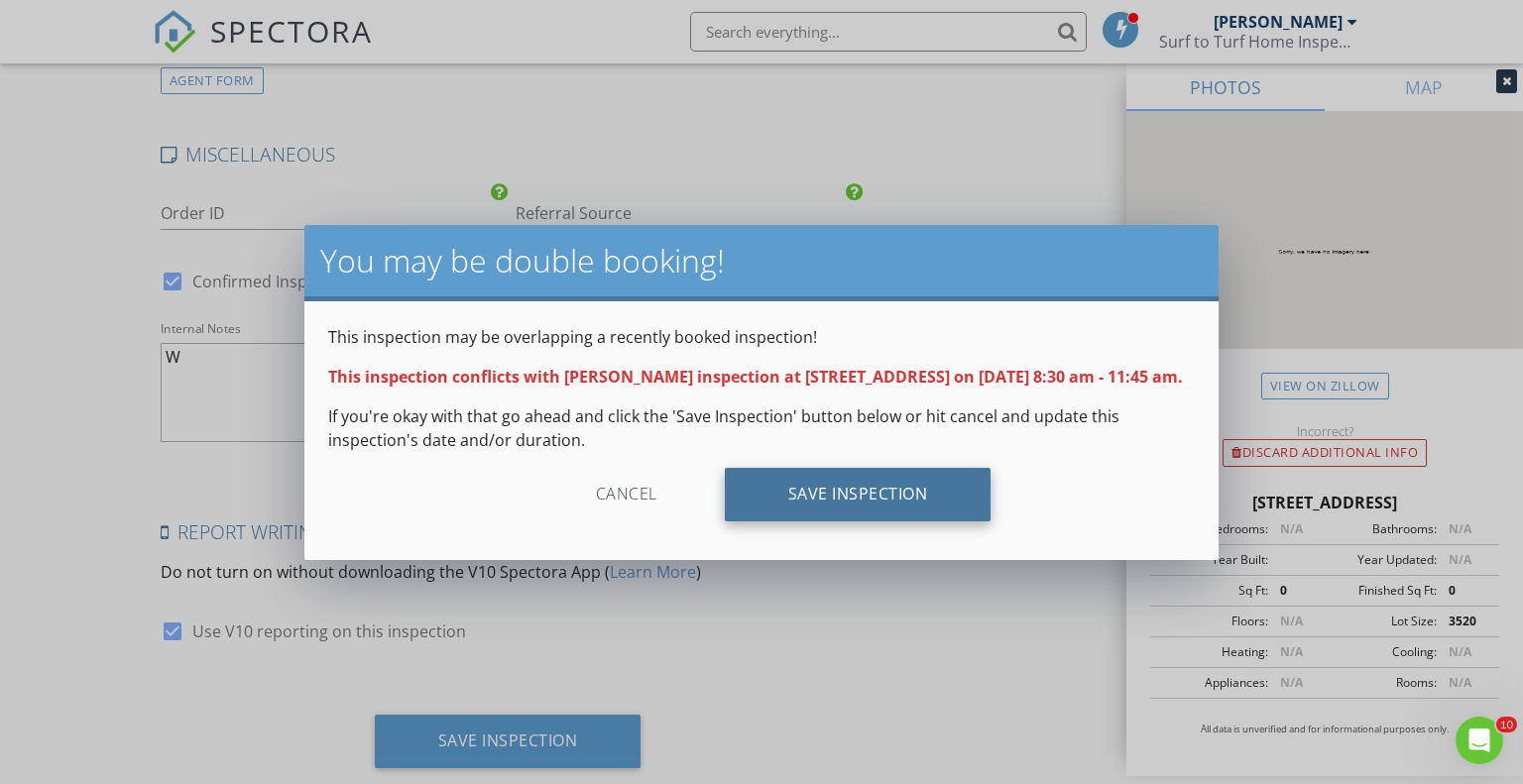 click on "Save Inspection" at bounding box center (858, 495) 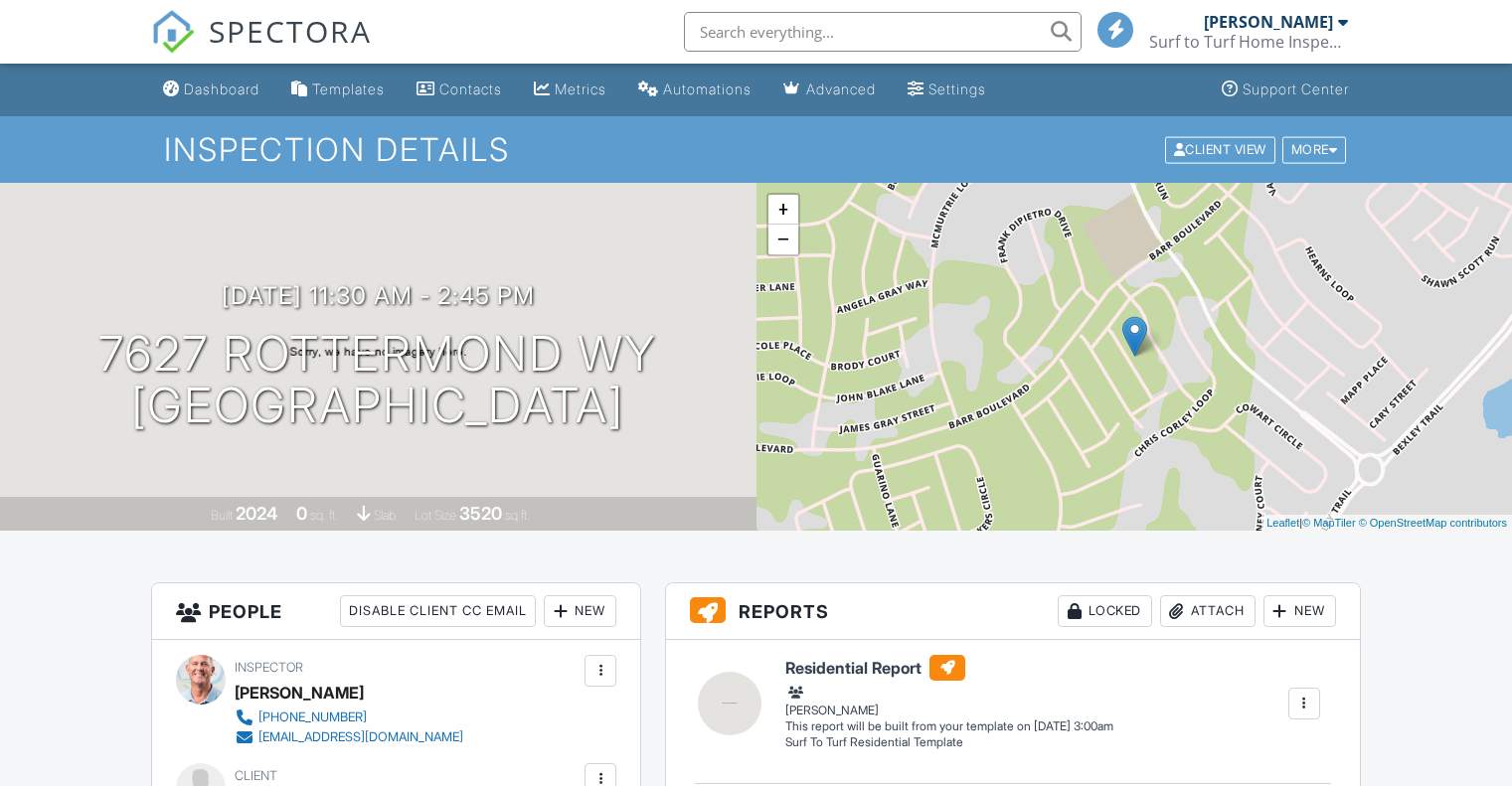 scroll, scrollTop: 0, scrollLeft: 0, axis: both 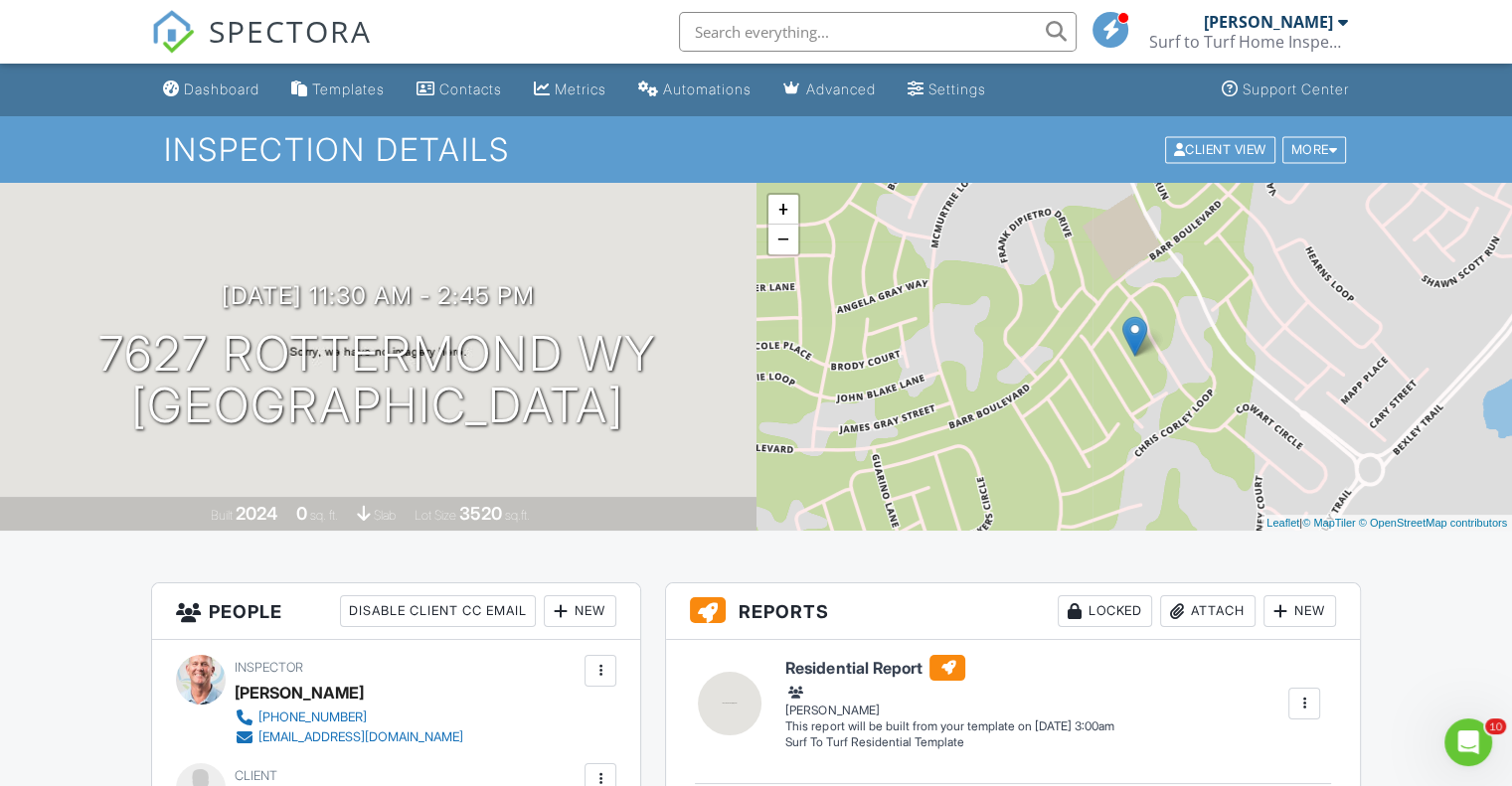 click at bounding box center (1343, 22) 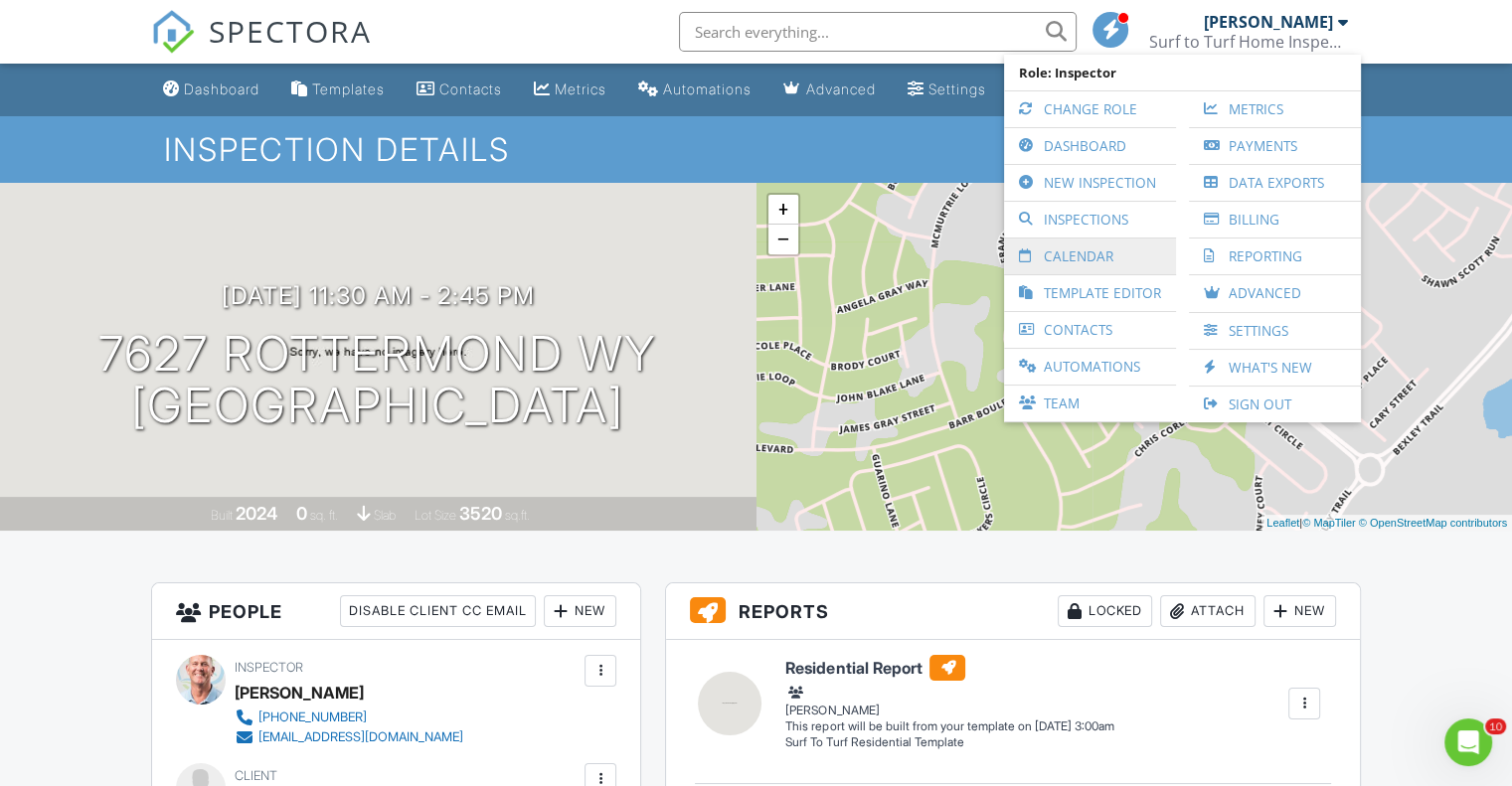 click on "Calendar" at bounding box center (1090, 256) 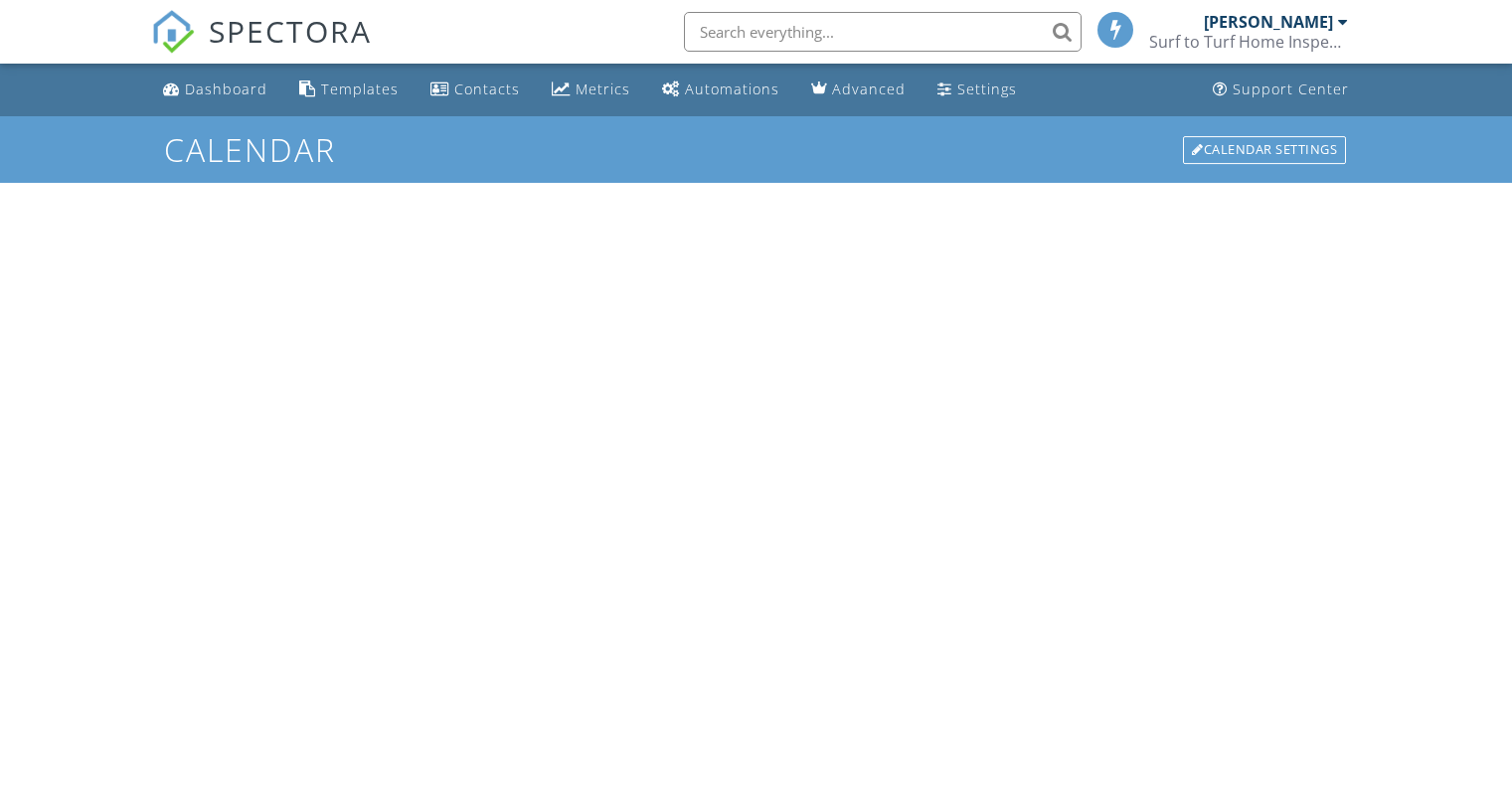 scroll, scrollTop: 0, scrollLeft: 0, axis: both 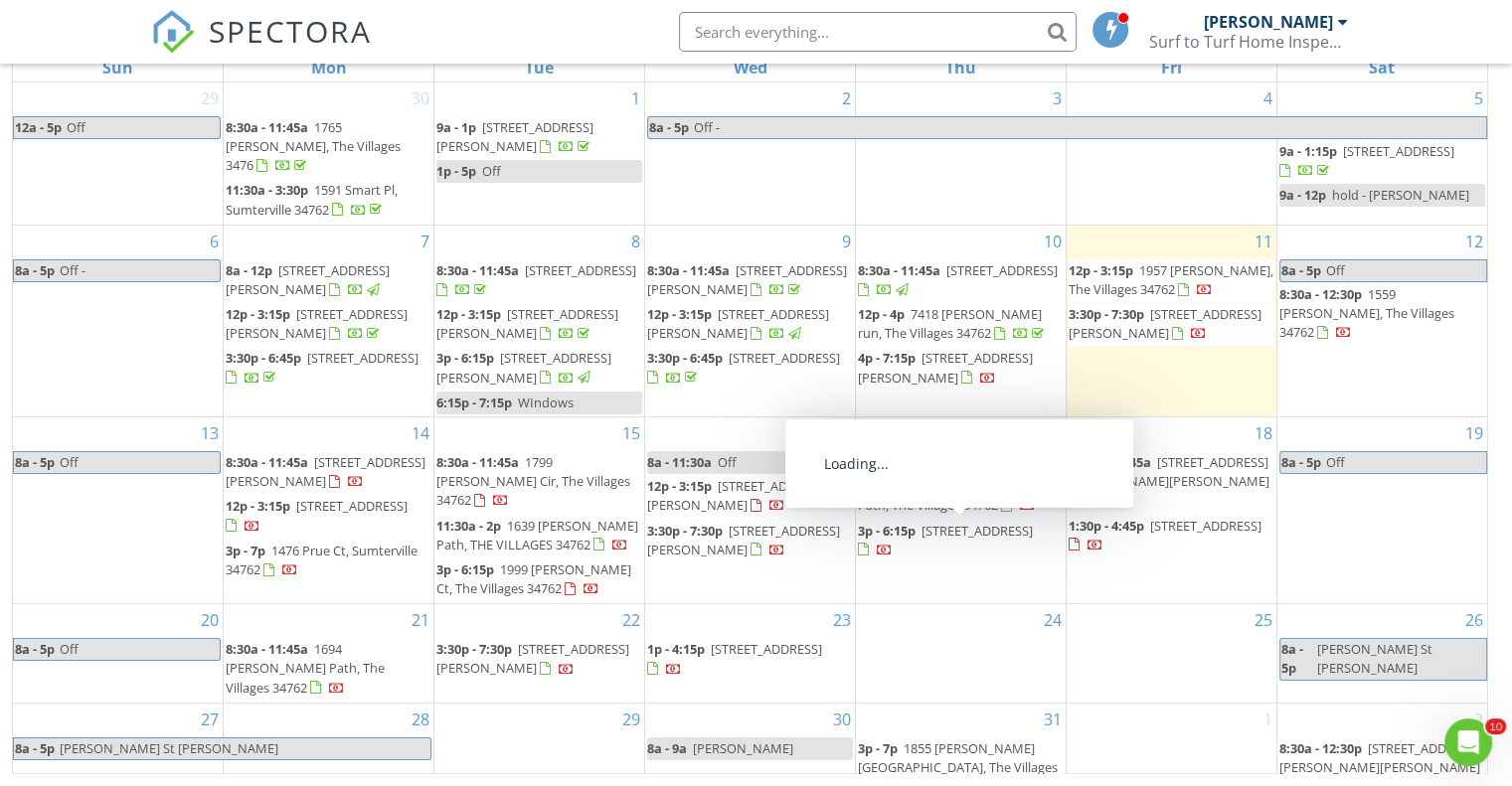 click on "[STREET_ADDRESS]" at bounding box center (977, 531) 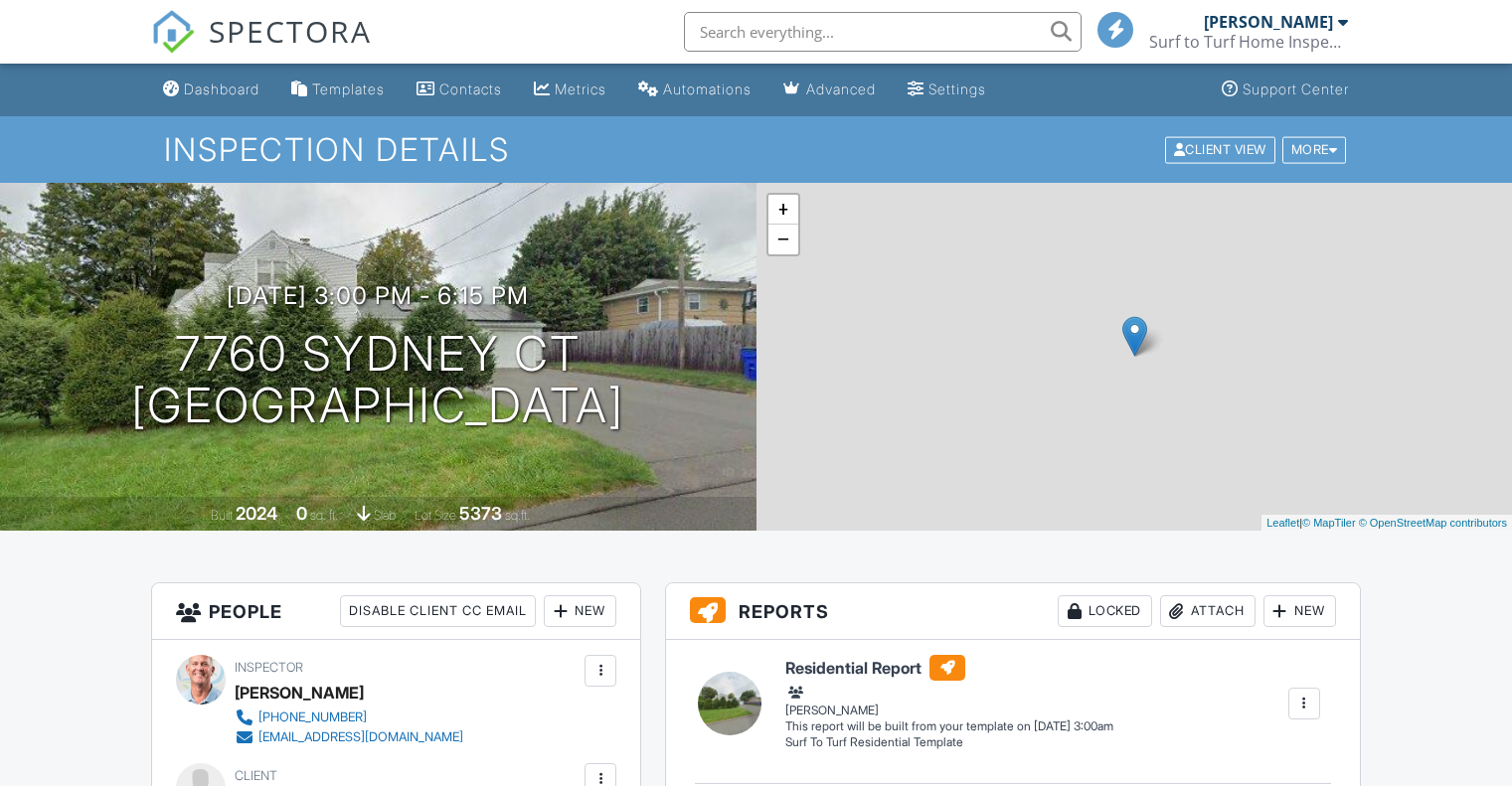 scroll, scrollTop: 0, scrollLeft: 0, axis: both 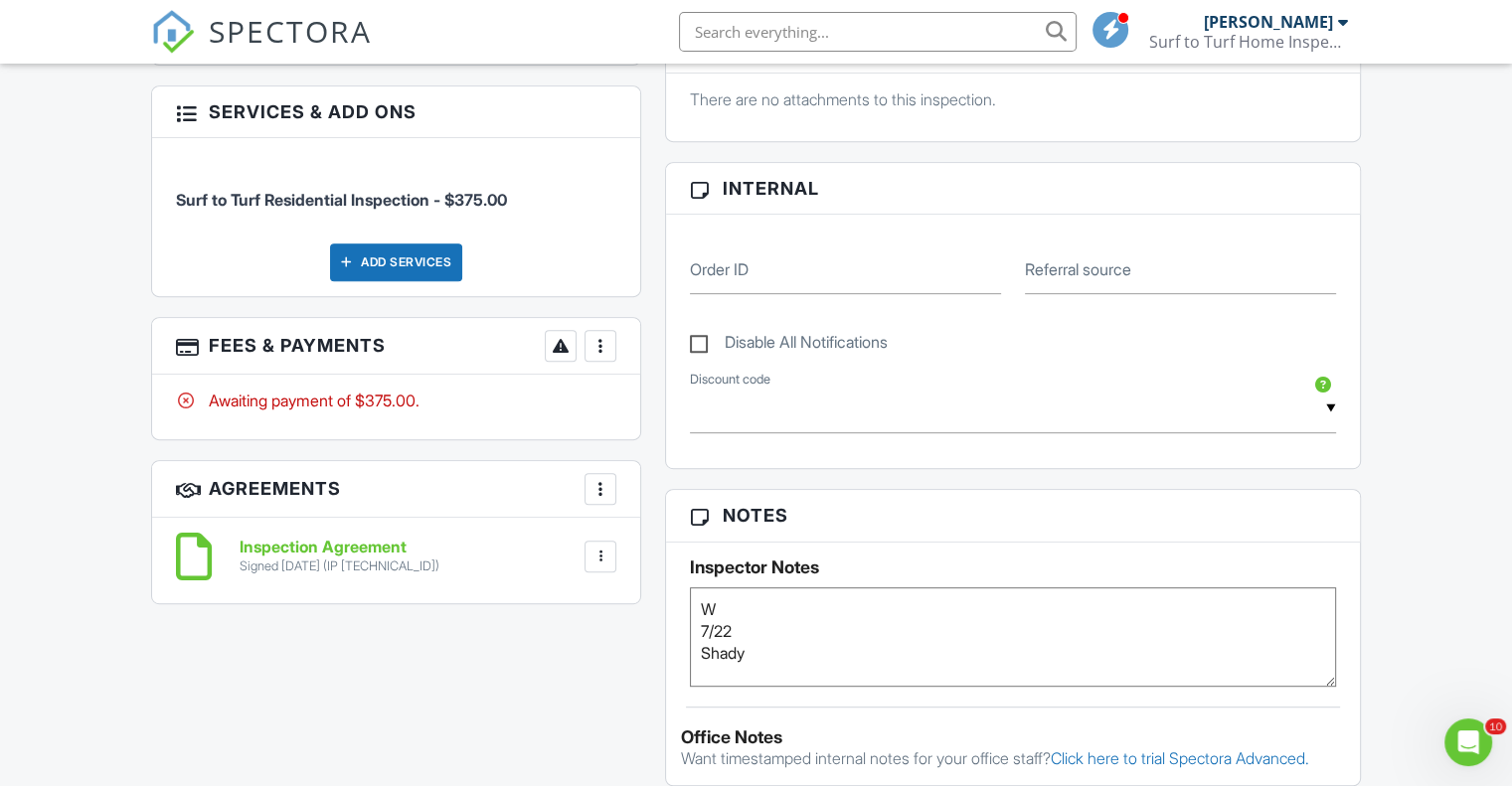 drag, startPoint x: 1515, startPoint y: 123, endPoint x: 1515, endPoint y: 350, distance: 227 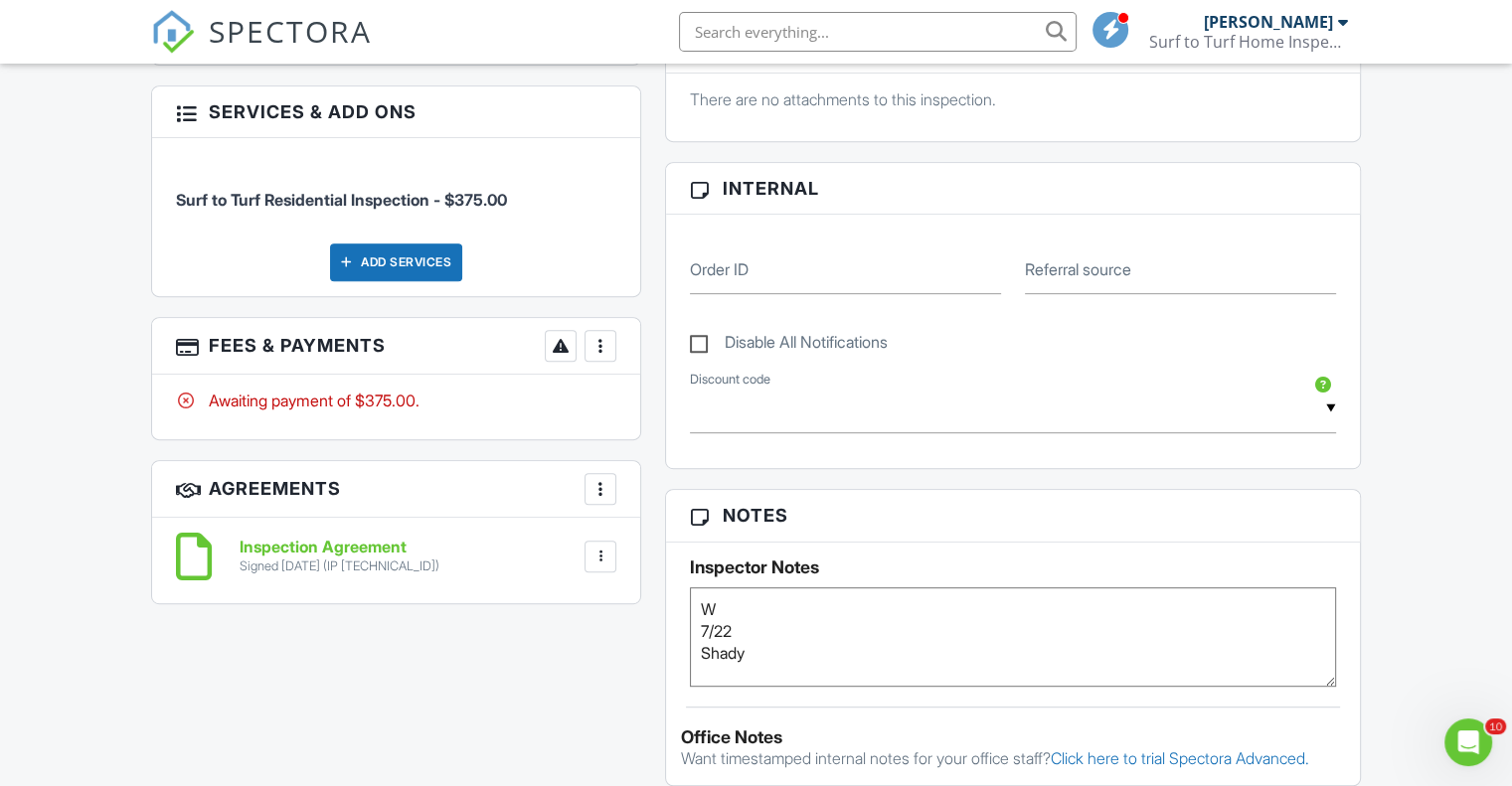 click at bounding box center (1343, 22) 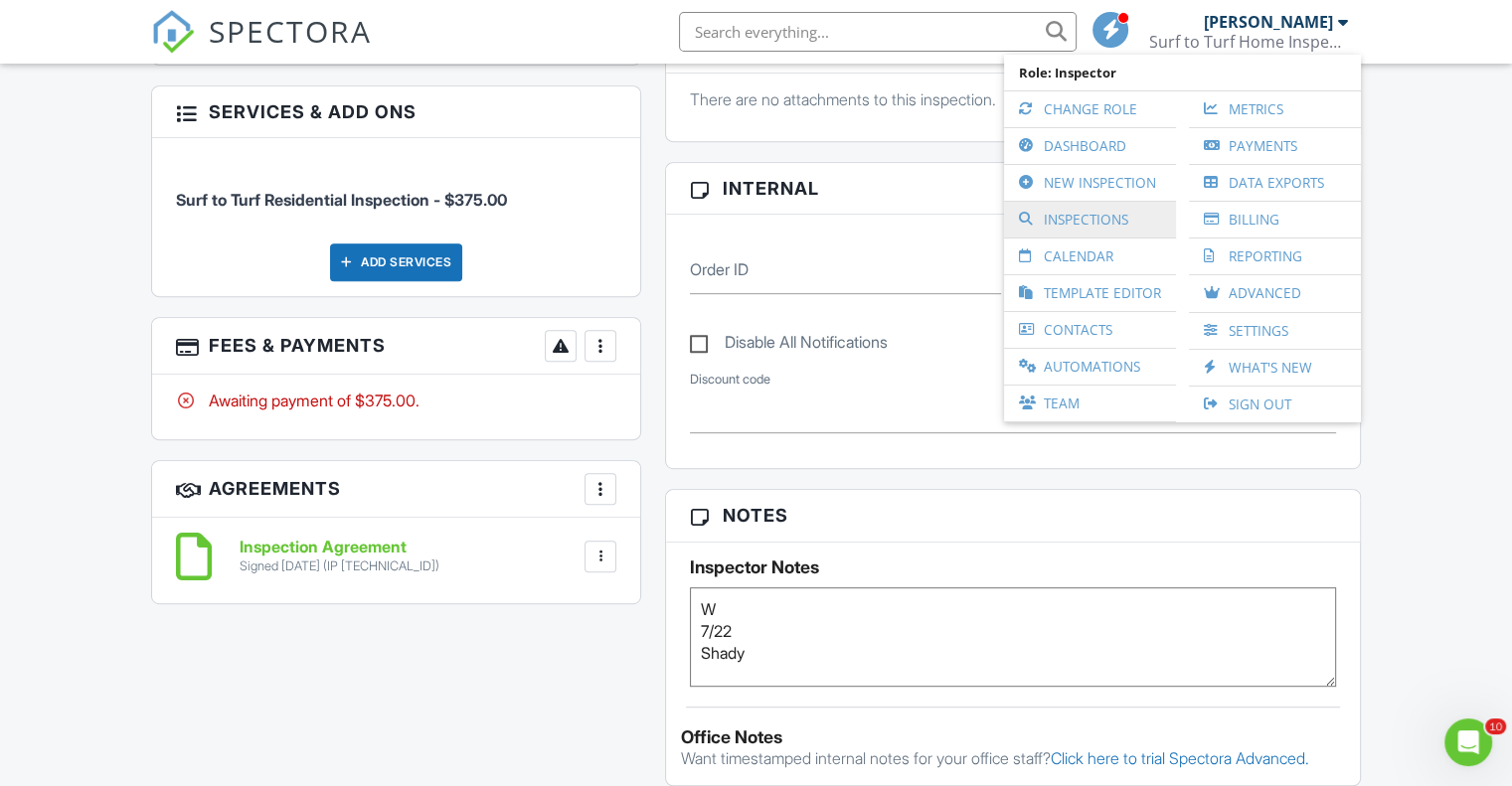 click on "Inspections" at bounding box center (1090, 220) 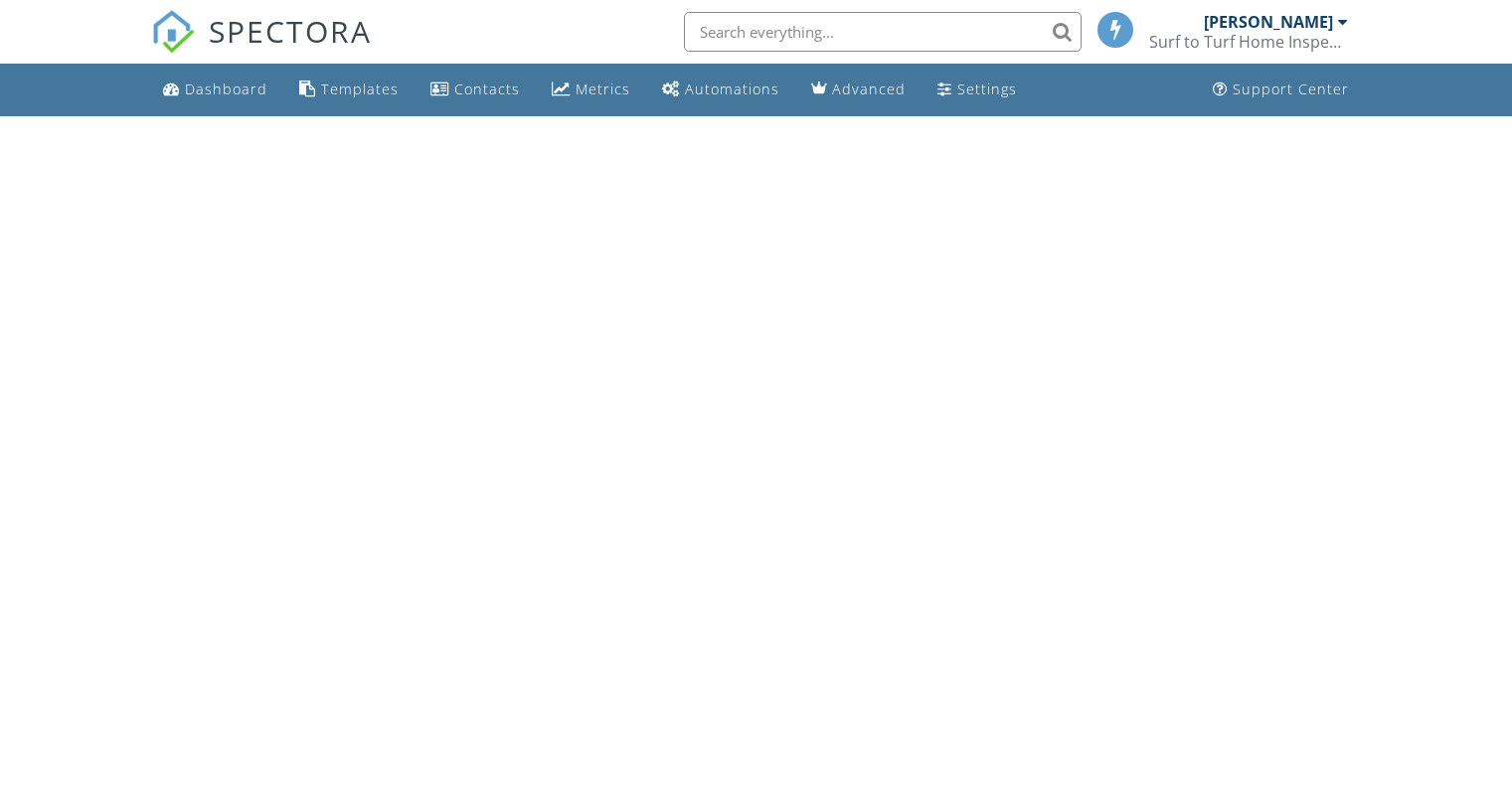 scroll, scrollTop: 0, scrollLeft: 0, axis: both 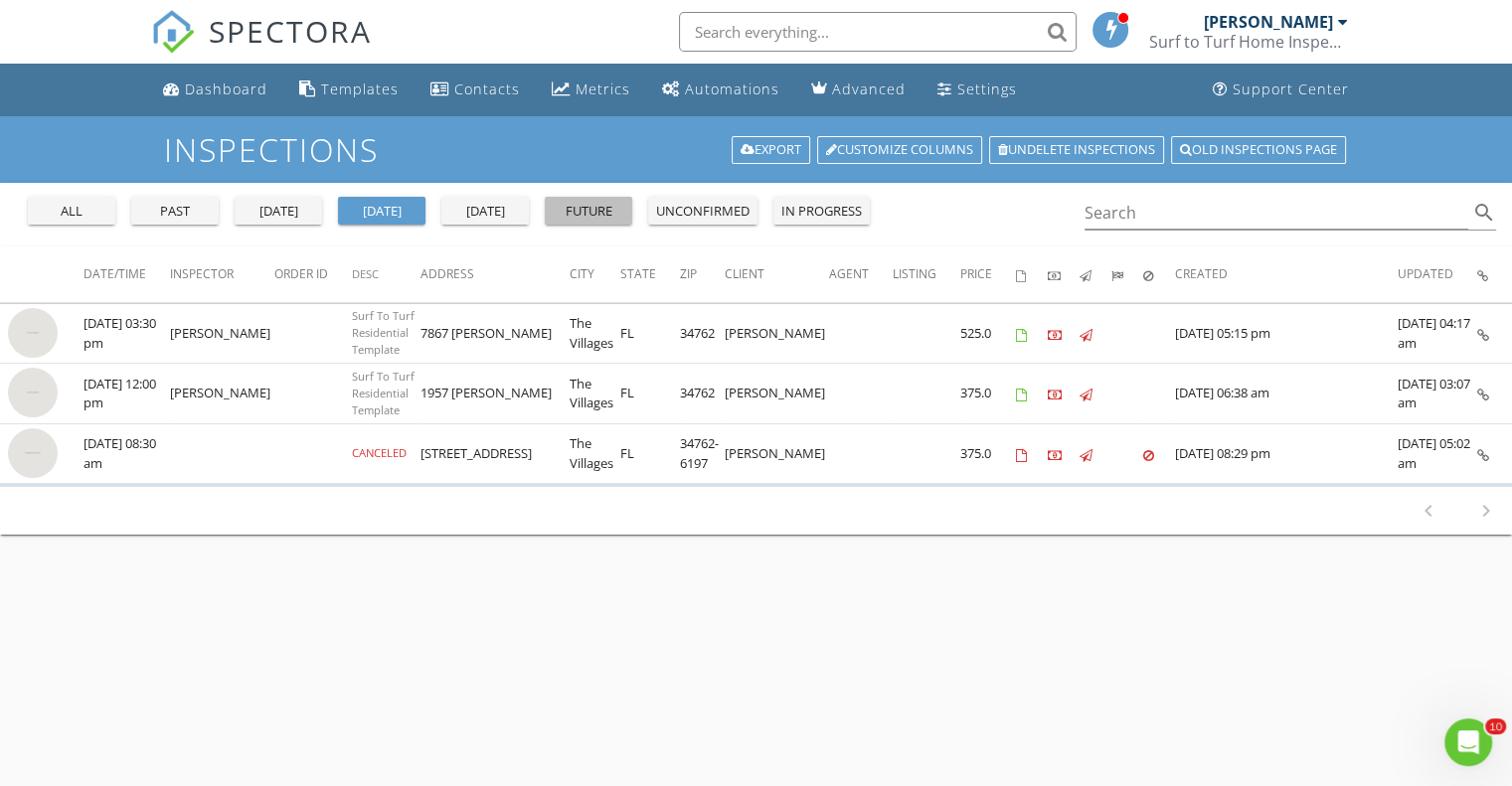 click on "future" at bounding box center [588, 212] 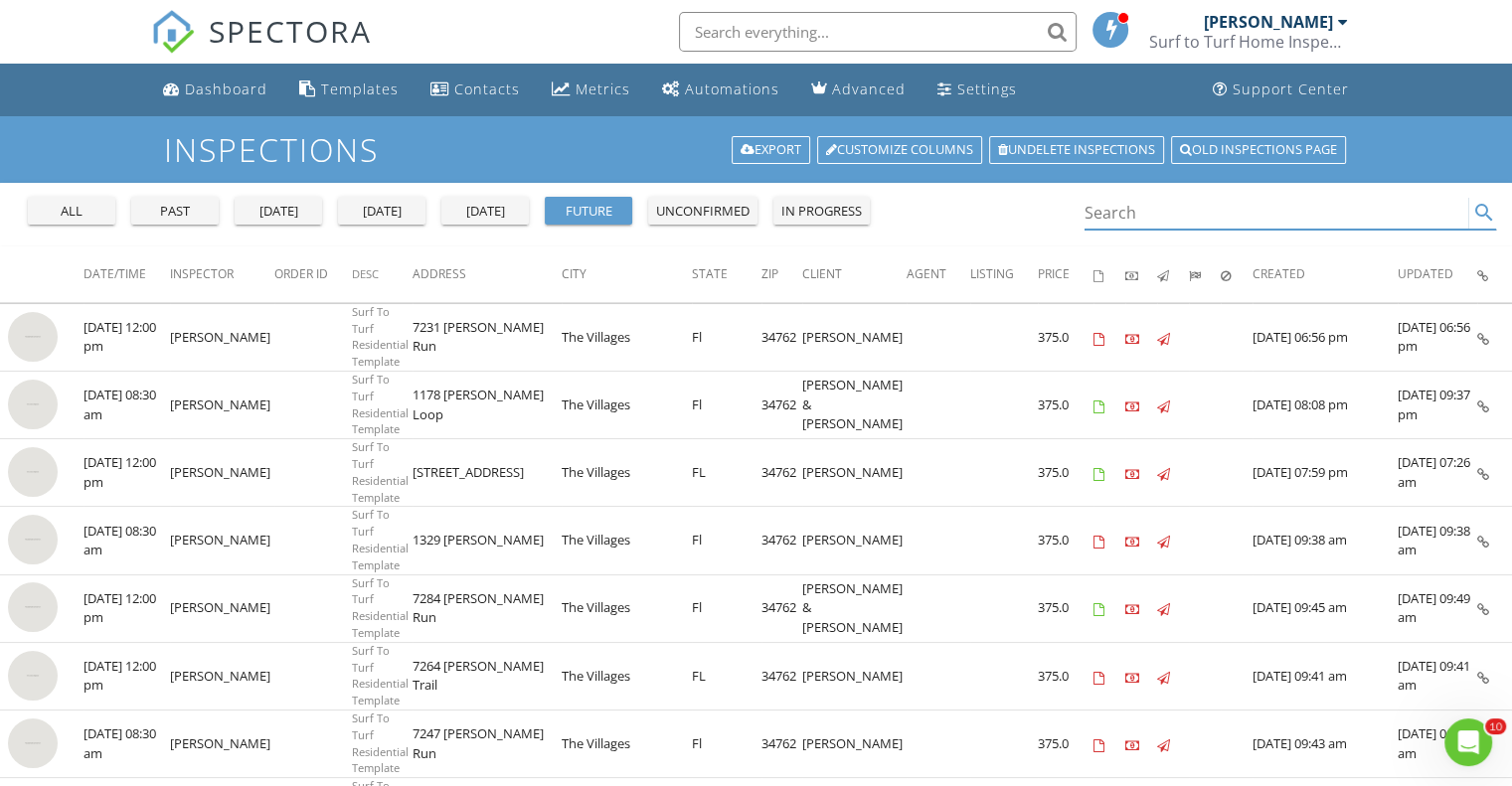 click at bounding box center (1276, 213) 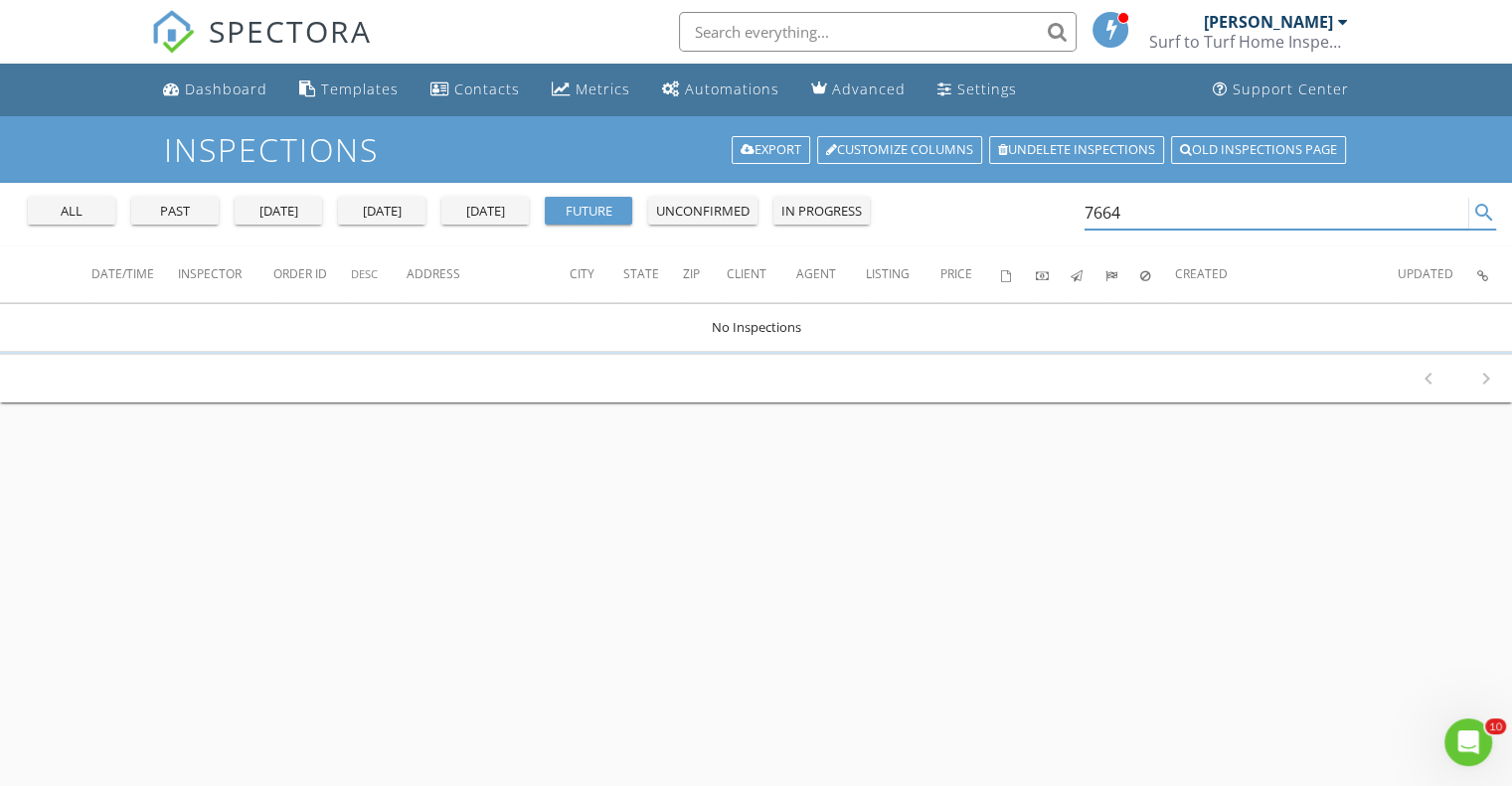type on "7664" 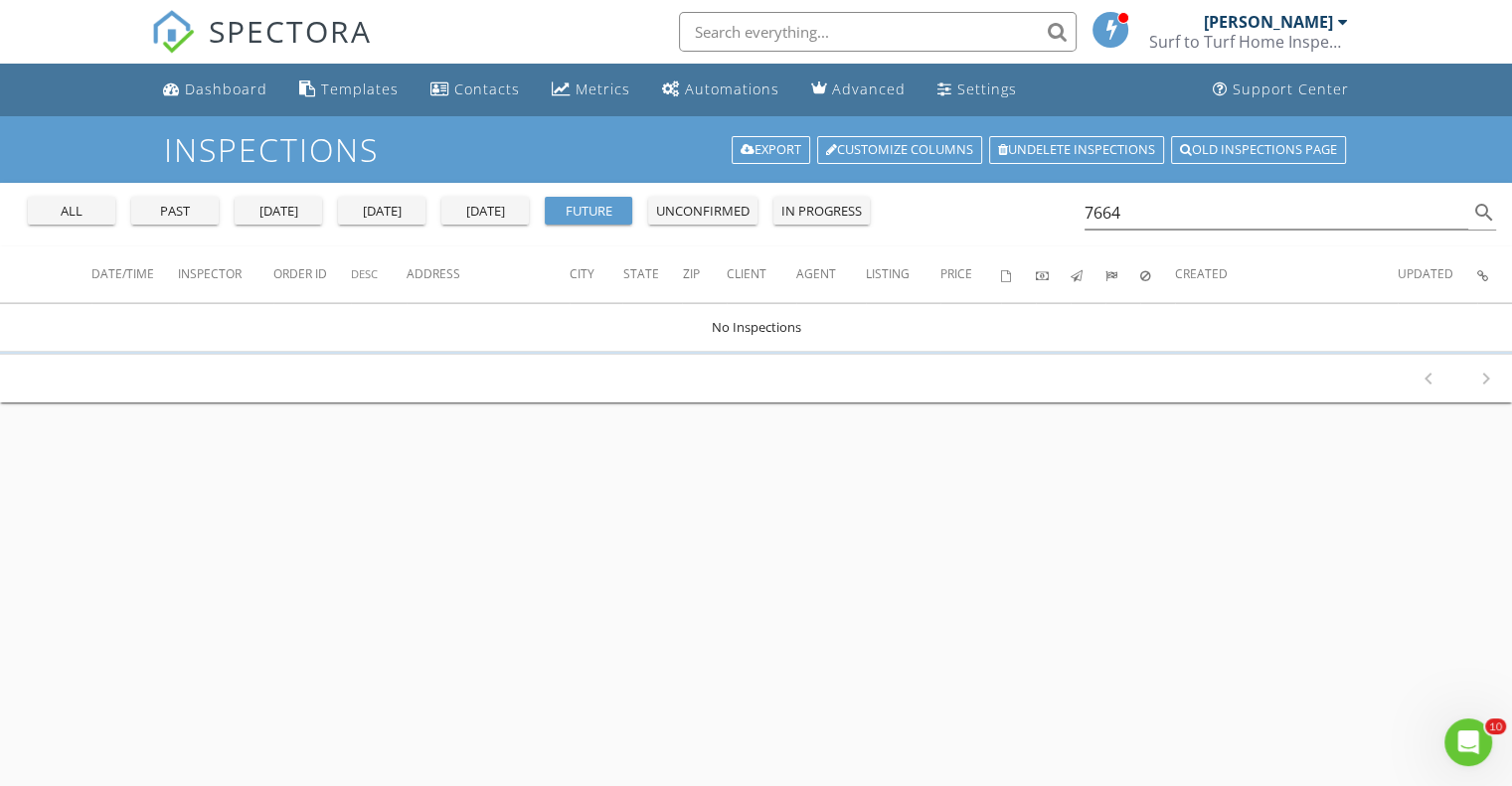 click at bounding box center [1343, 22] 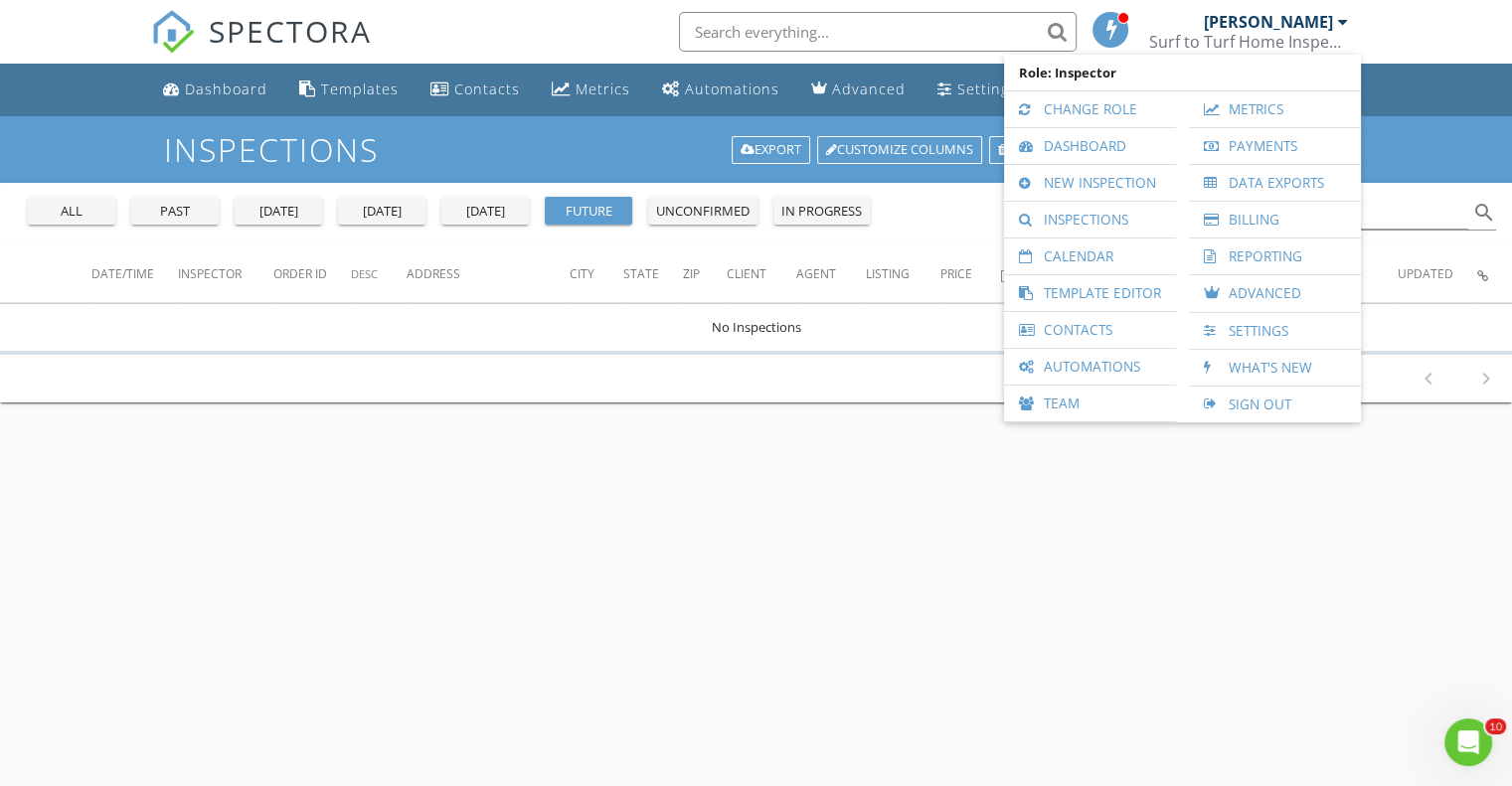 click on "SPECTORA
[PERSON_NAME]
Surf to Turf Home Inspections
Role:
Inspector
Change Role
Dashboard
New Inspection
Inspections
Calendar
Template Editor
Contacts
Automations
Team
Metrics
Payments
Data Exports
Billing
Reporting
Advanced
Settings
What's New
Sign Out" at bounding box center (756, 32) 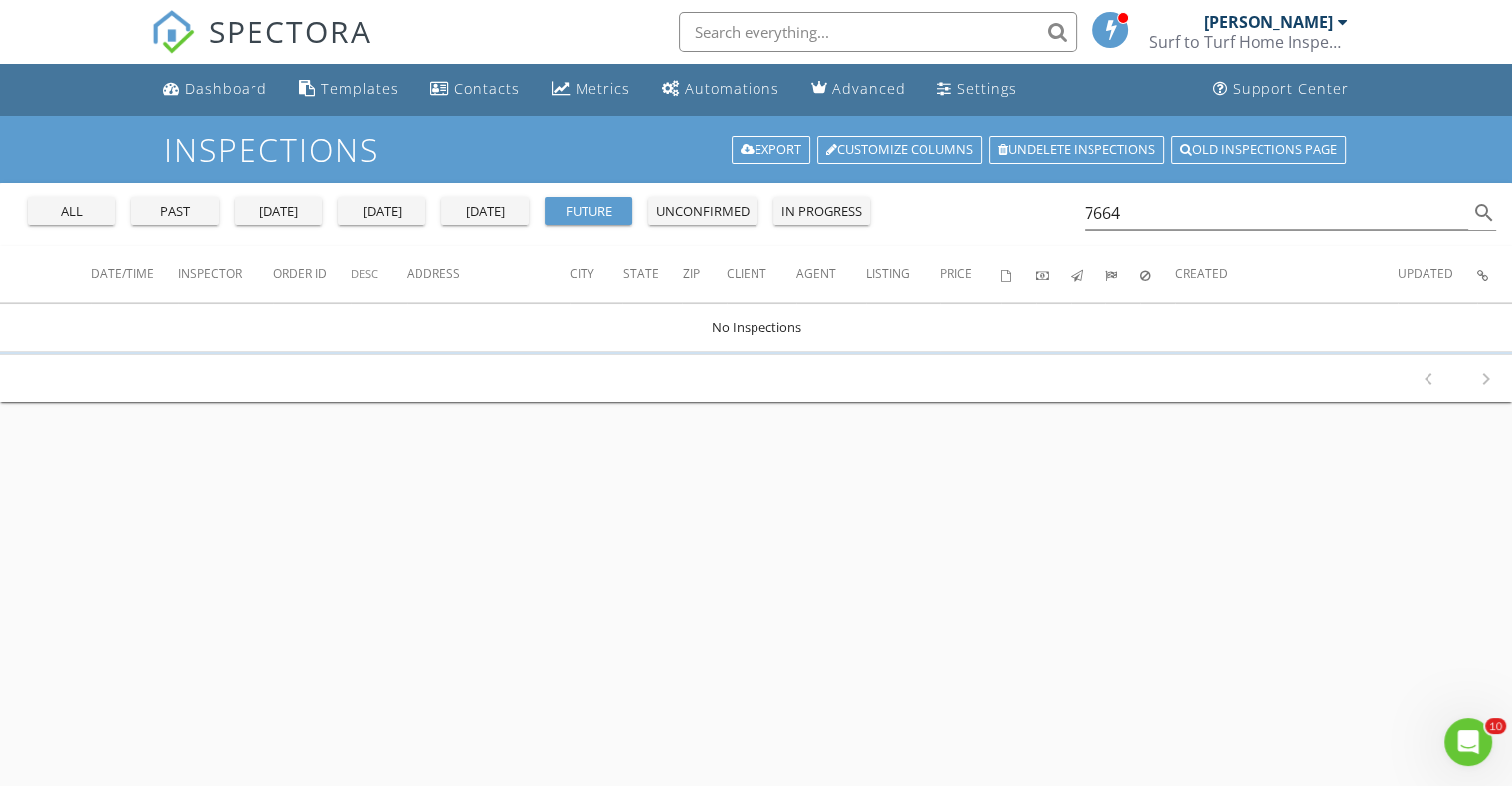 click at bounding box center [1343, 22] 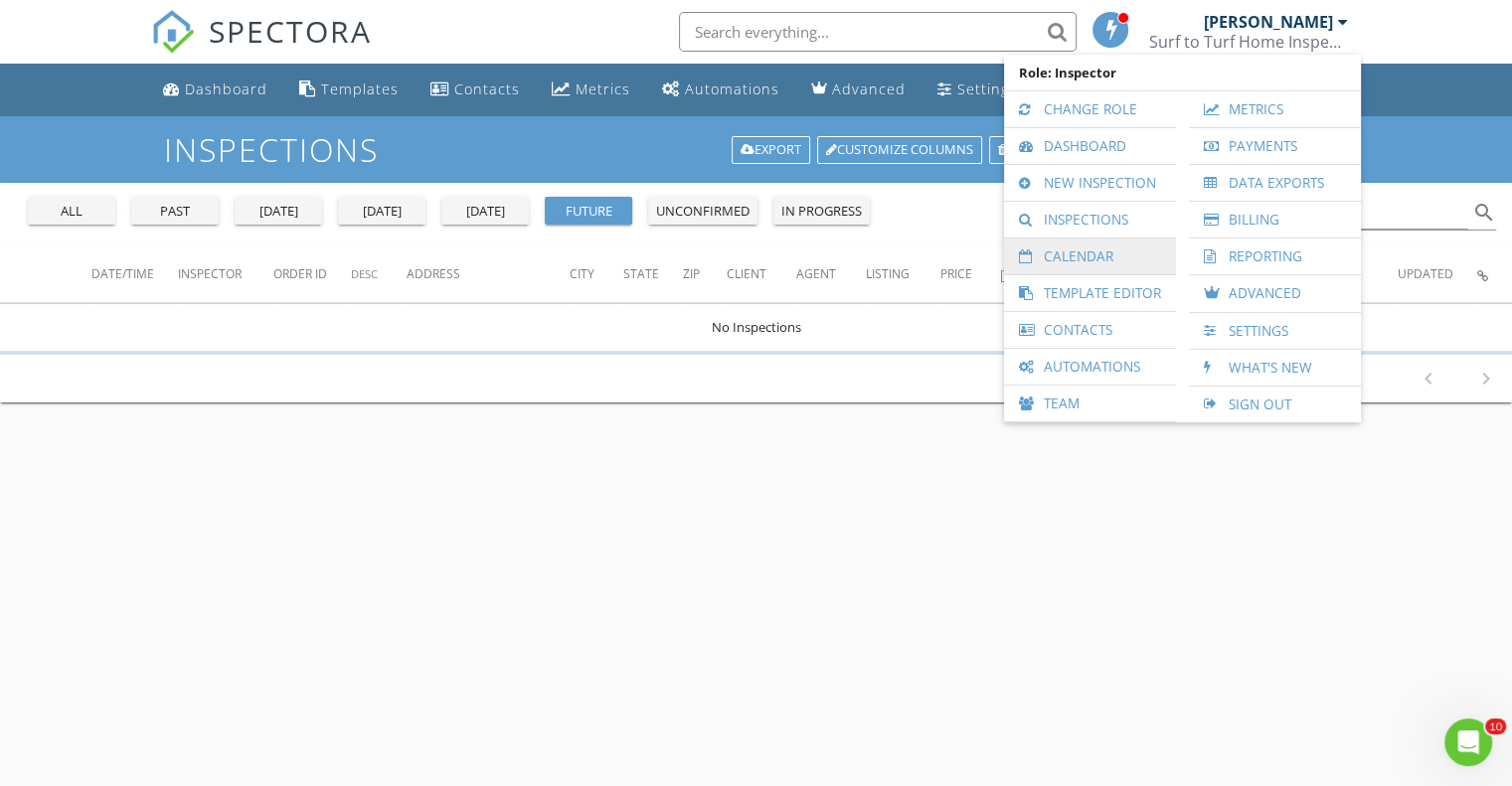 click on "Calendar" at bounding box center (1090, 256) 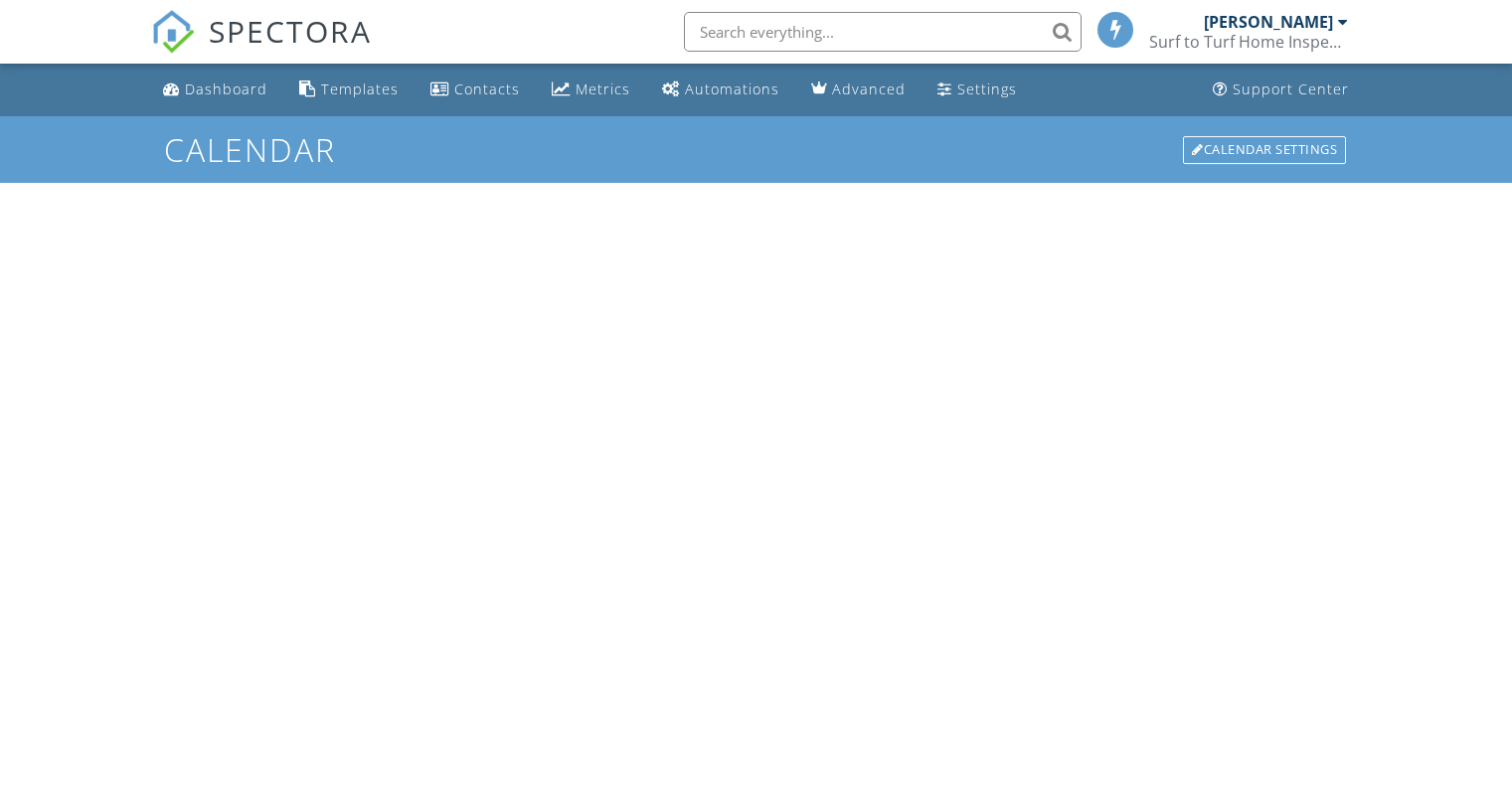 scroll, scrollTop: 0, scrollLeft: 0, axis: both 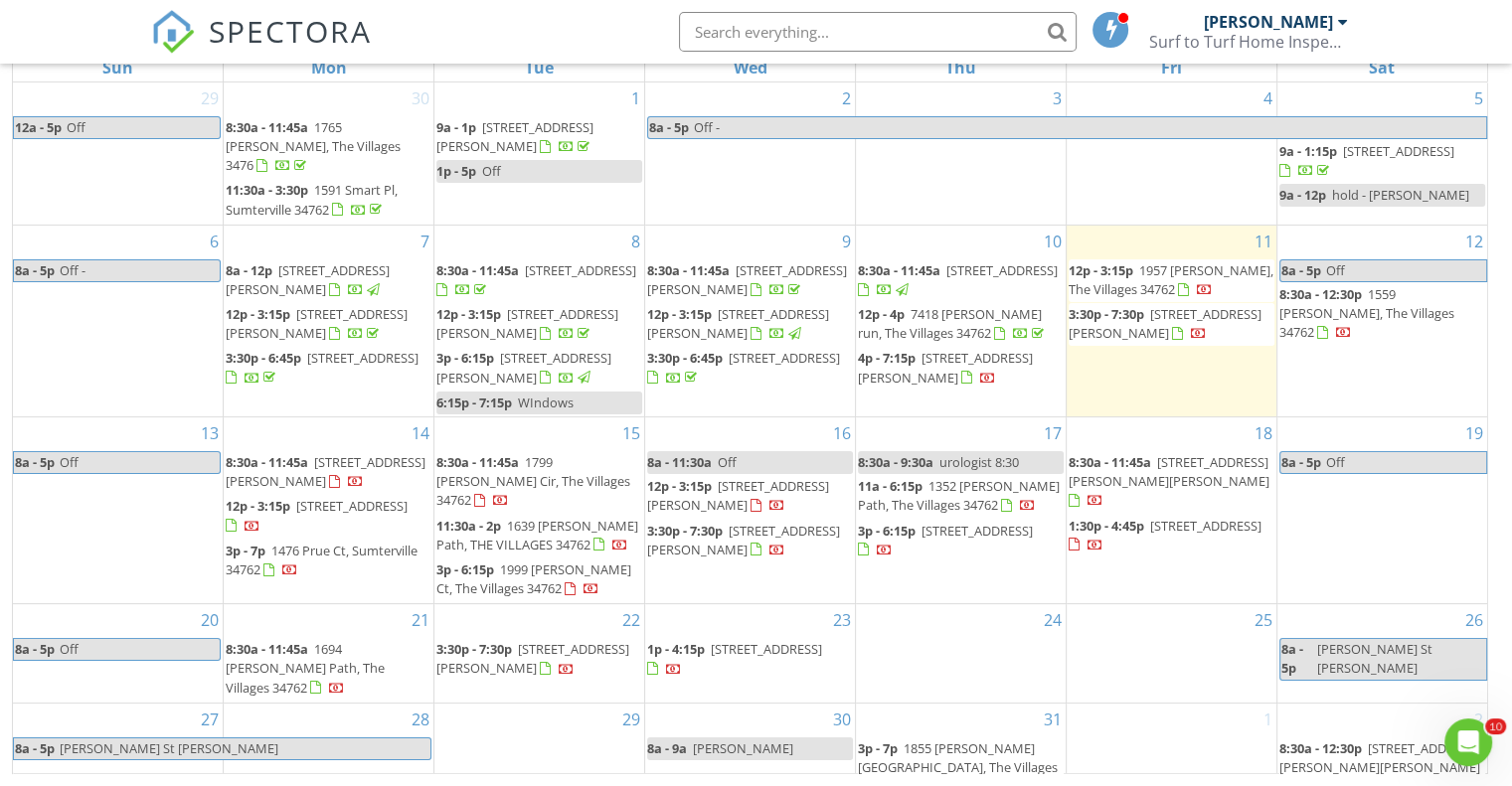 click at bounding box center (1343, 22) 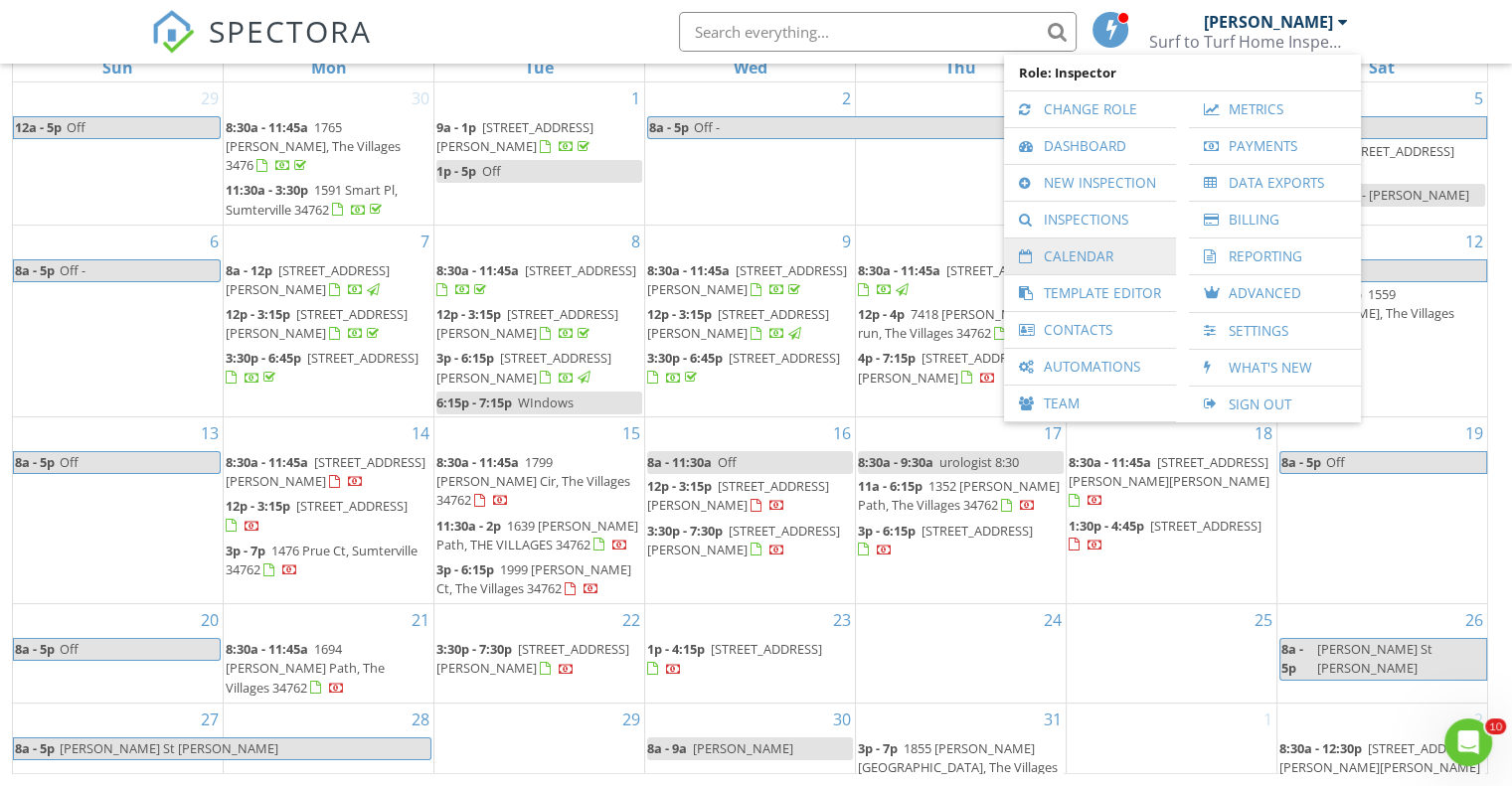 click on "Calendar" at bounding box center [1090, 256] 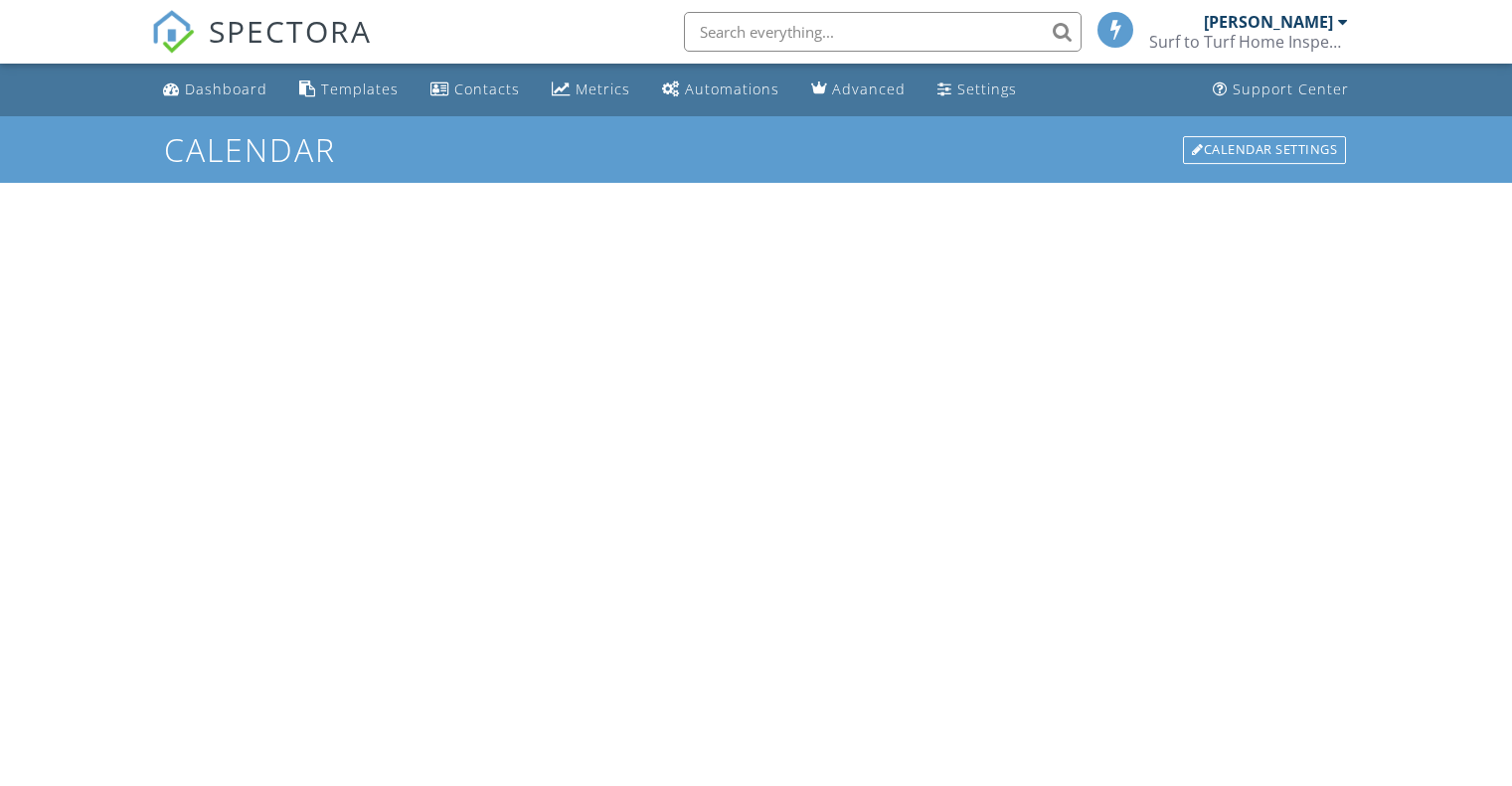scroll, scrollTop: 0, scrollLeft: 0, axis: both 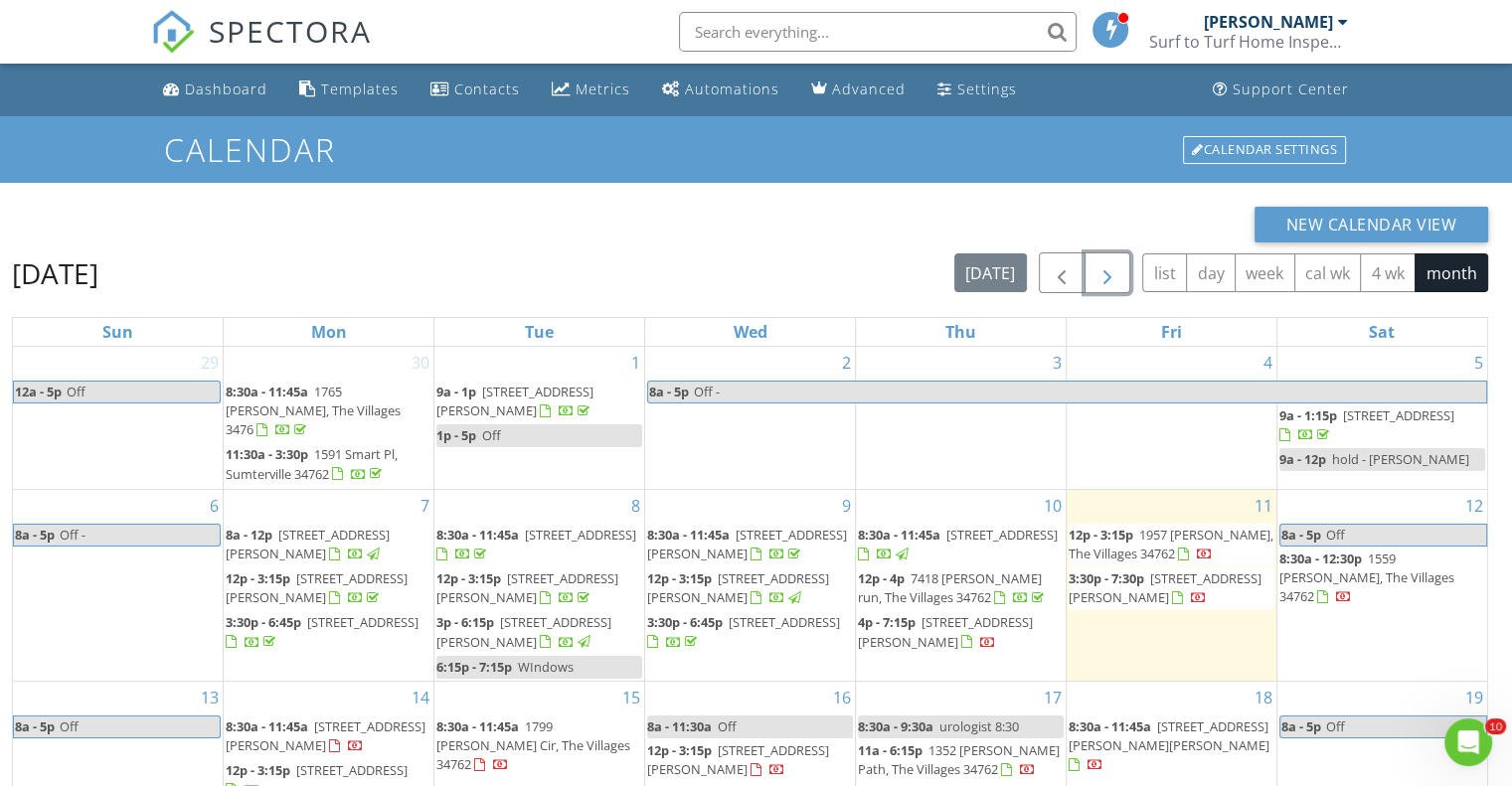 click at bounding box center (1107, 273) 